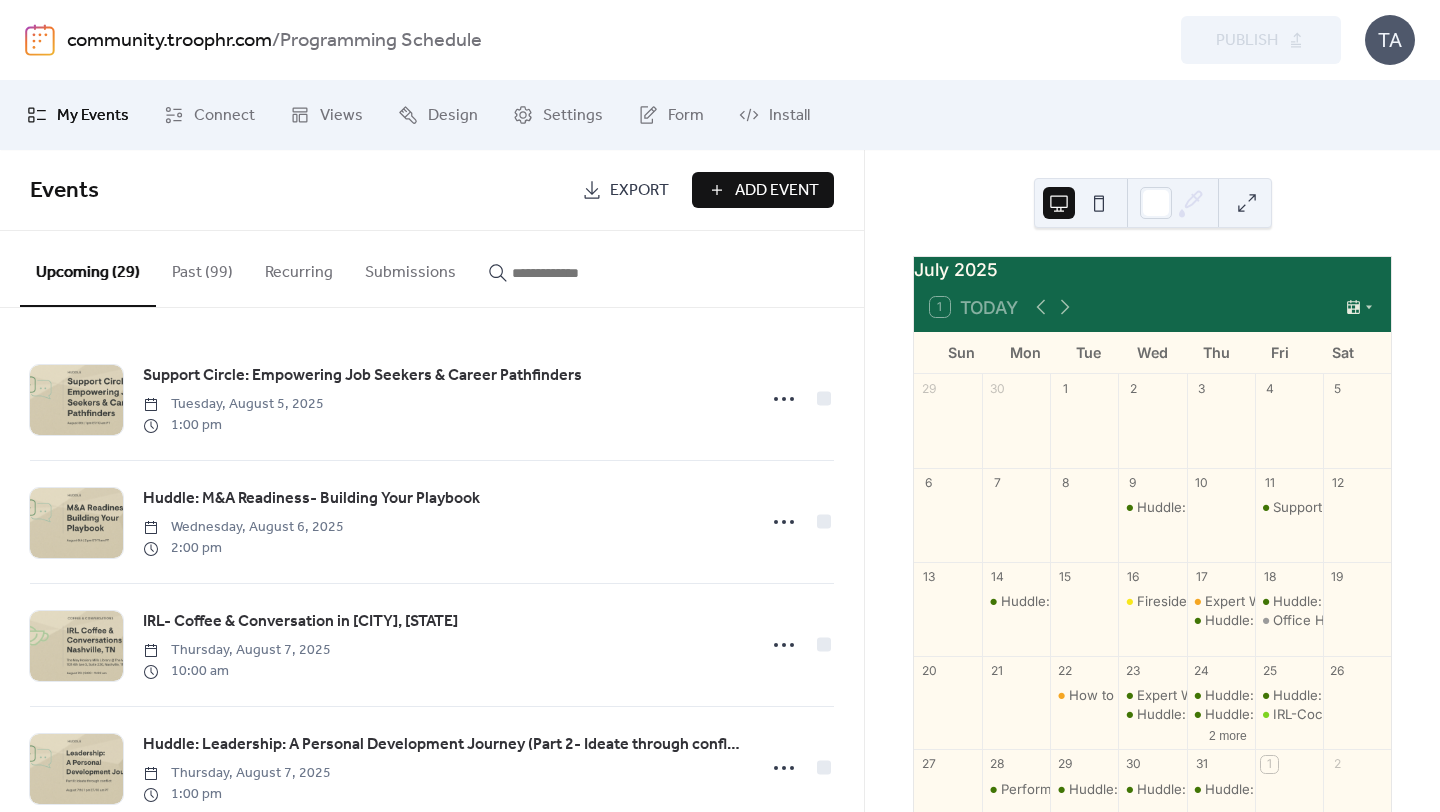 scroll, scrollTop: 0, scrollLeft: 0, axis: both 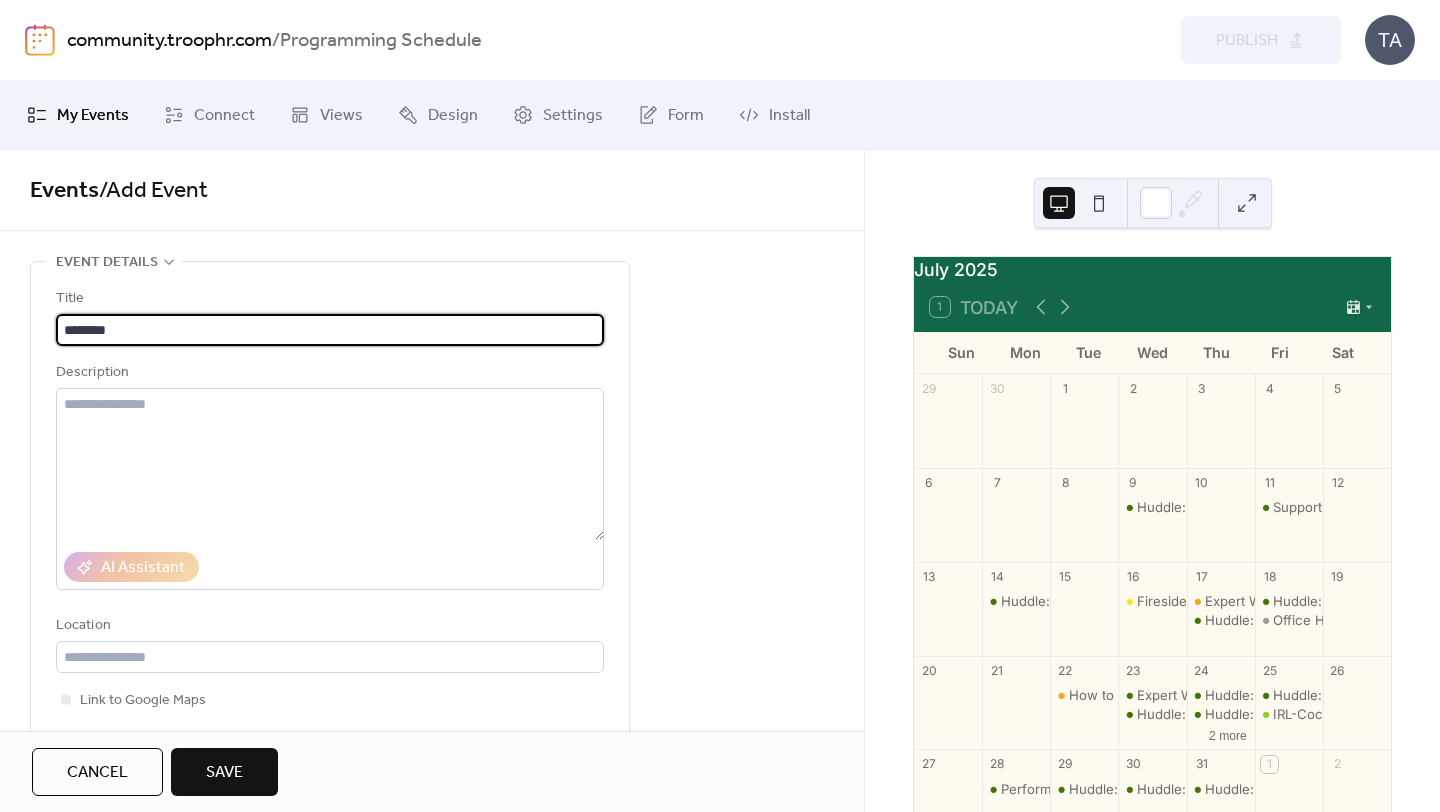 type on "**********" 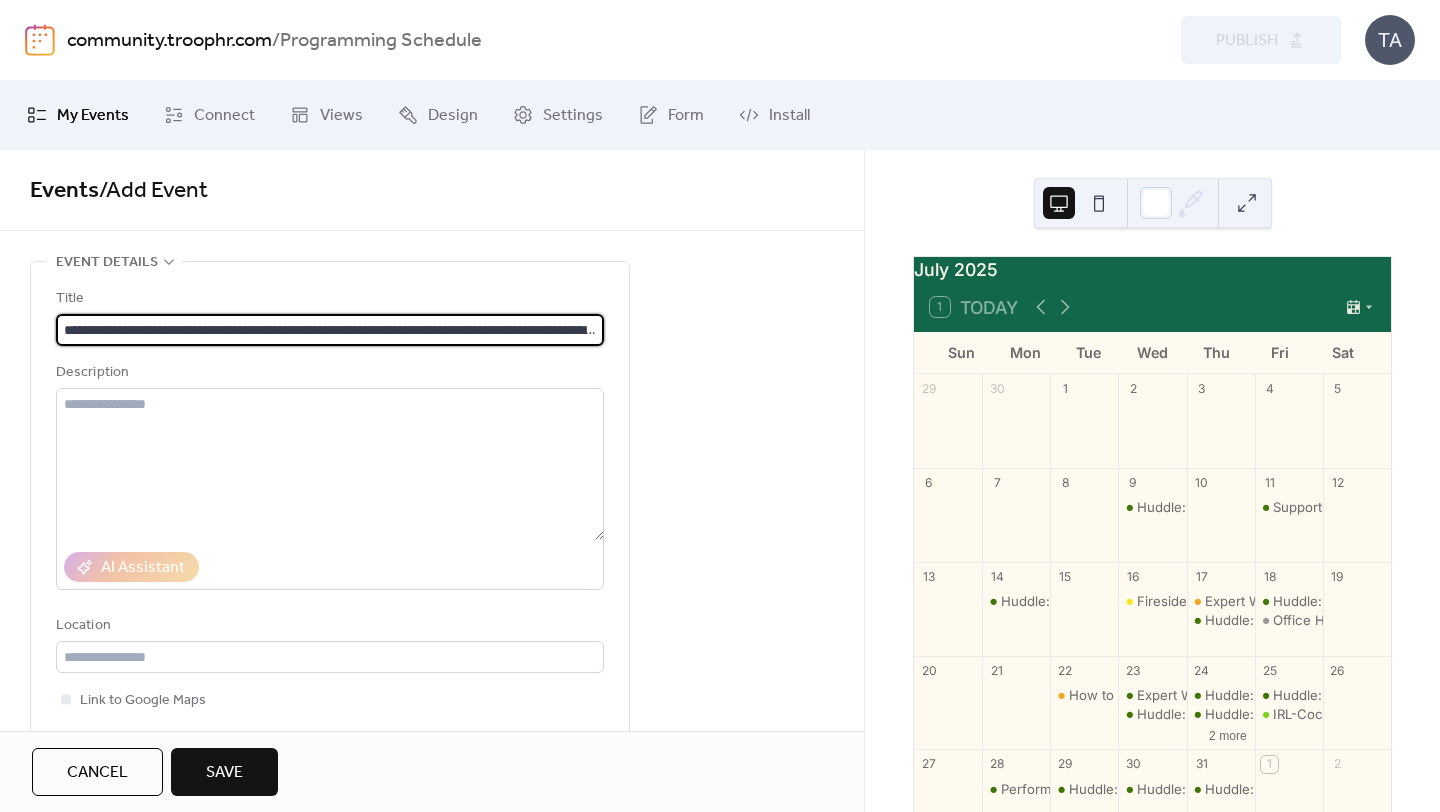 scroll, scrollTop: 0, scrollLeft: 421, axis: horizontal 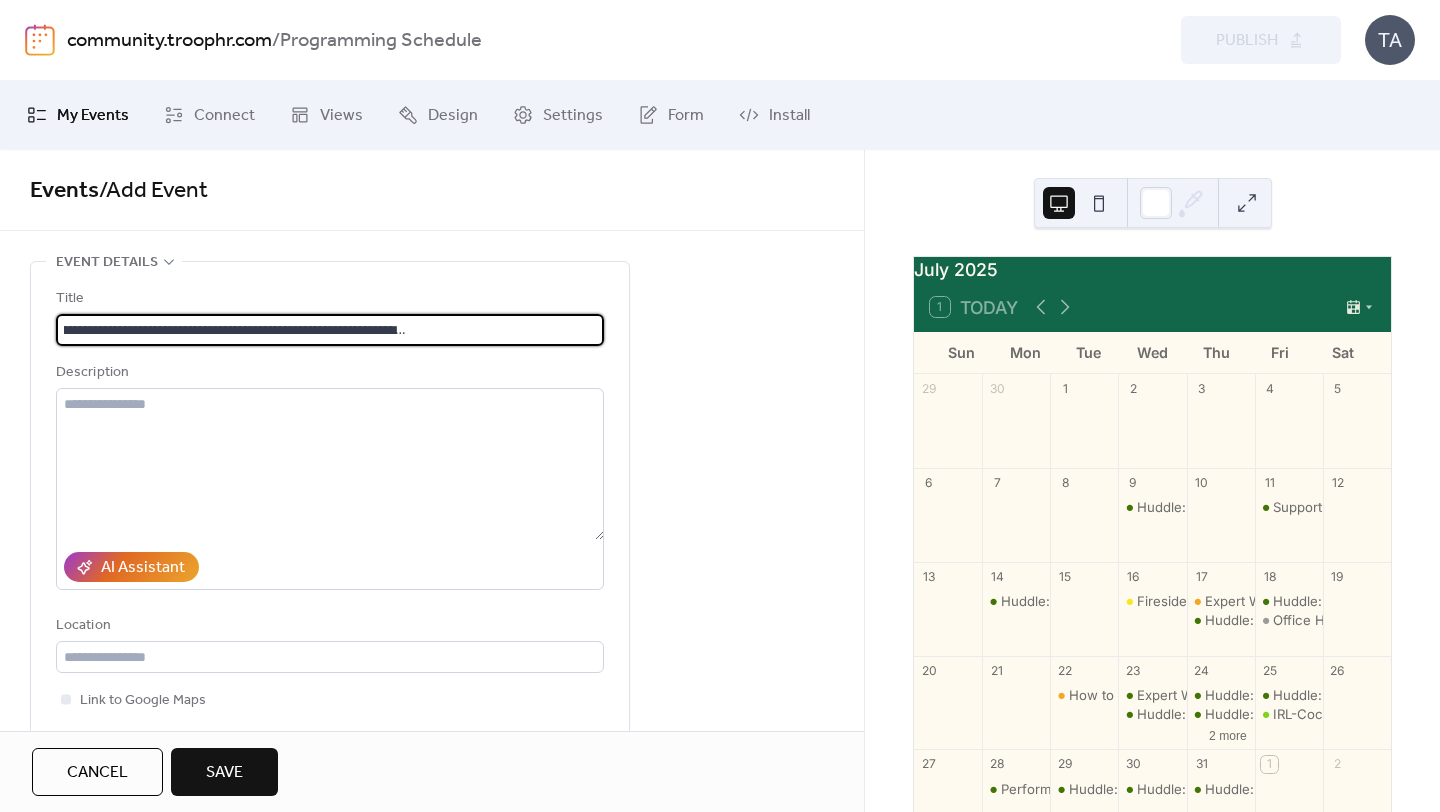 click on "**********" at bounding box center [330, 330] 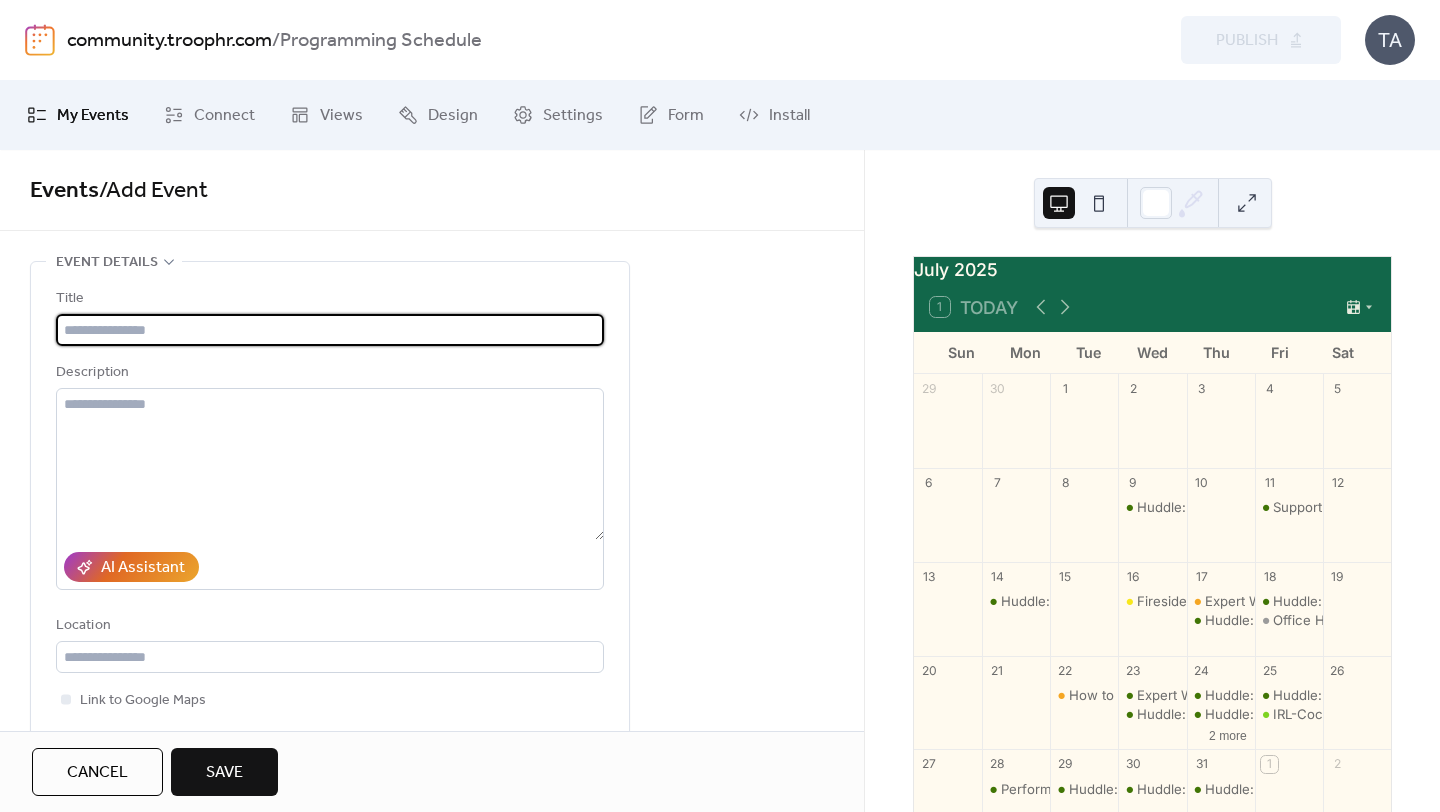 scroll, scrollTop: 0, scrollLeft: 0, axis: both 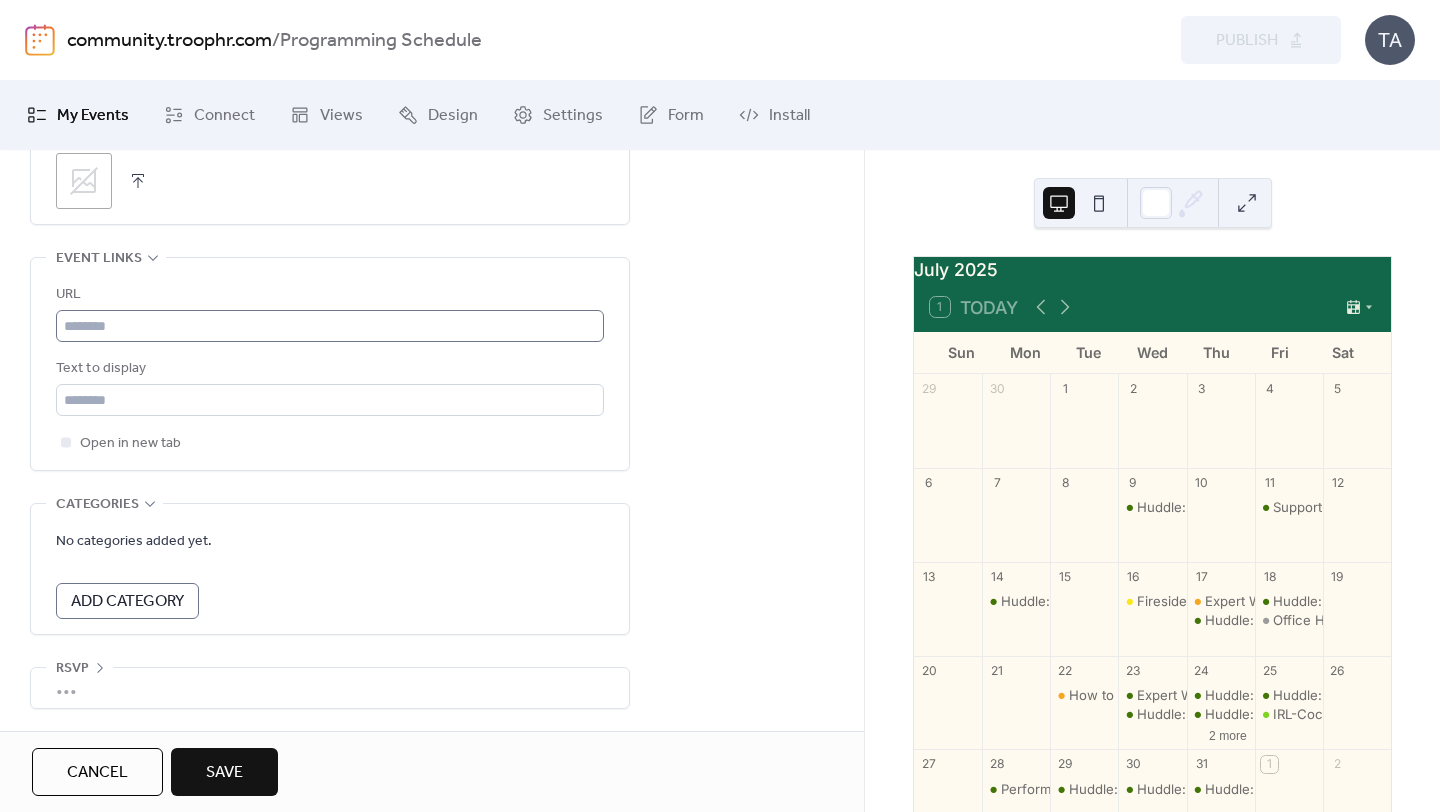 type on "*******" 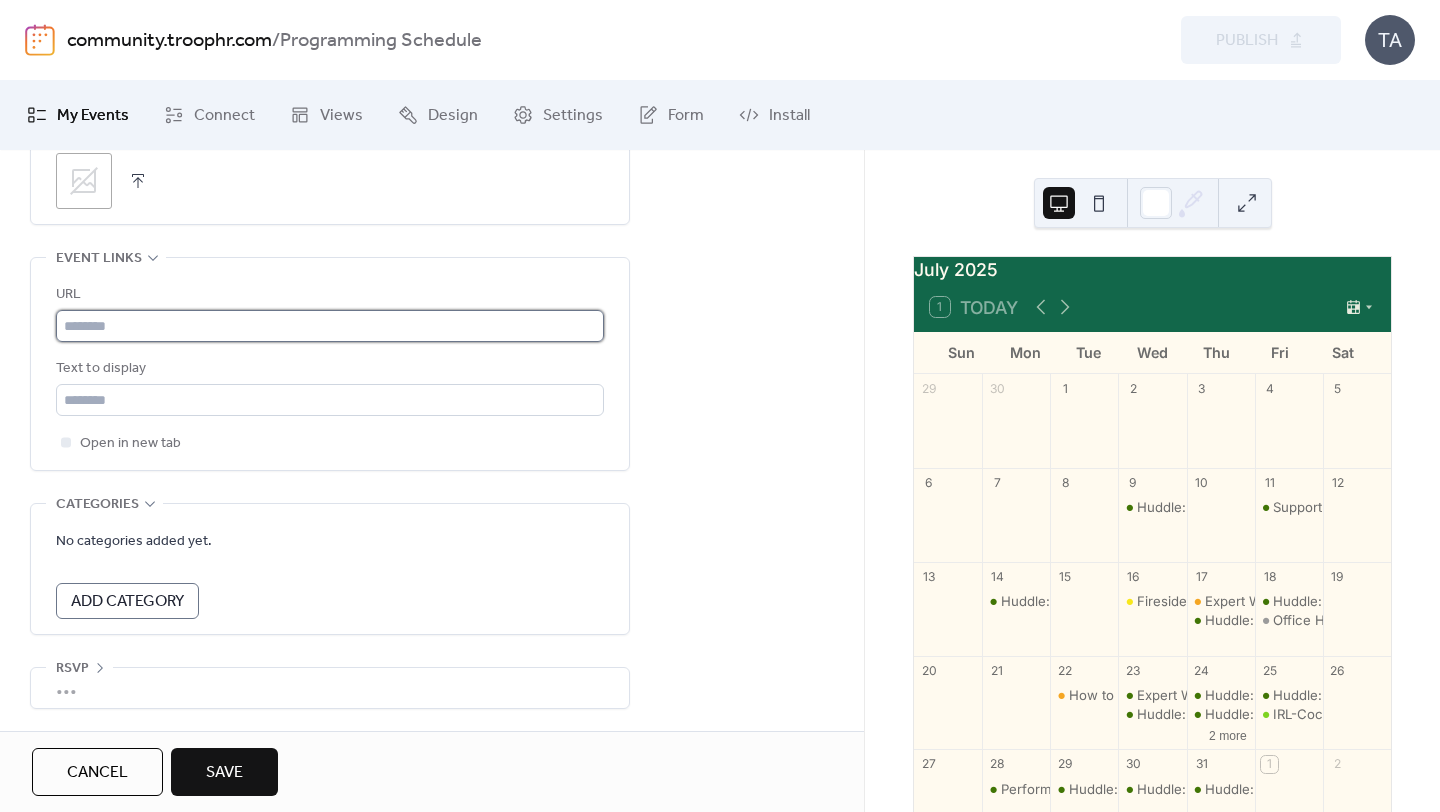 click at bounding box center [330, 326] 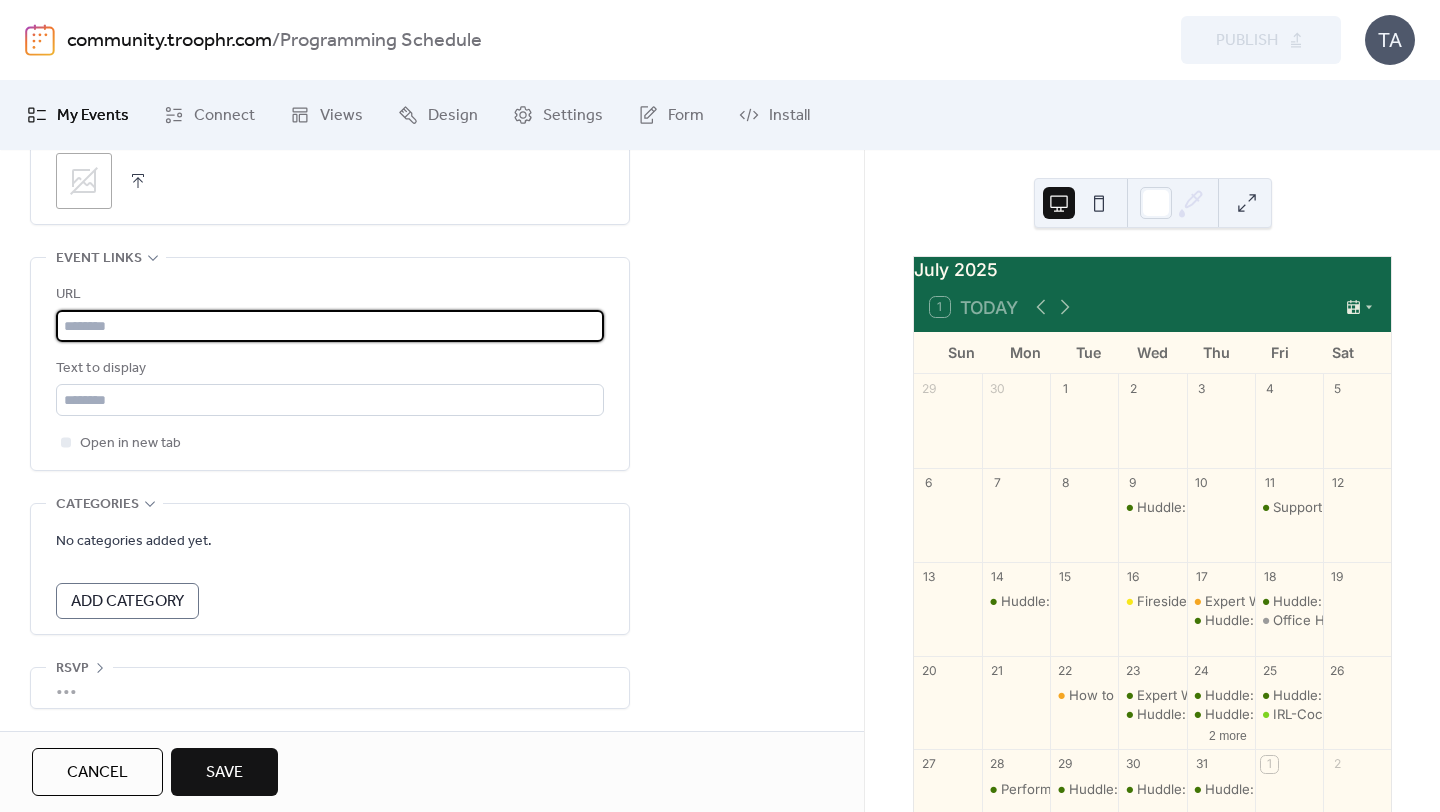 paste on "**********" 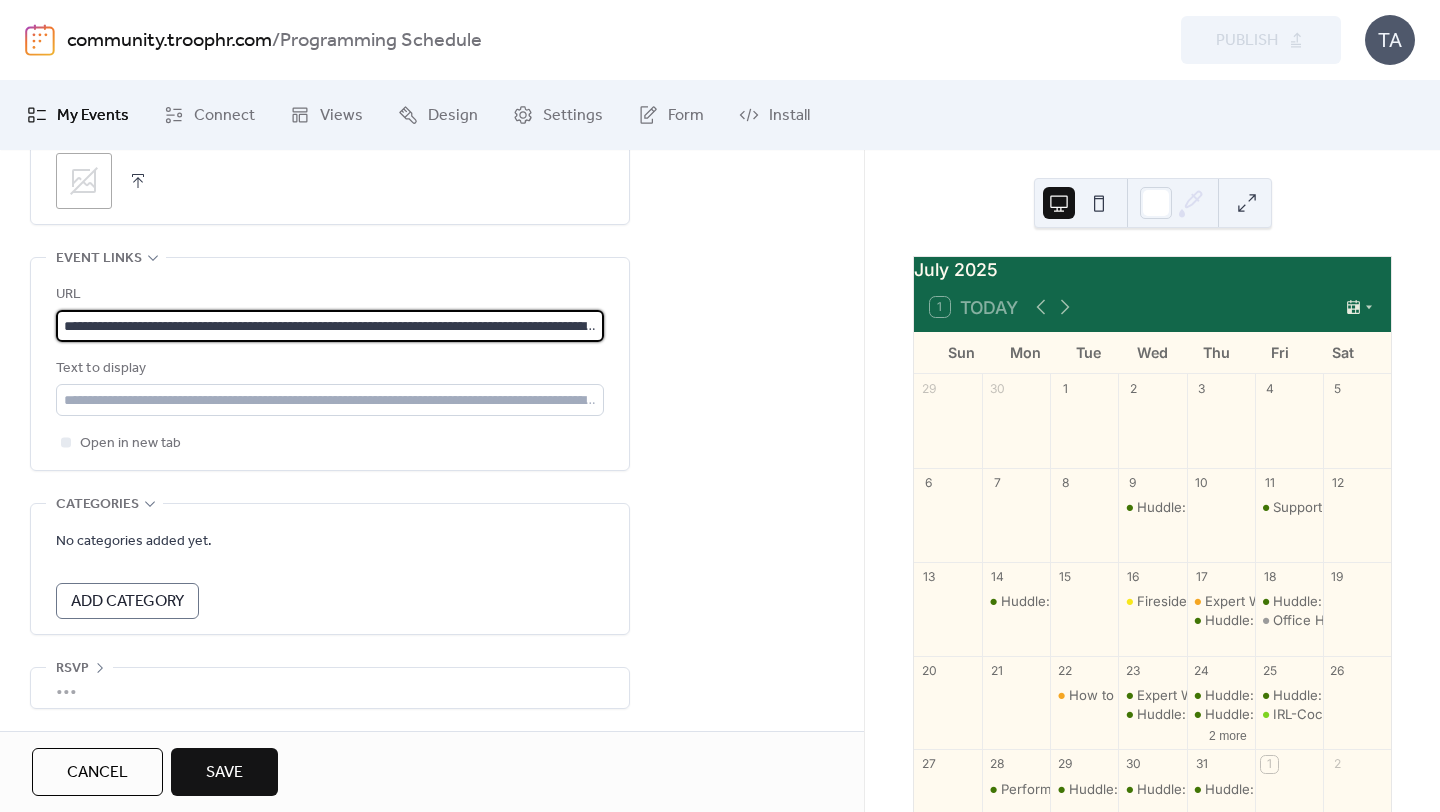 scroll, scrollTop: 0, scrollLeft: 371, axis: horizontal 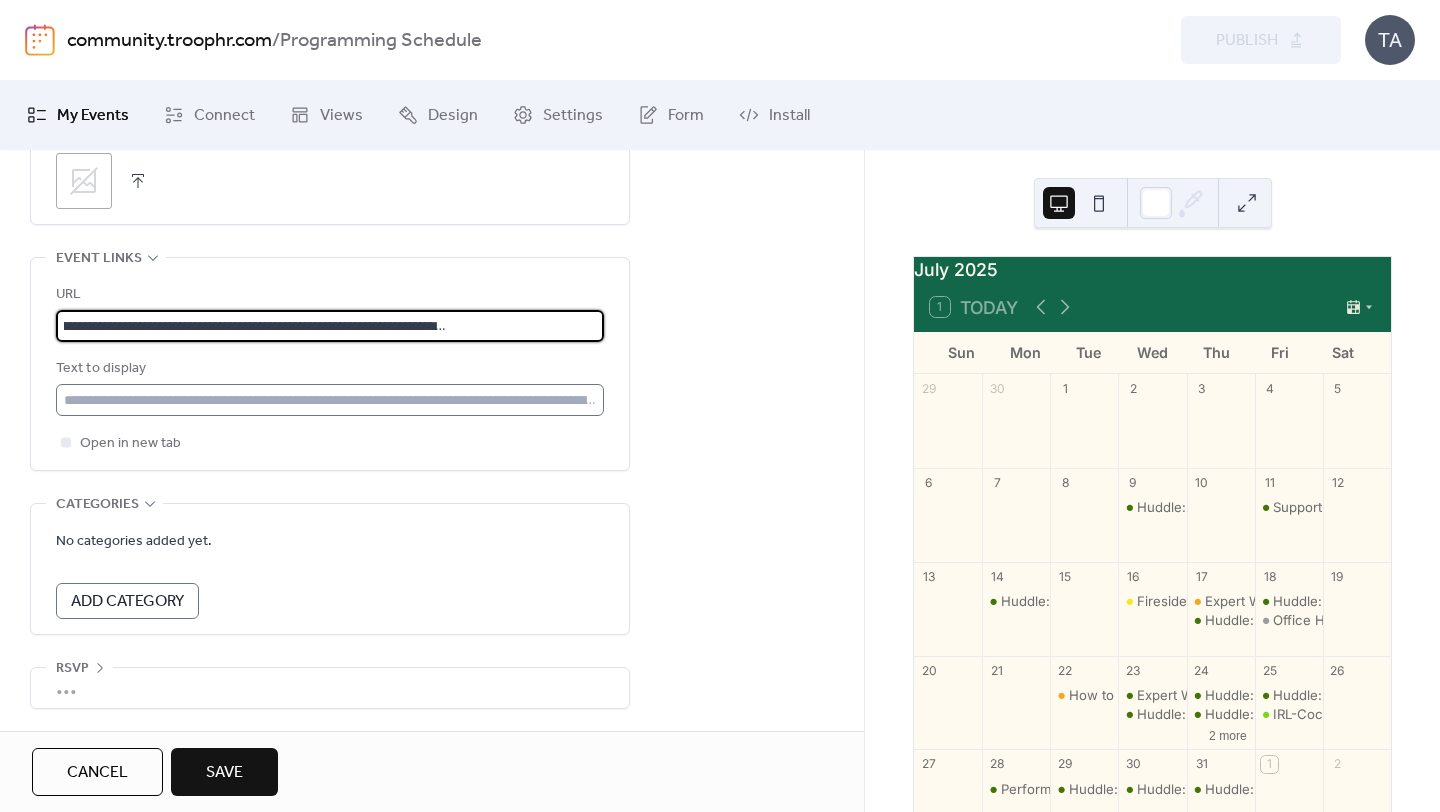 type on "**********" 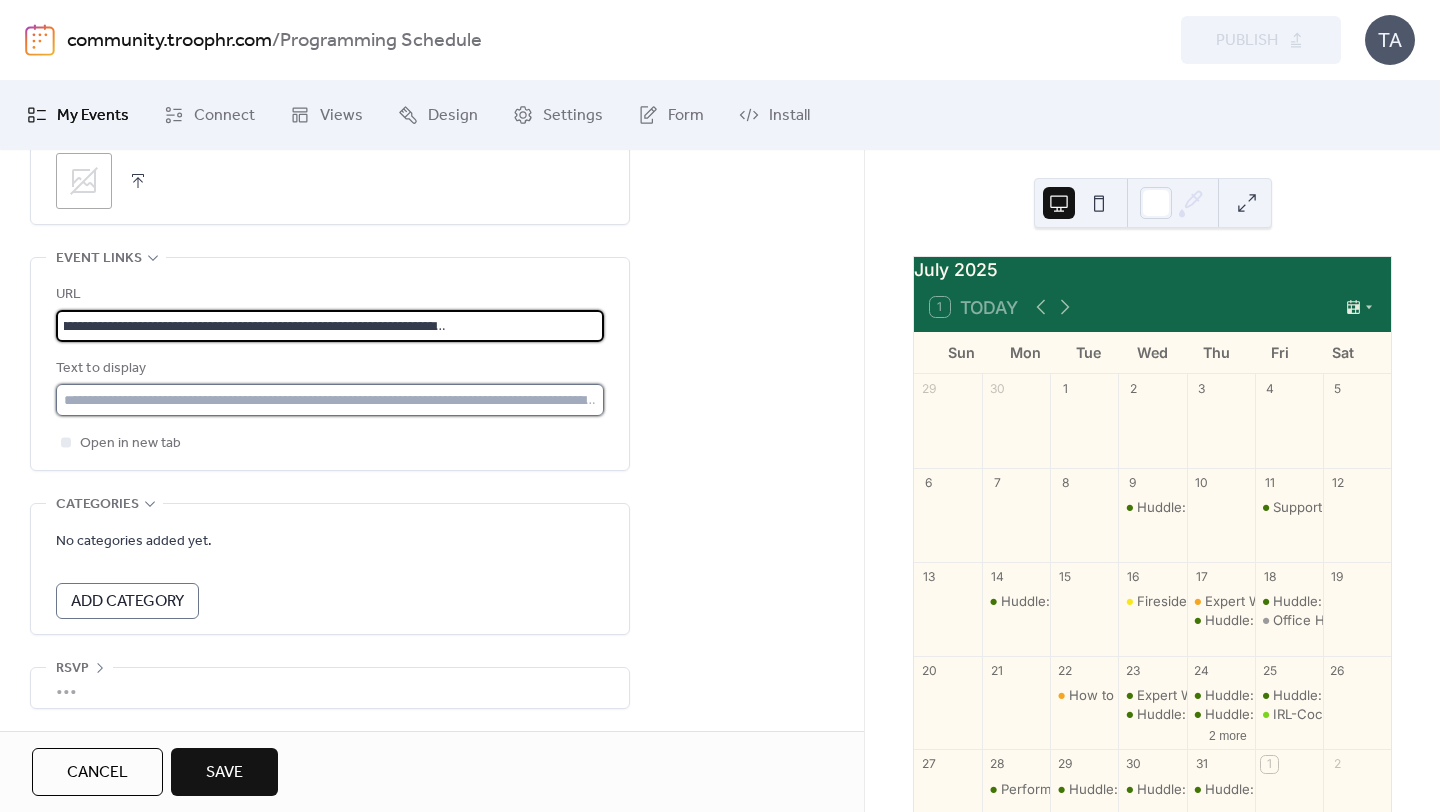 click at bounding box center (330, 400) 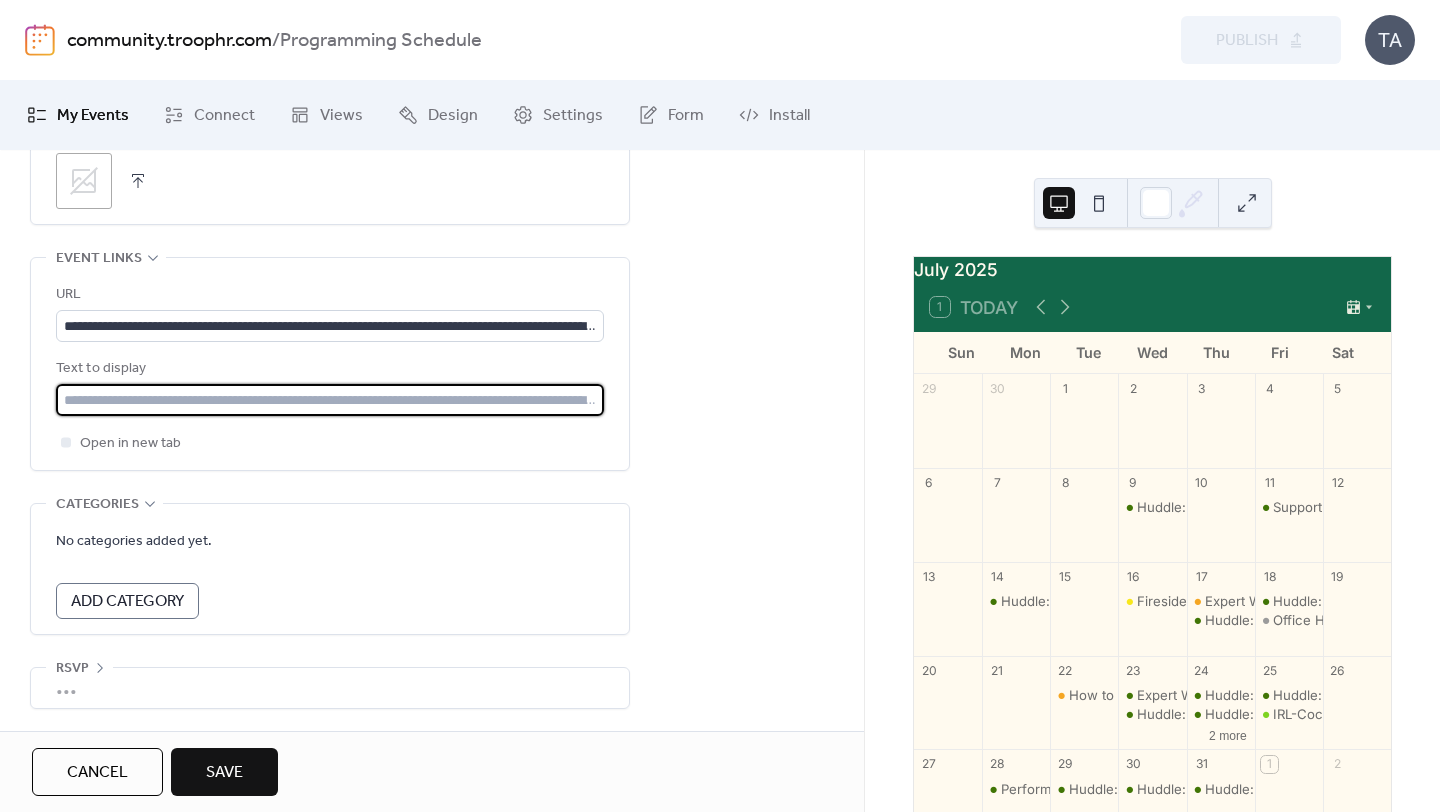 type on "**********" 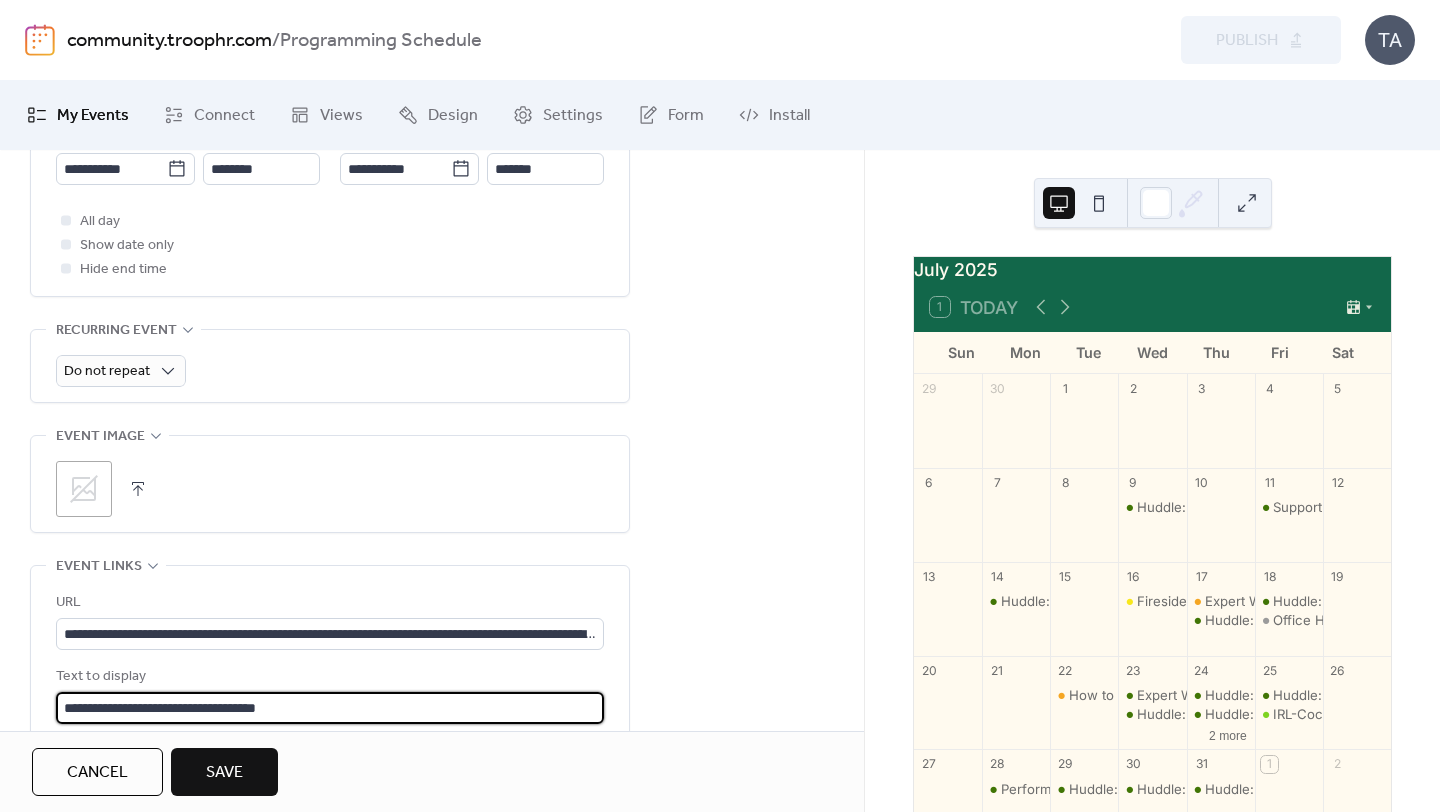 scroll, scrollTop: 764, scrollLeft: 0, axis: vertical 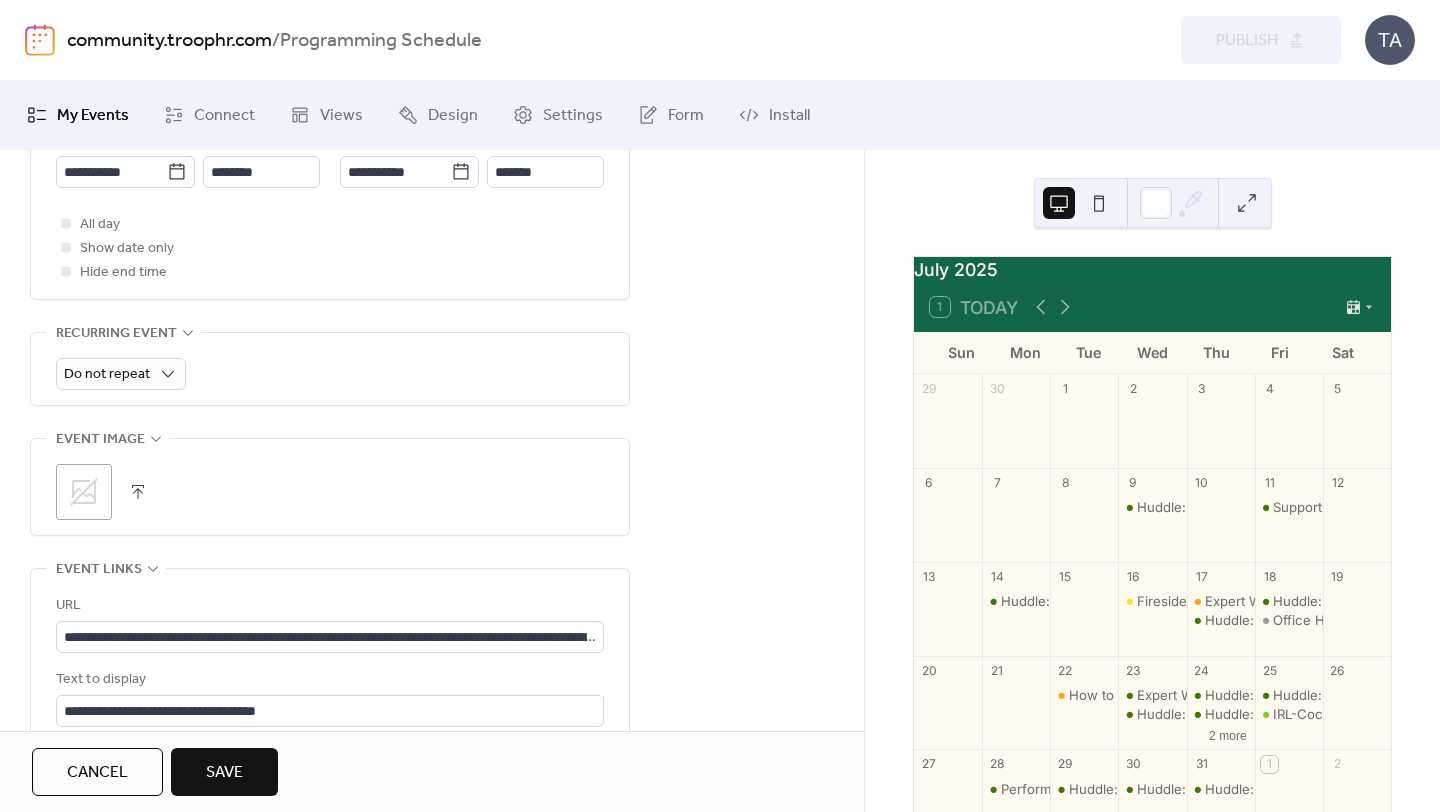 click 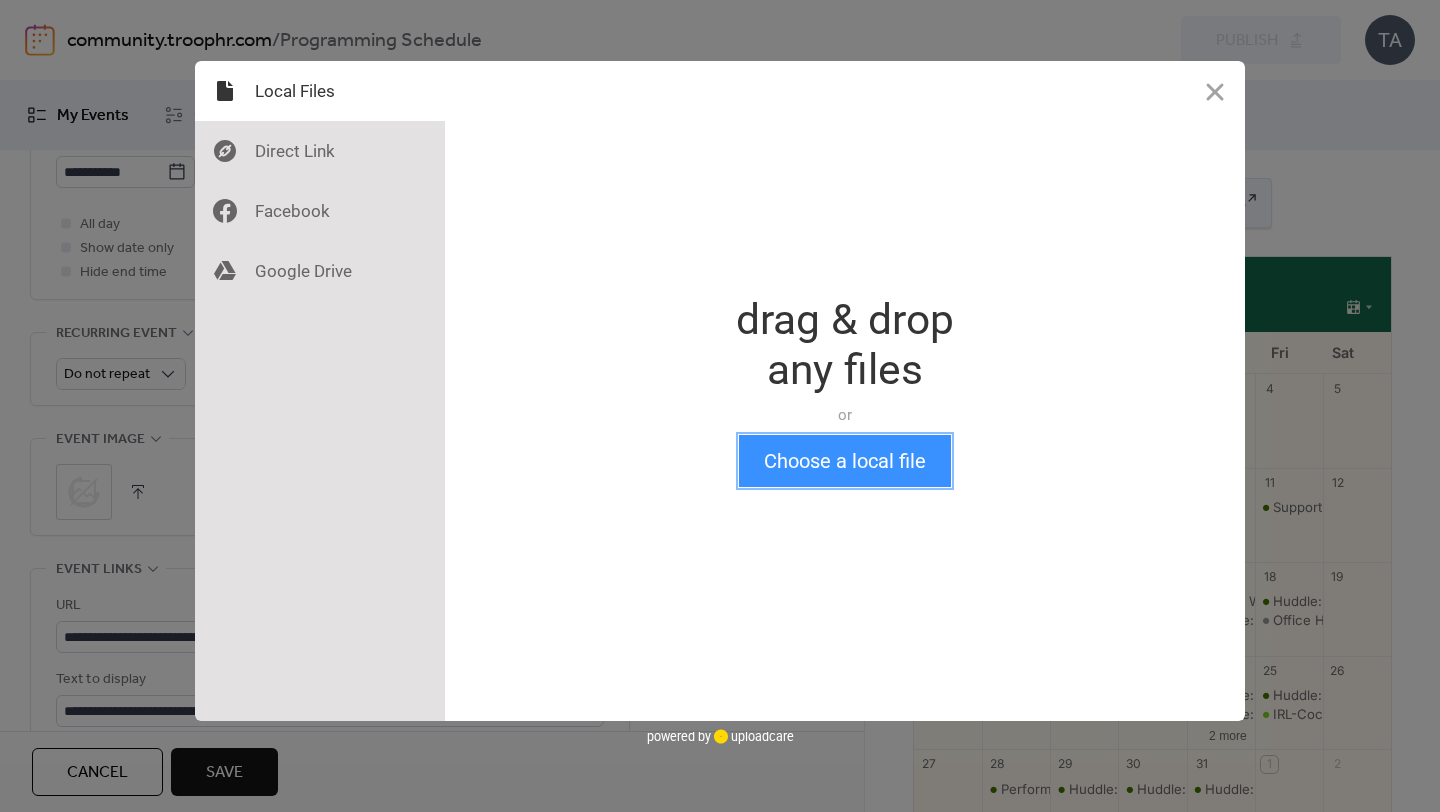 click on "Choose a local file" at bounding box center (845, 461) 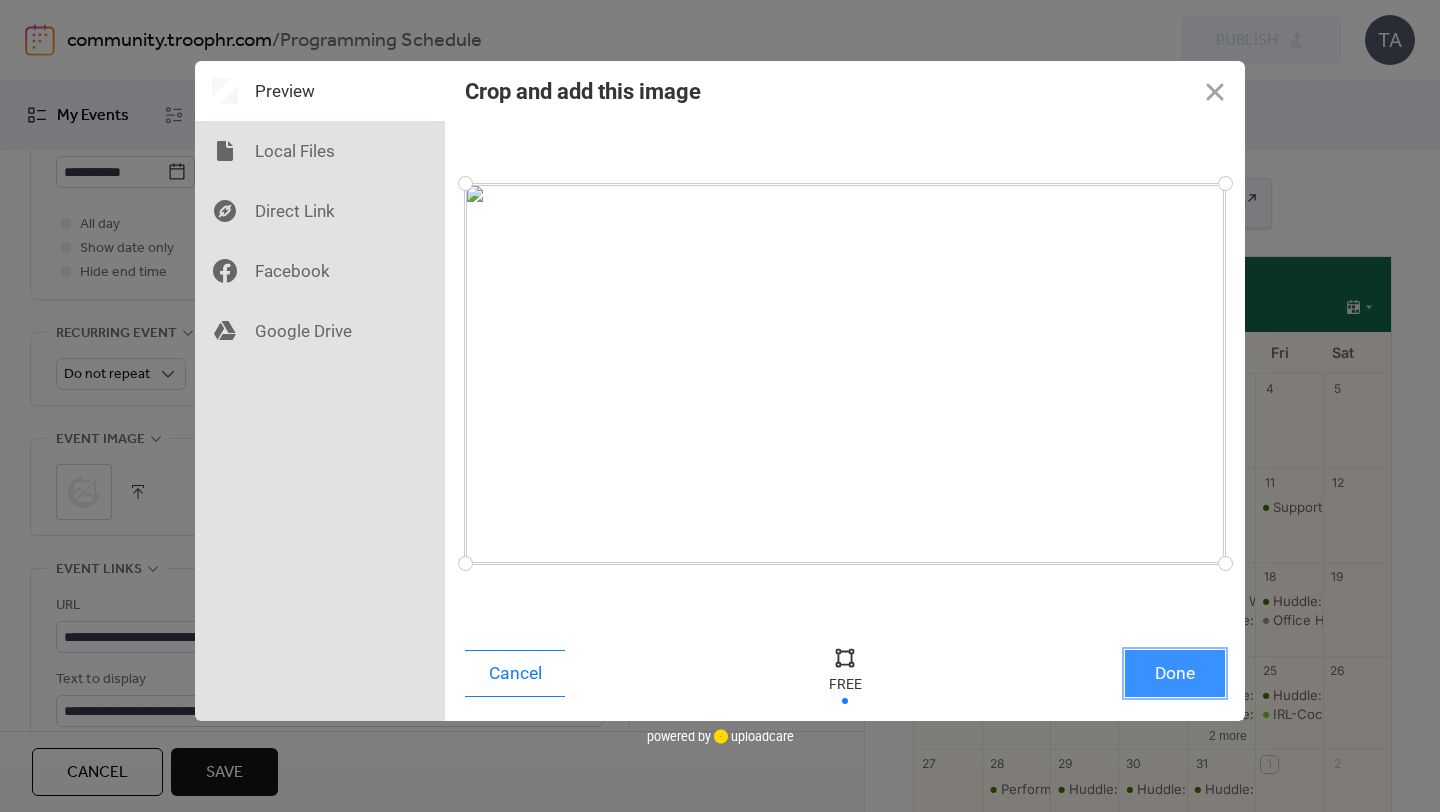 click on "Done" at bounding box center (1175, 673) 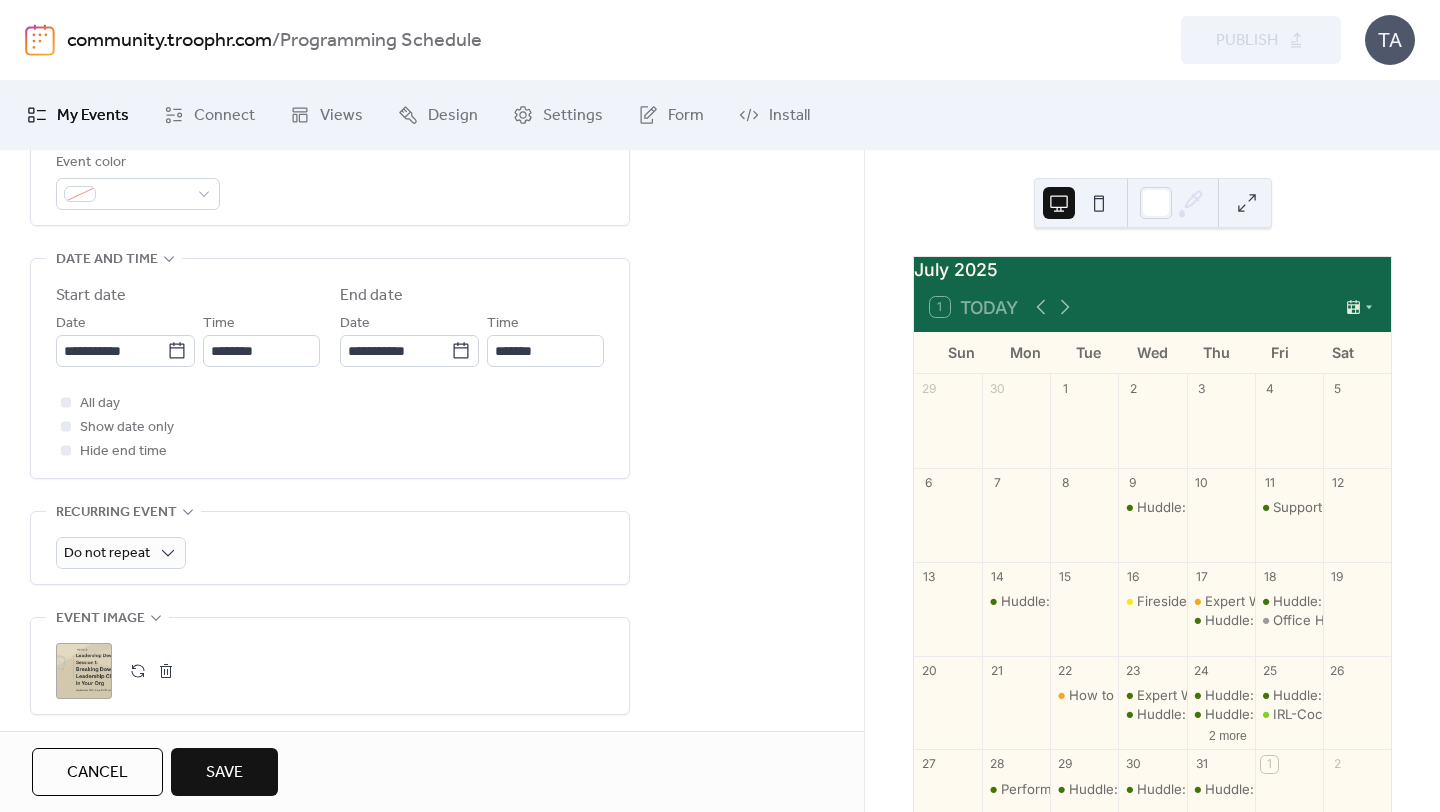 scroll, scrollTop: 546, scrollLeft: 0, axis: vertical 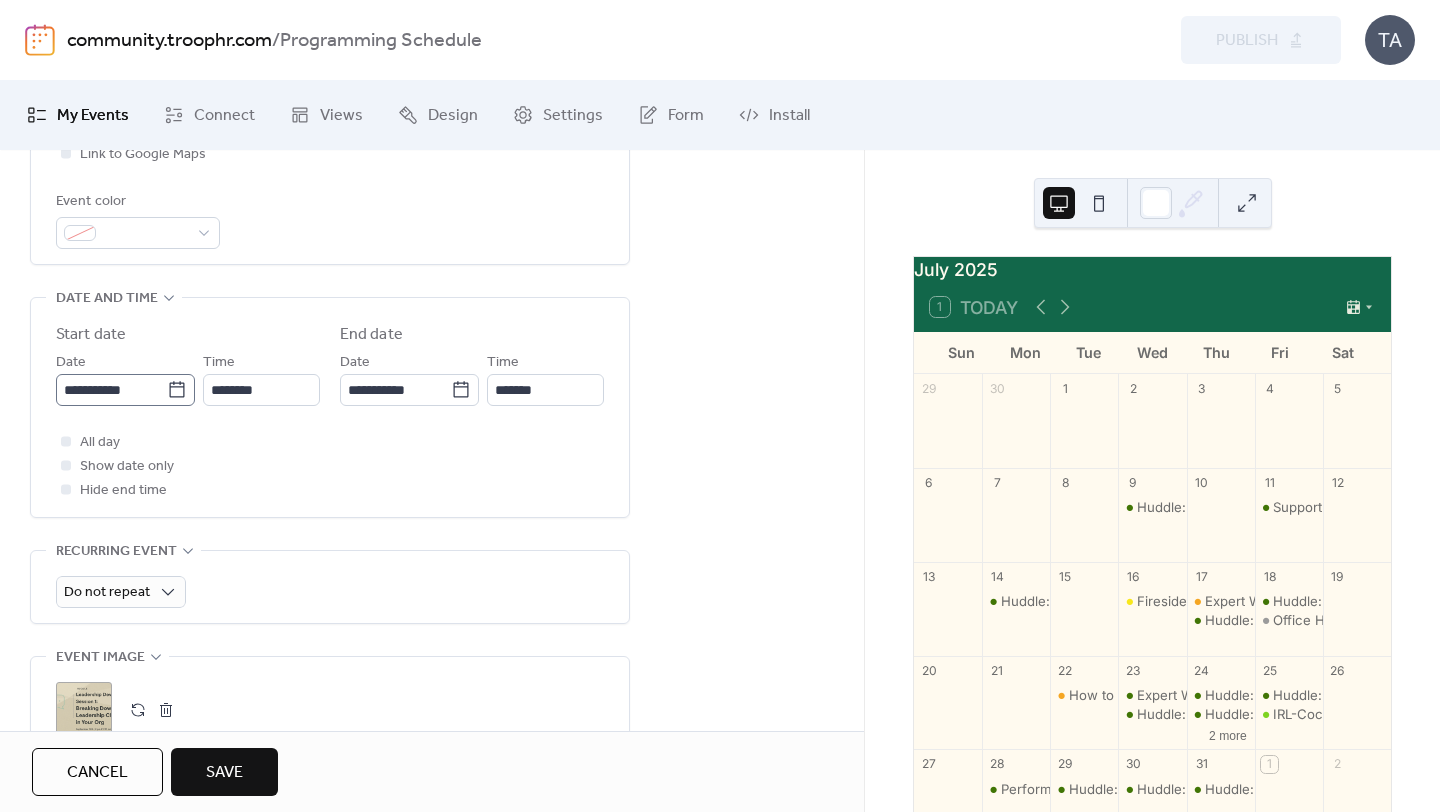 click on "**********" at bounding box center [125, 390] 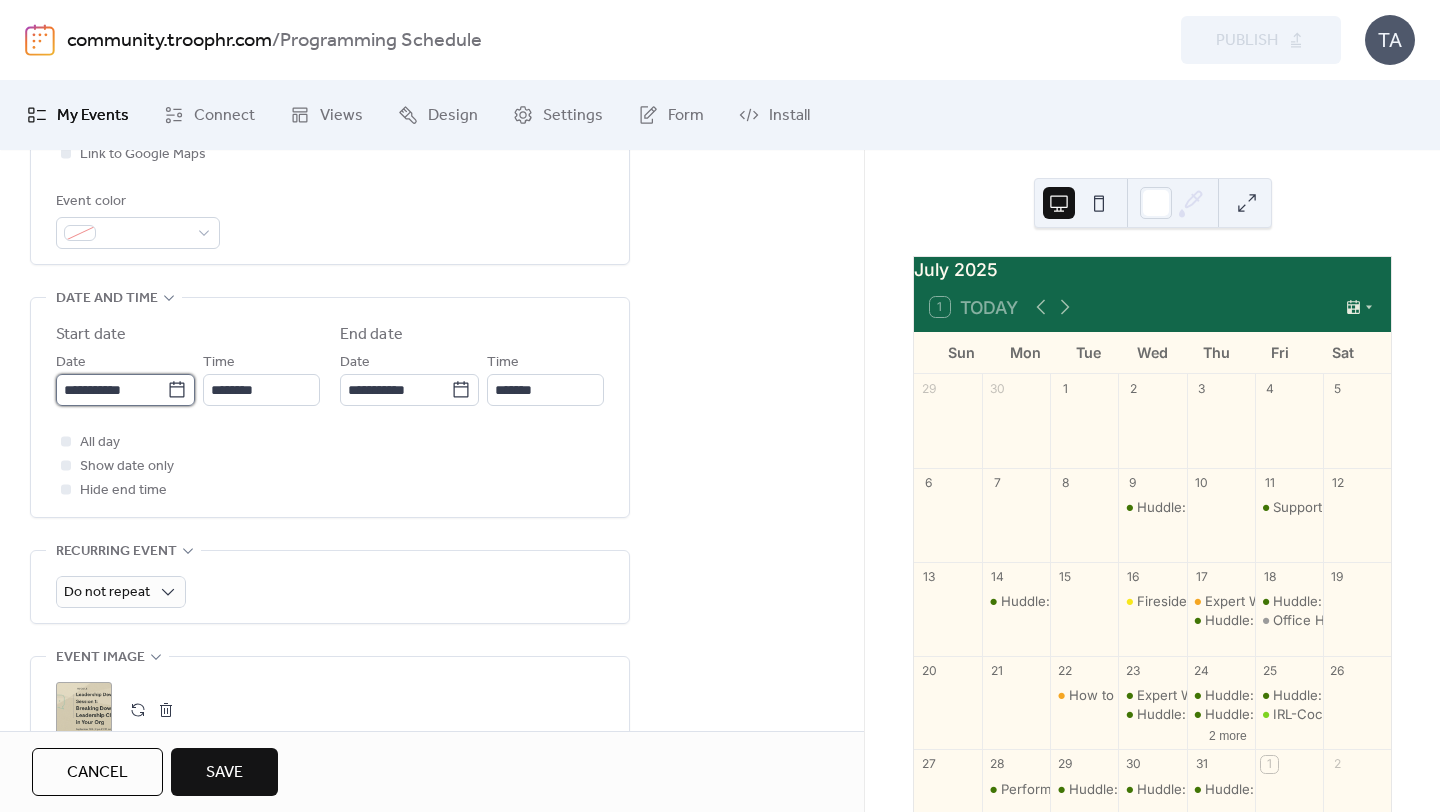 click on "**********" at bounding box center [111, 390] 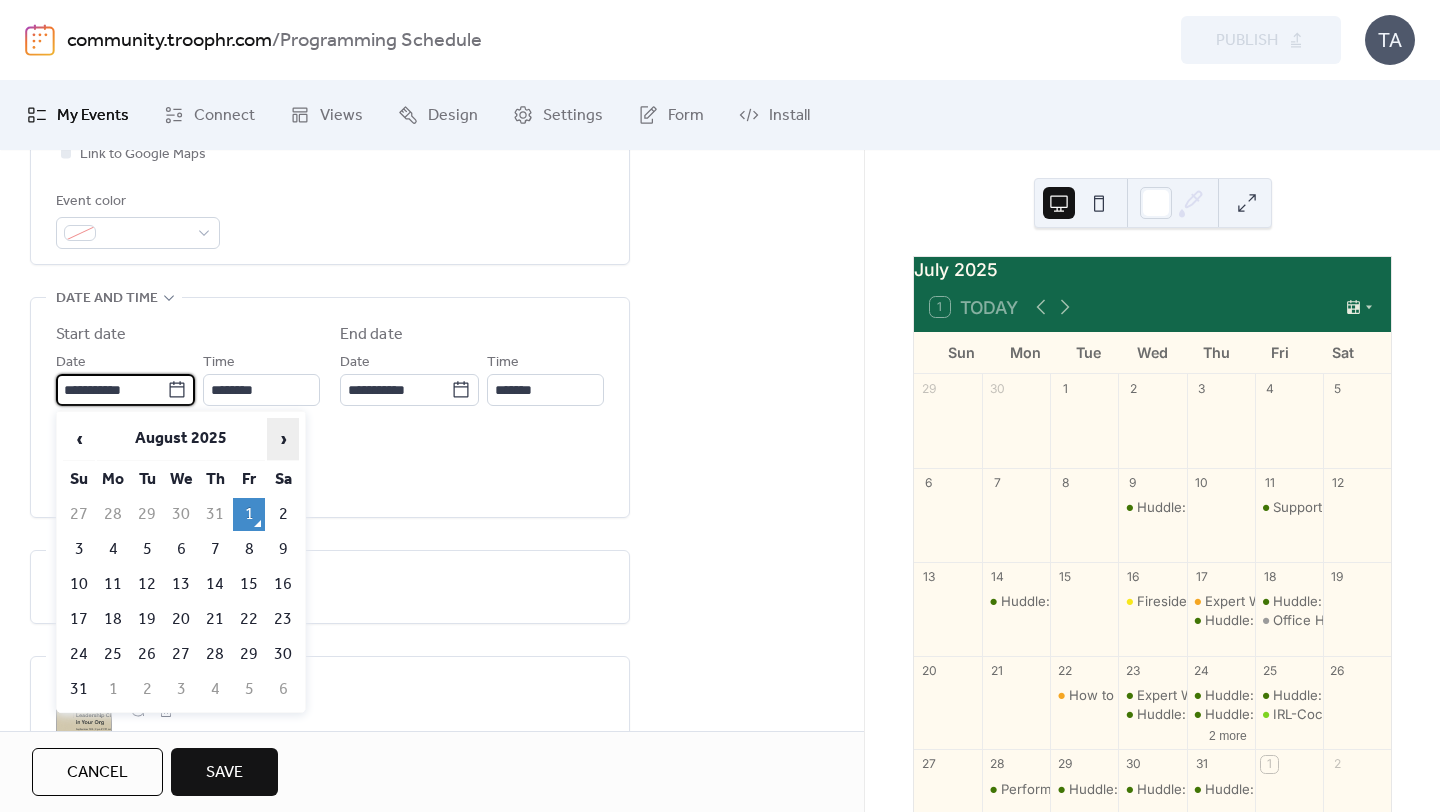 click on "›" at bounding box center [283, 439] 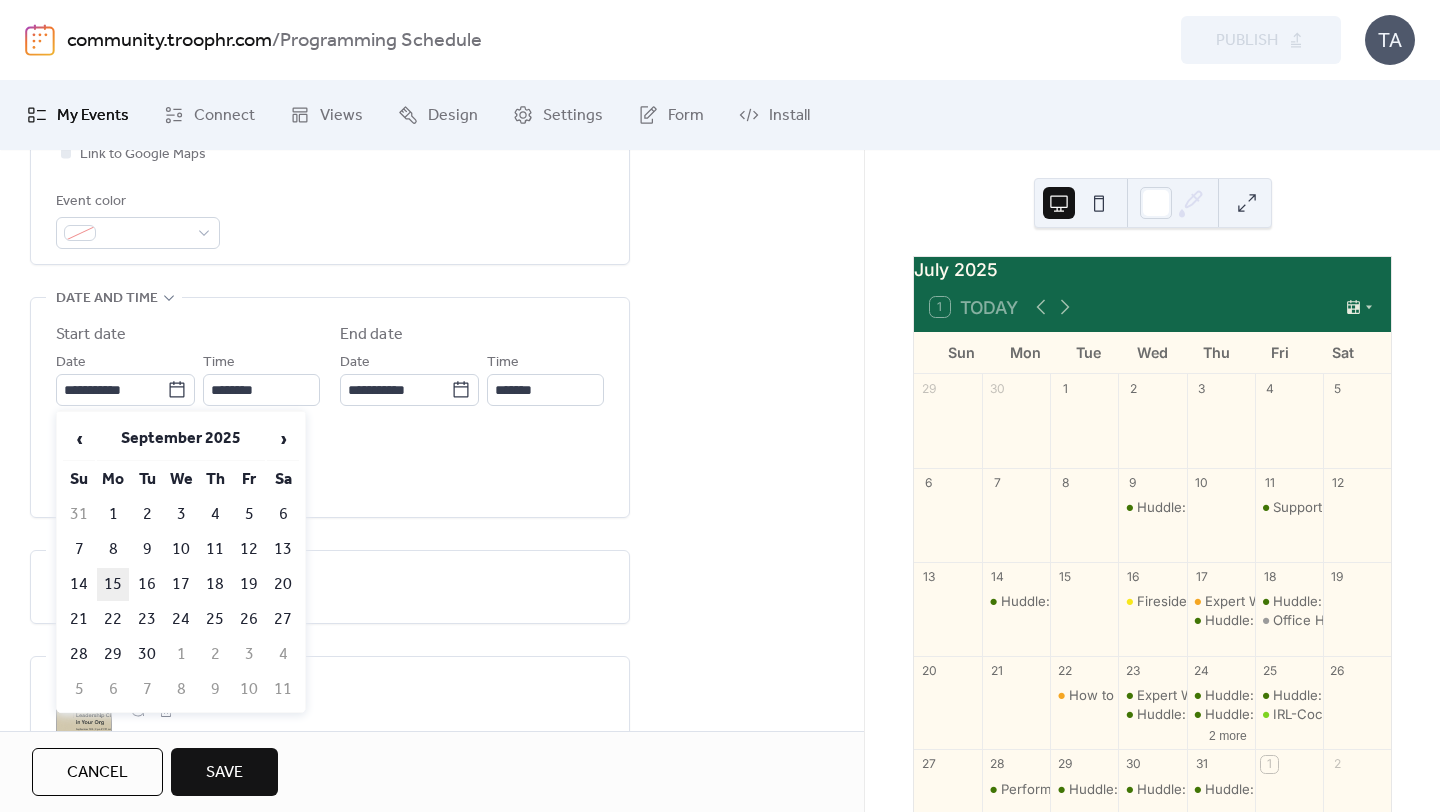 click on "15" at bounding box center [113, 584] 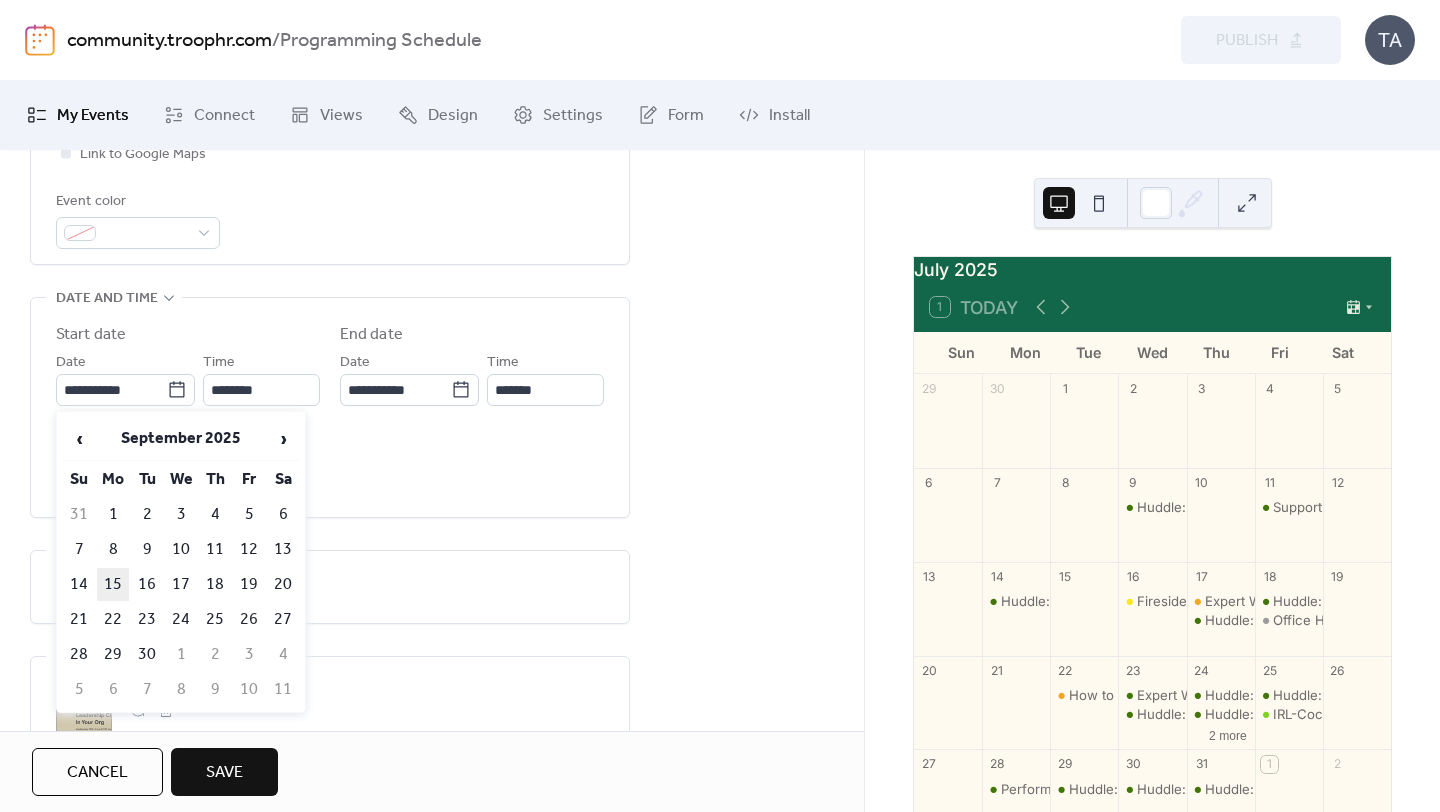 type on "**********" 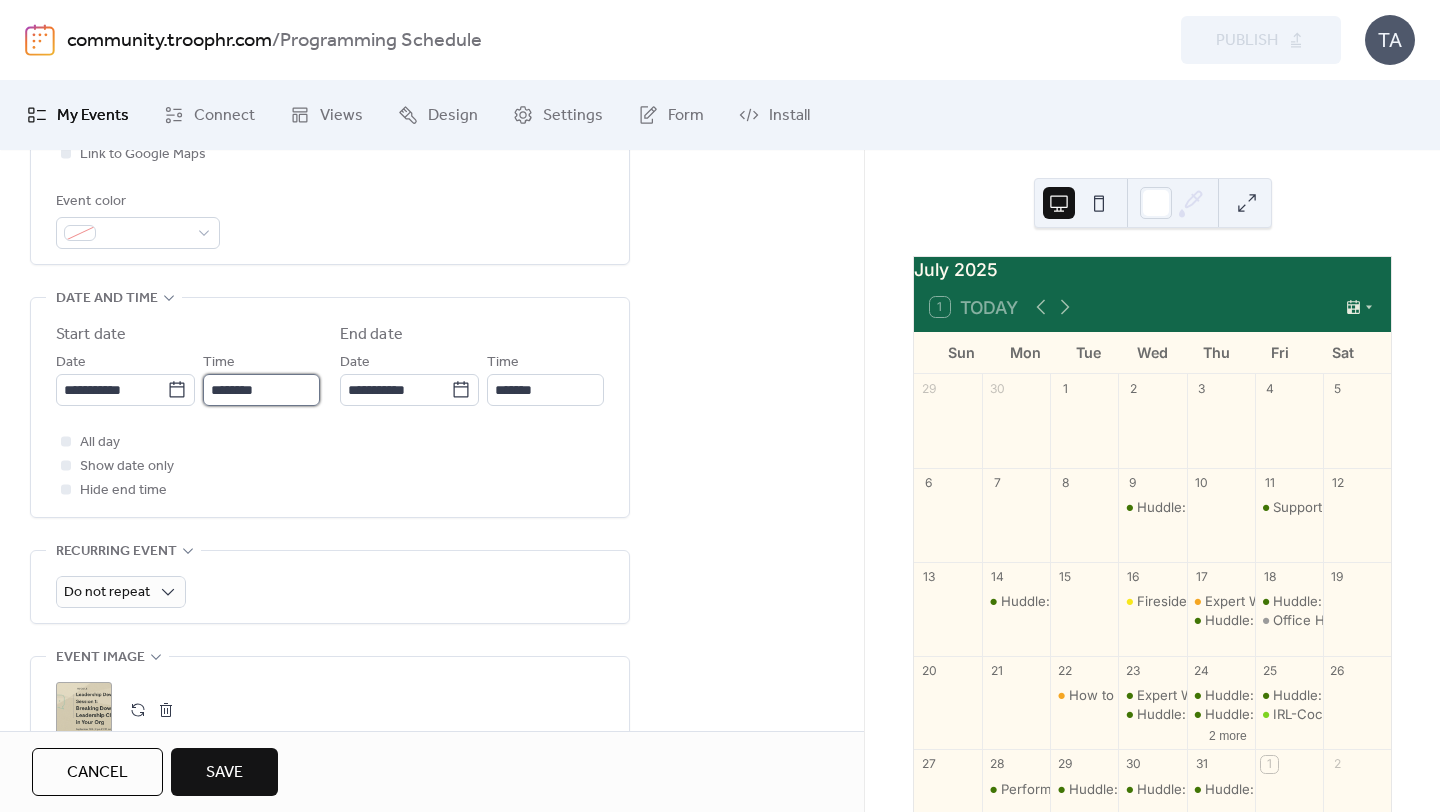 click on "********" at bounding box center (261, 390) 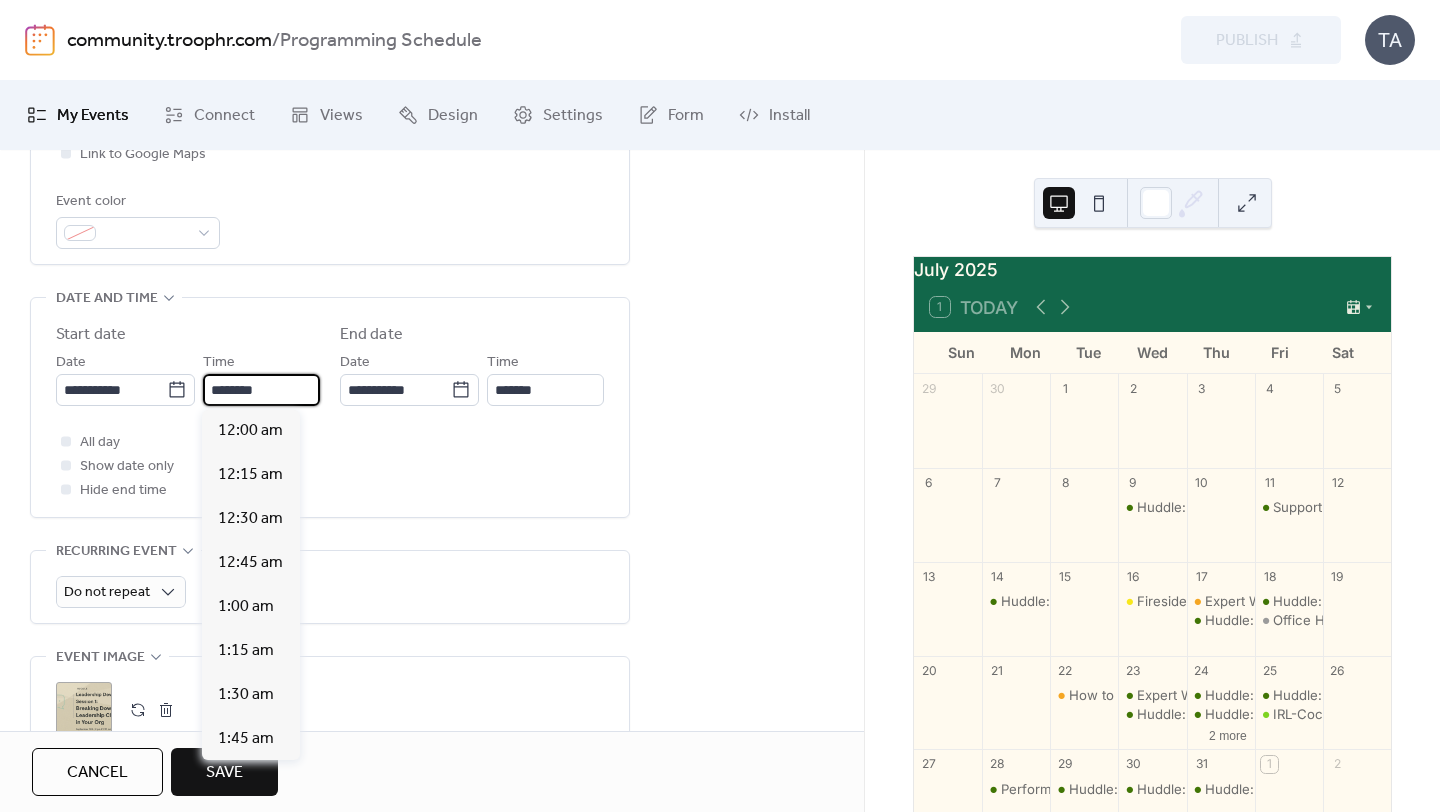 scroll, scrollTop: 2112, scrollLeft: 0, axis: vertical 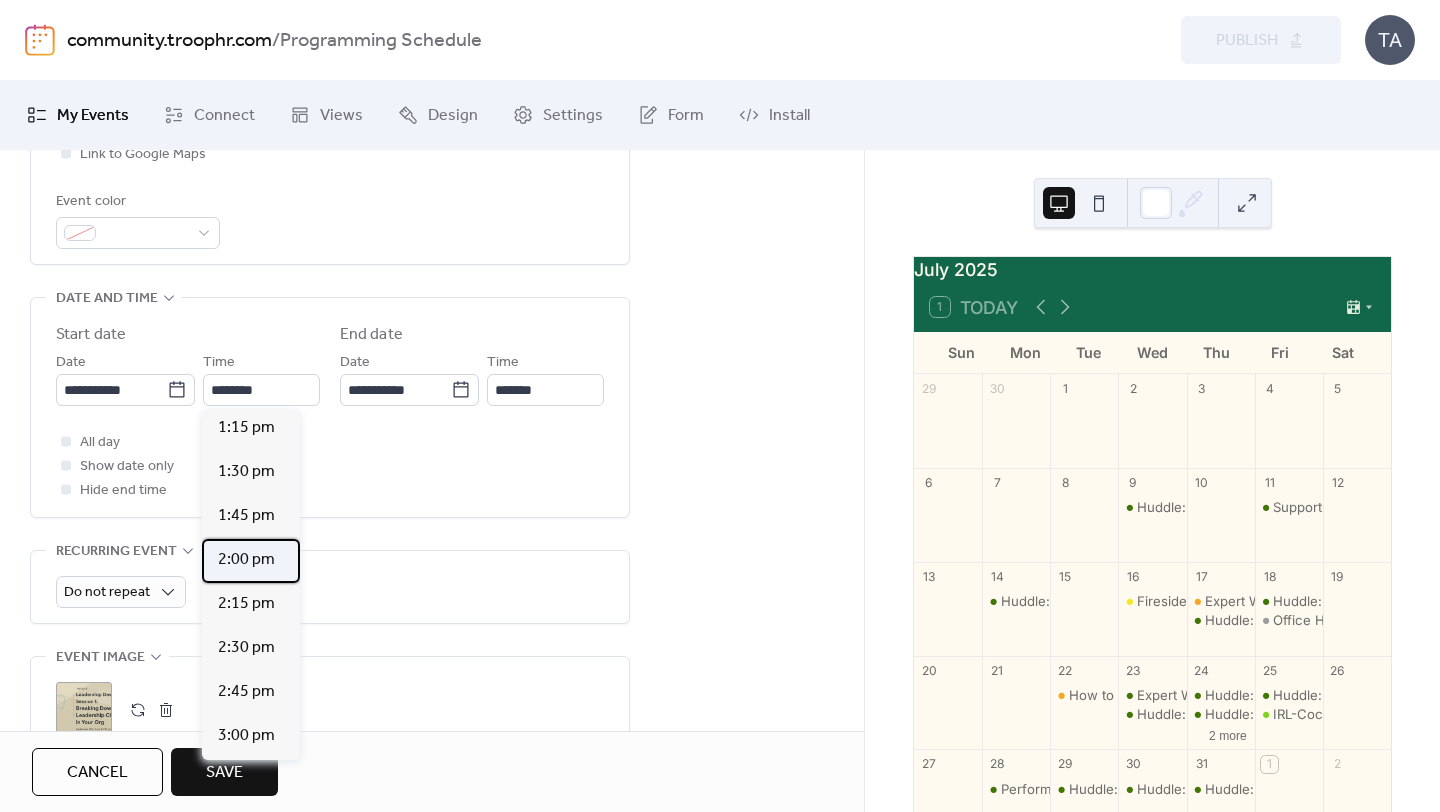 click on "2:00 pm" at bounding box center (246, 560) 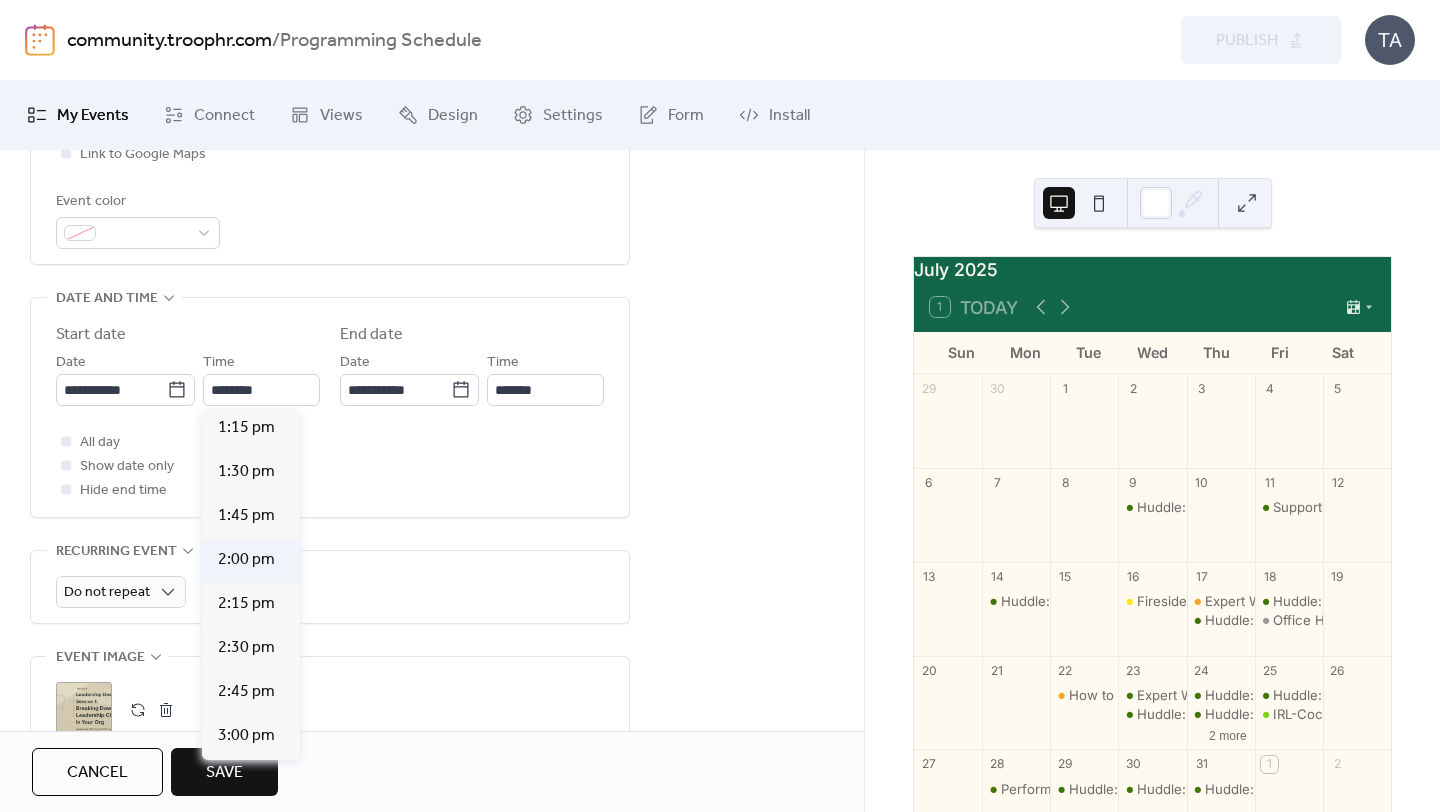 type on "*******" 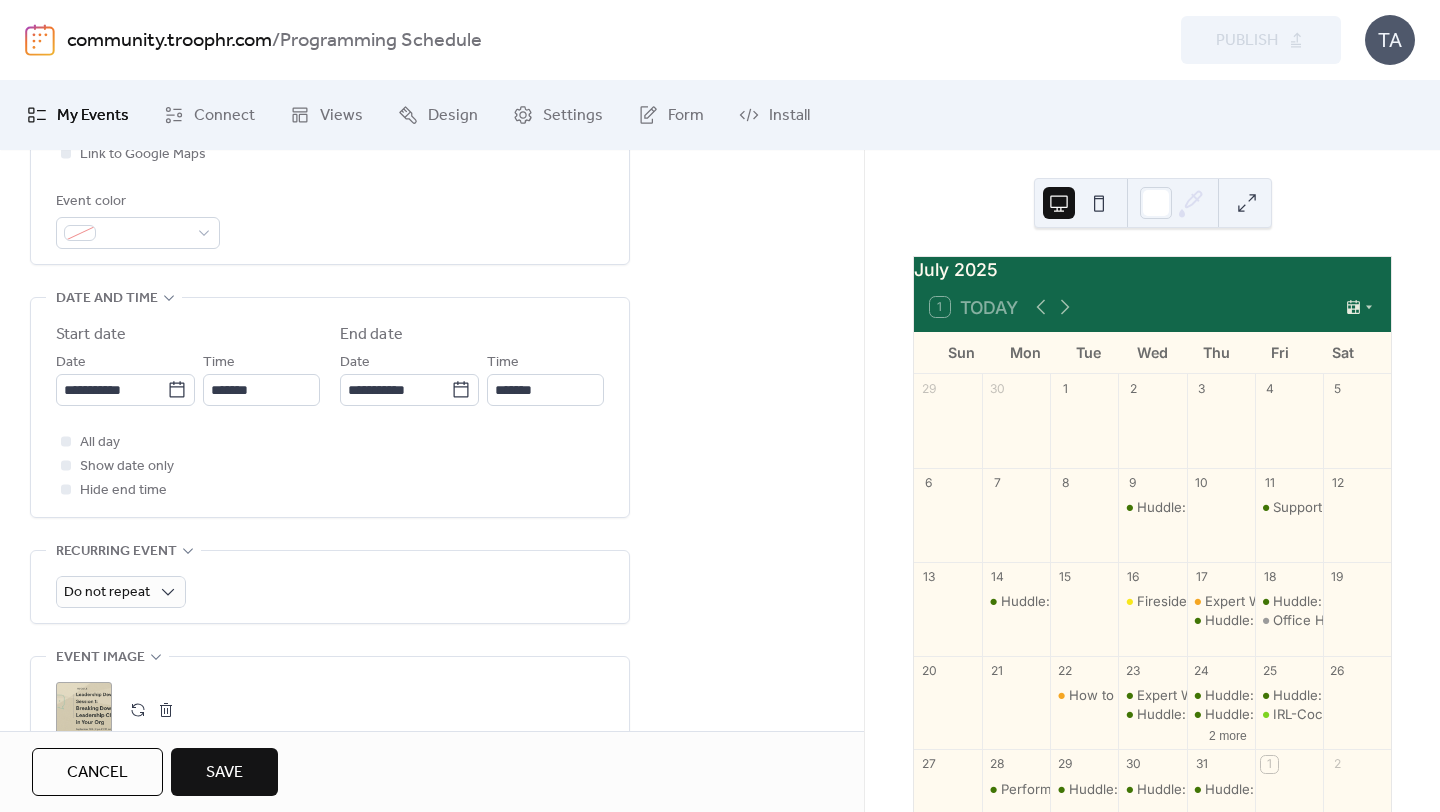 click on "**********" at bounding box center (330, 476) 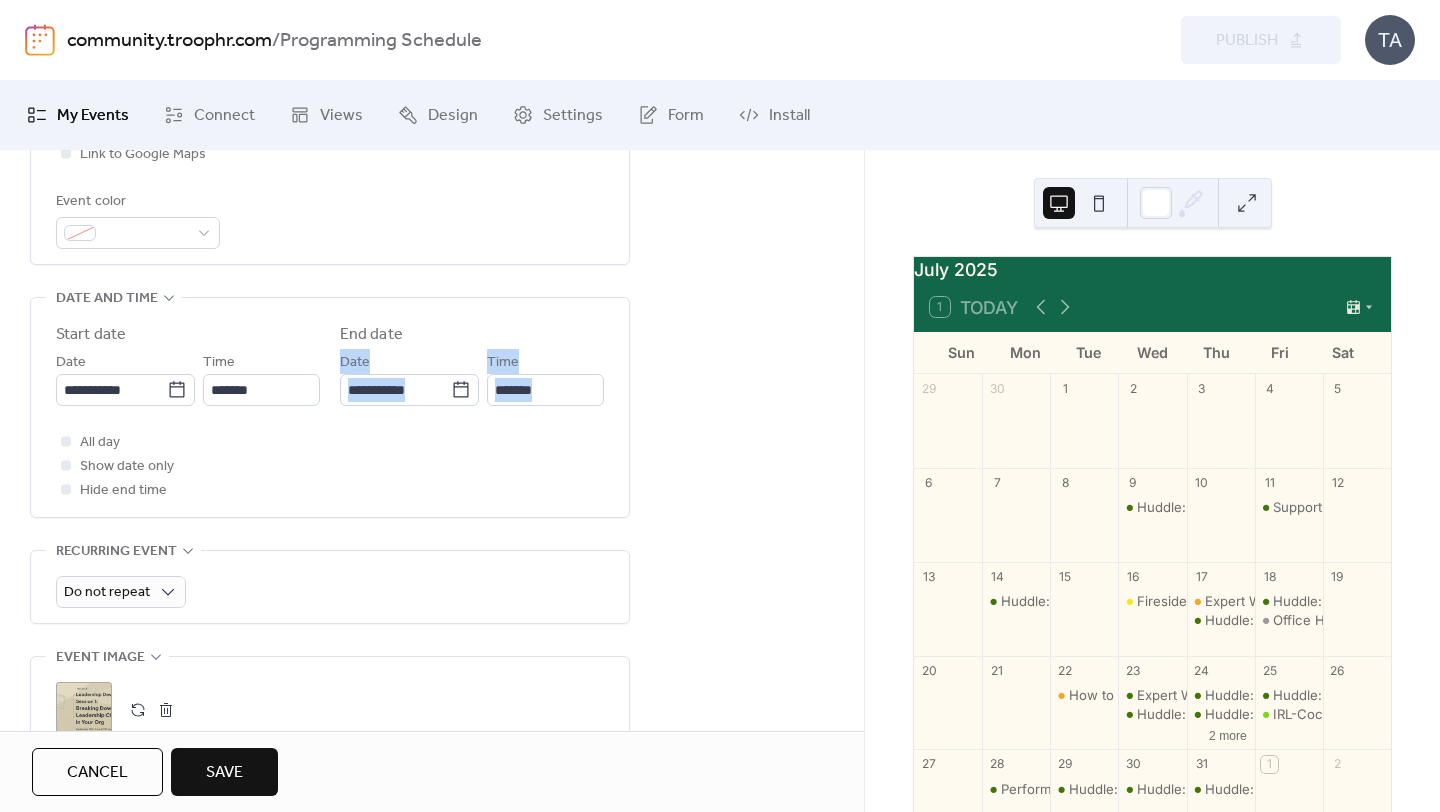 drag, startPoint x: 856, startPoint y: 428, endPoint x: 858, endPoint y: 327, distance: 101.0198 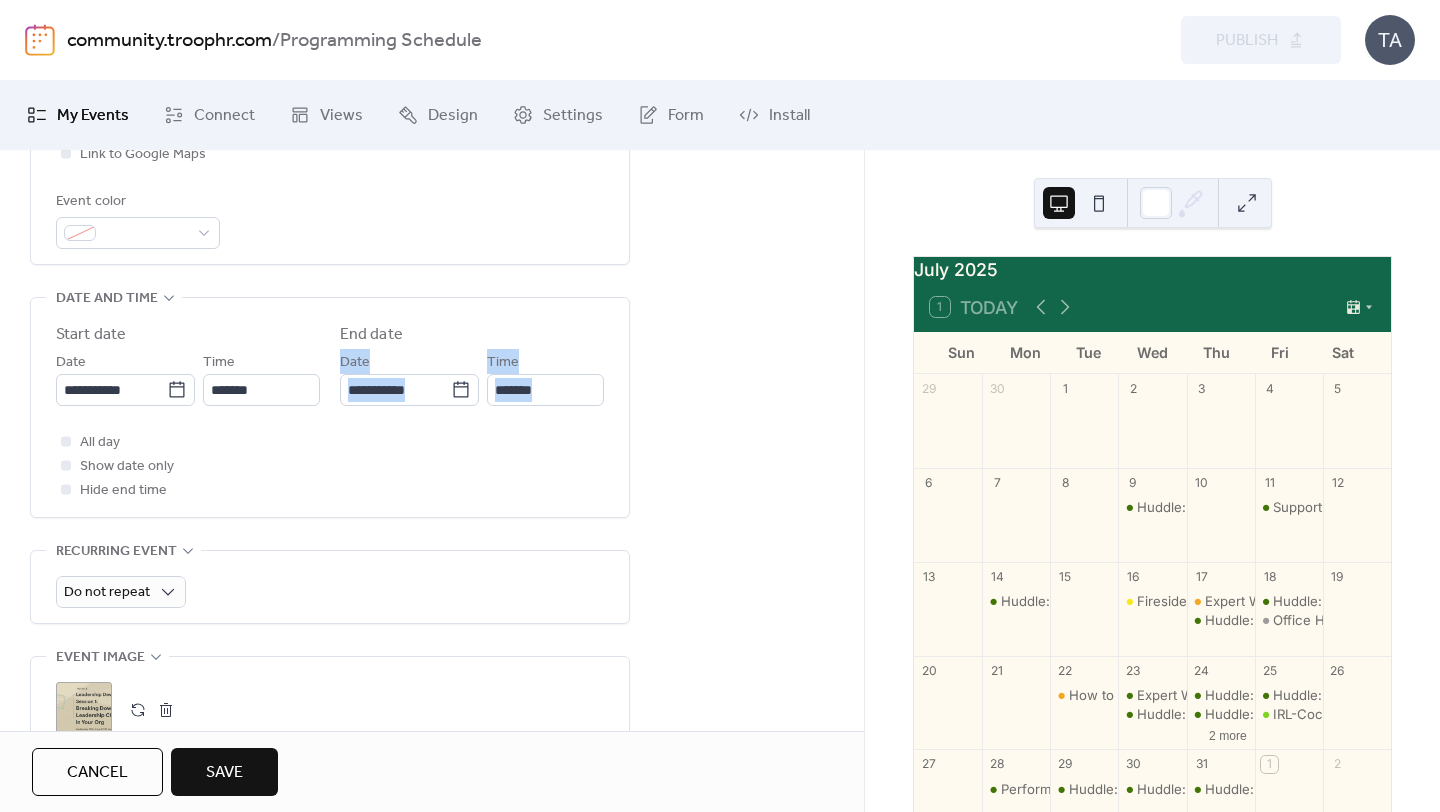 click on "**********" at bounding box center (432, 440) 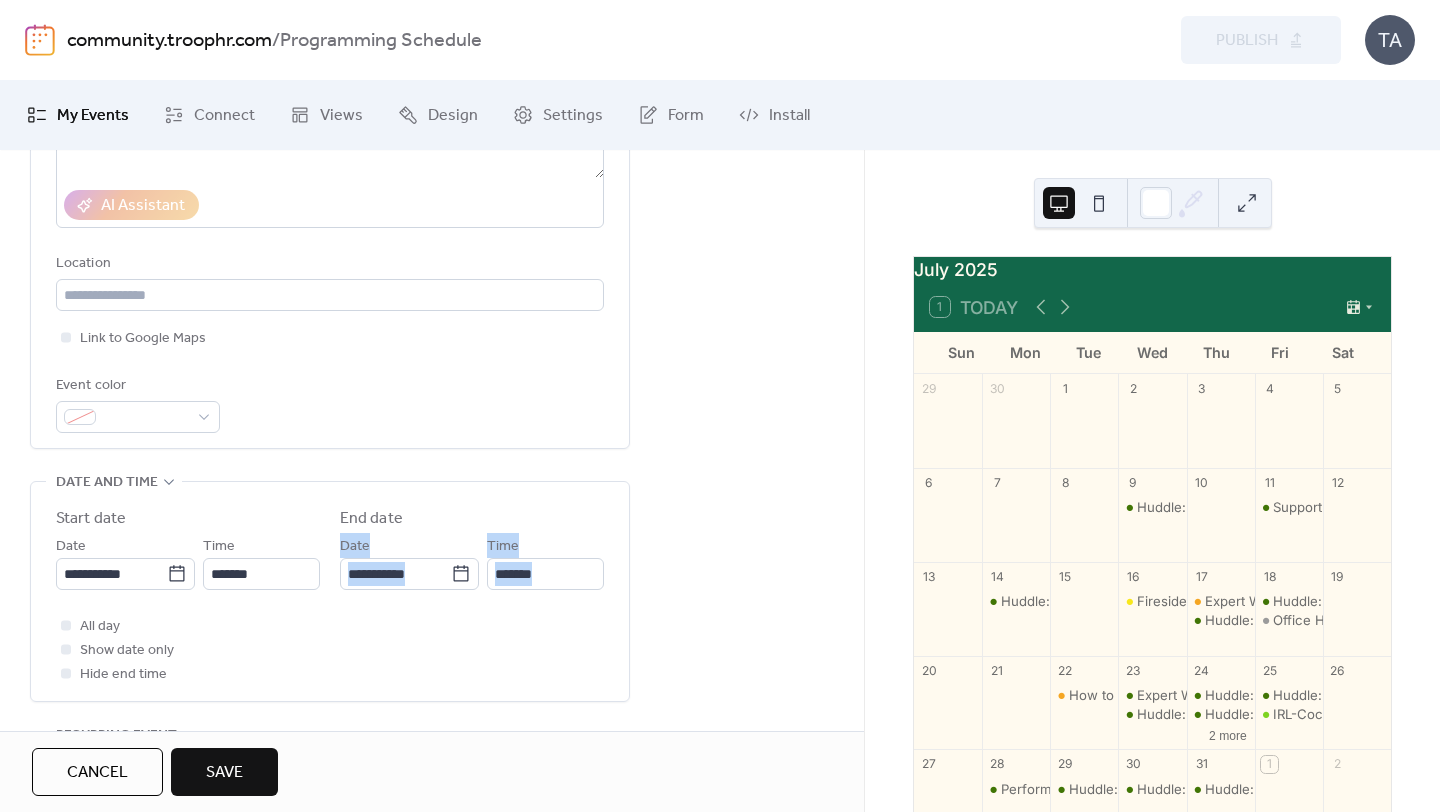scroll, scrollTop: 351, scrollLeft: 0, axis: vertical 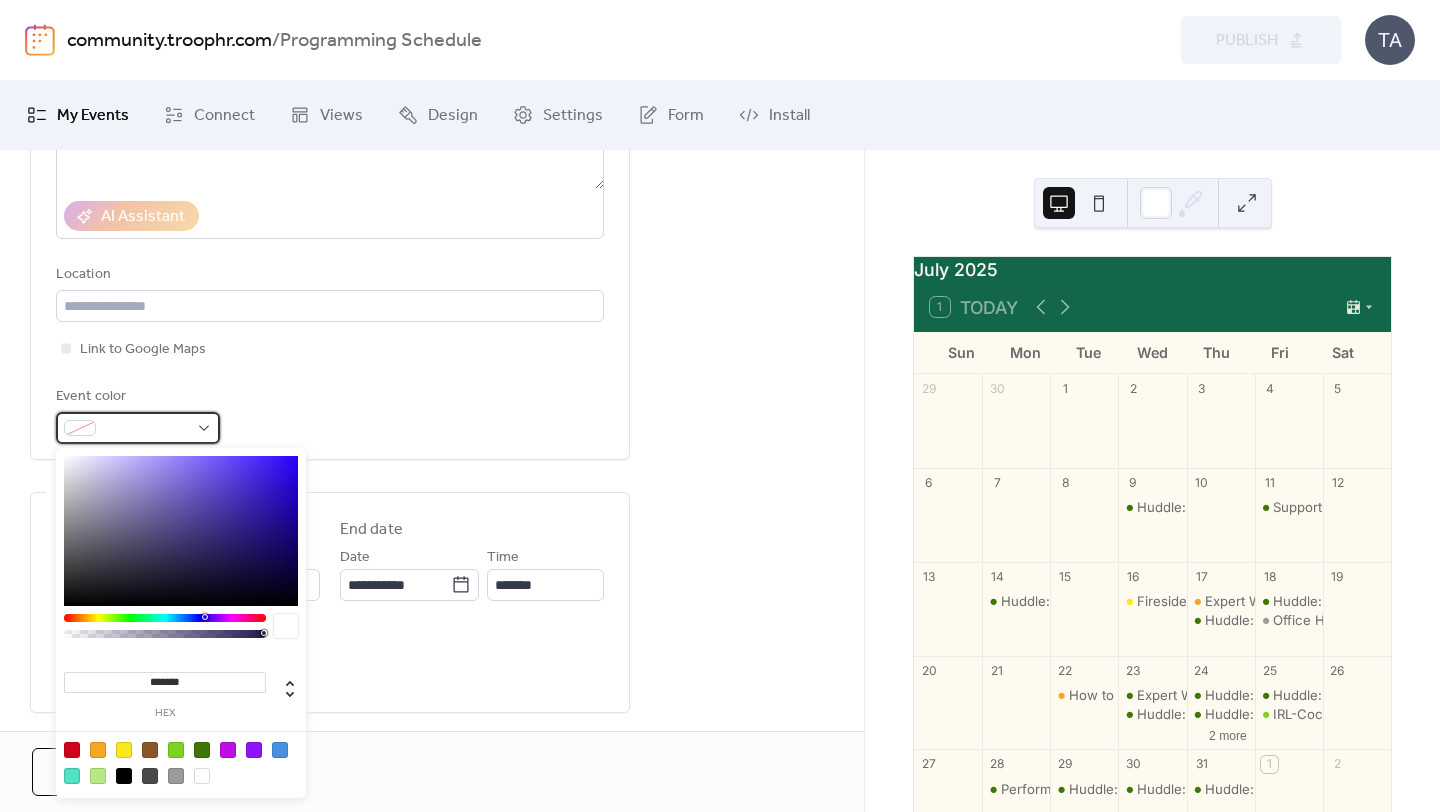 click at bounding box center [138, 428] 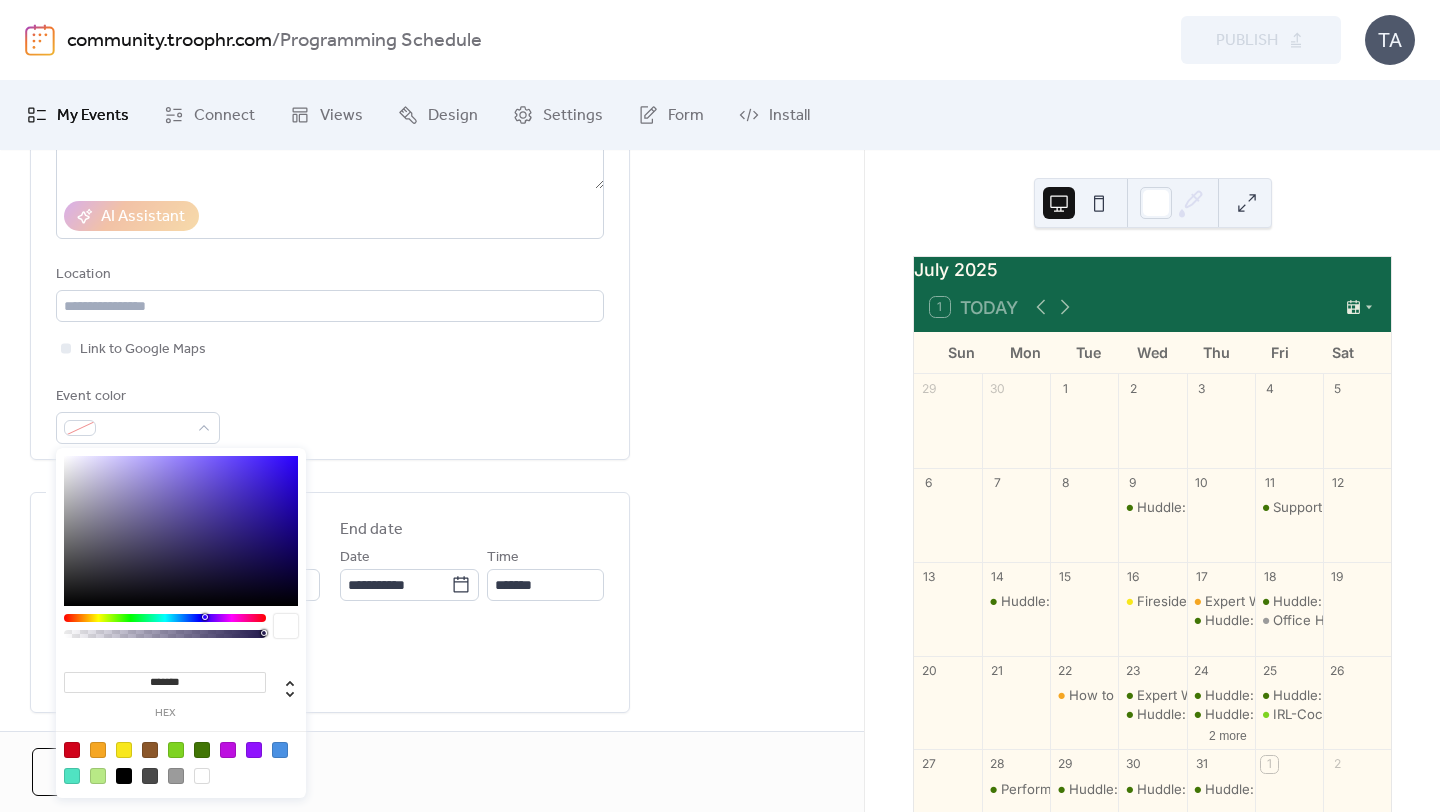 click at bounding box center [202, 750] 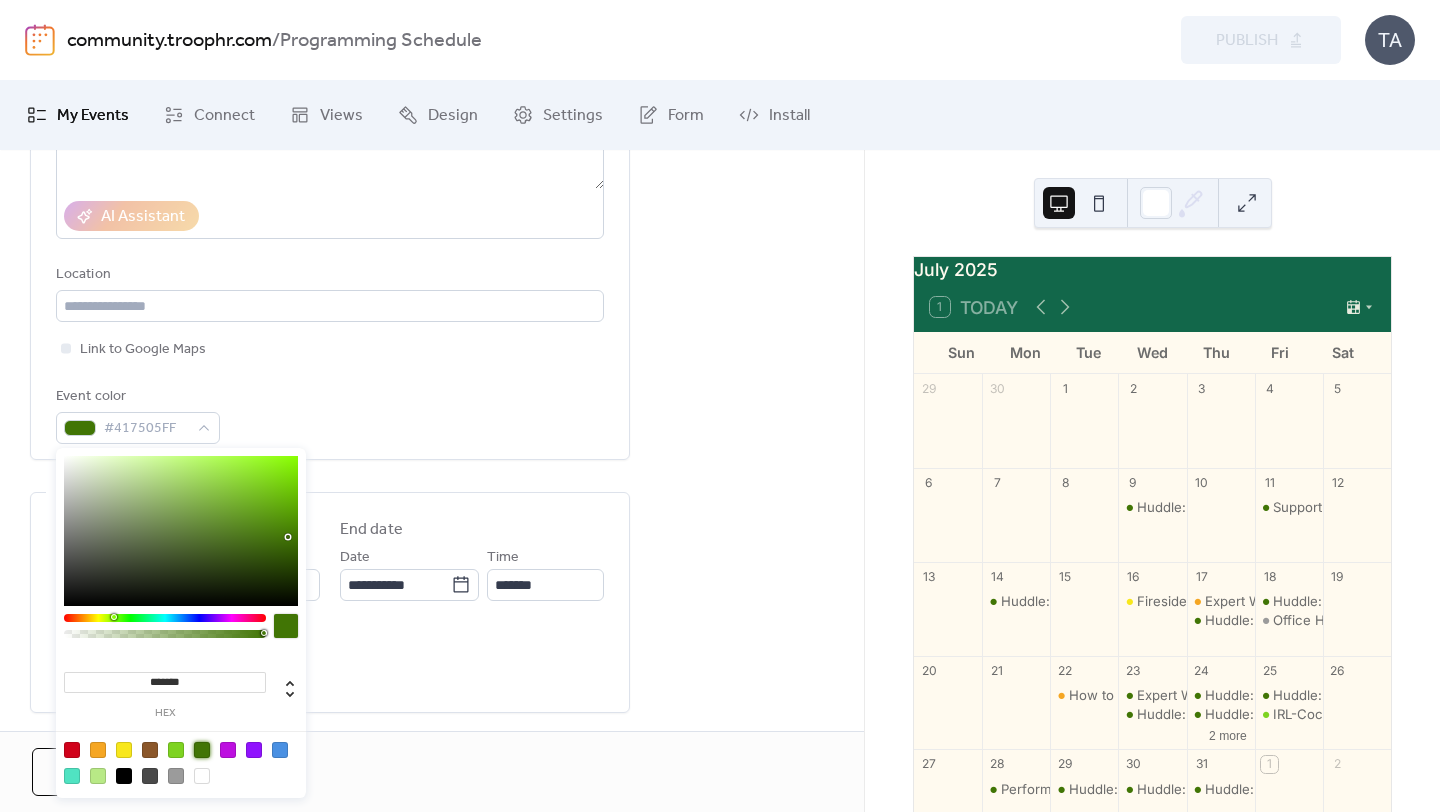 click on "Event color #417505FF" at bounding box center [330, 414] 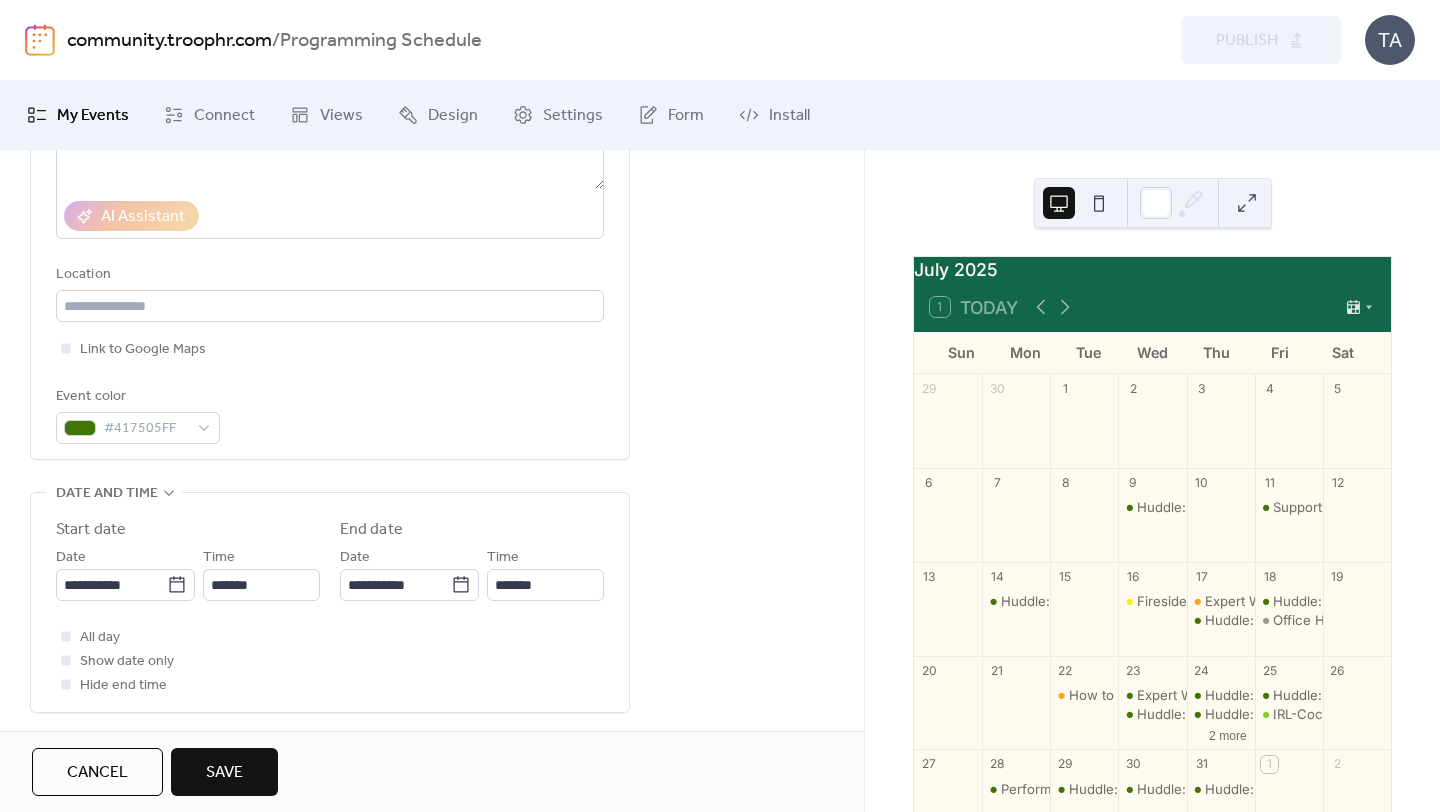 scroll, scrollTop: 174, scrollLeft: 0, axis: vertical 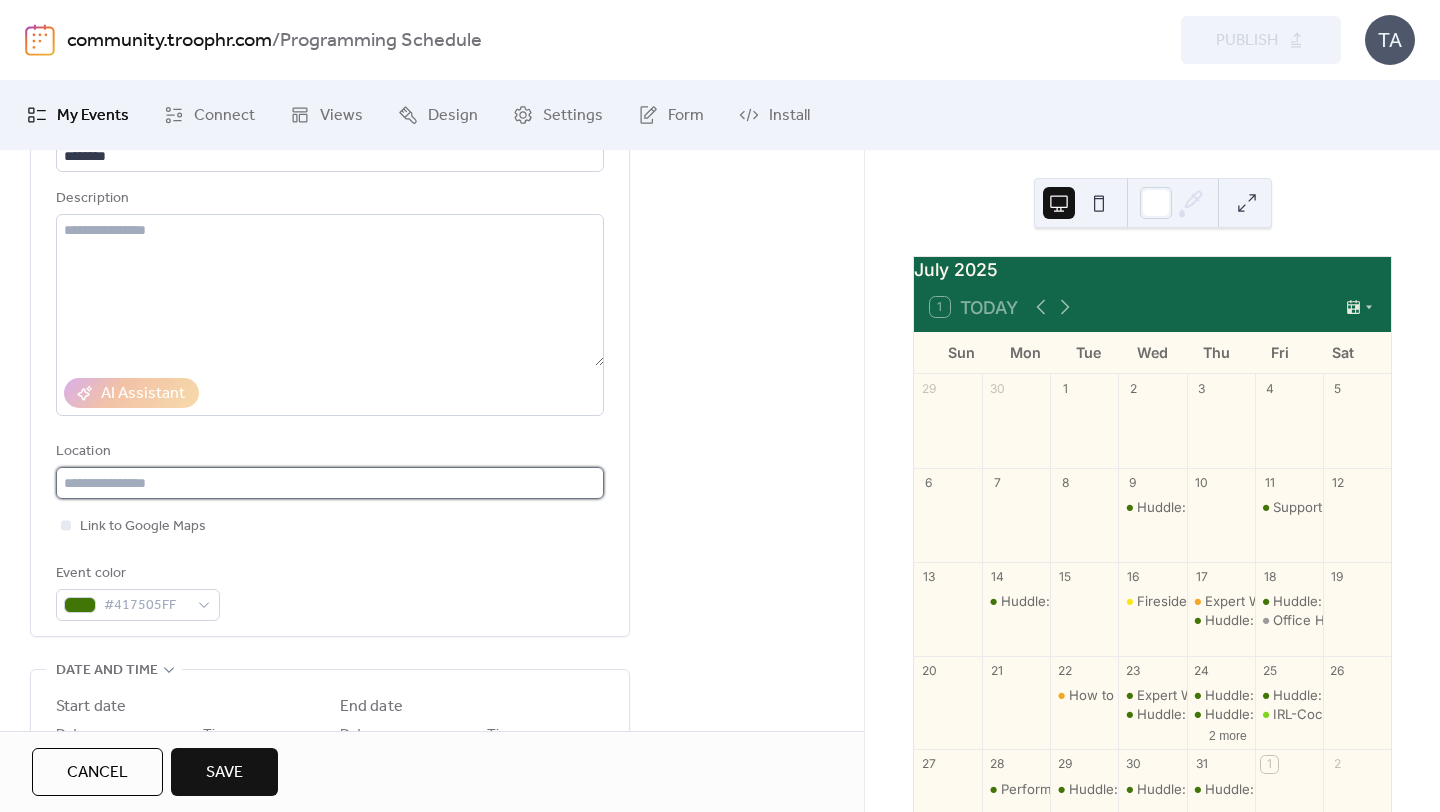 click at bounding box center (330, 483) 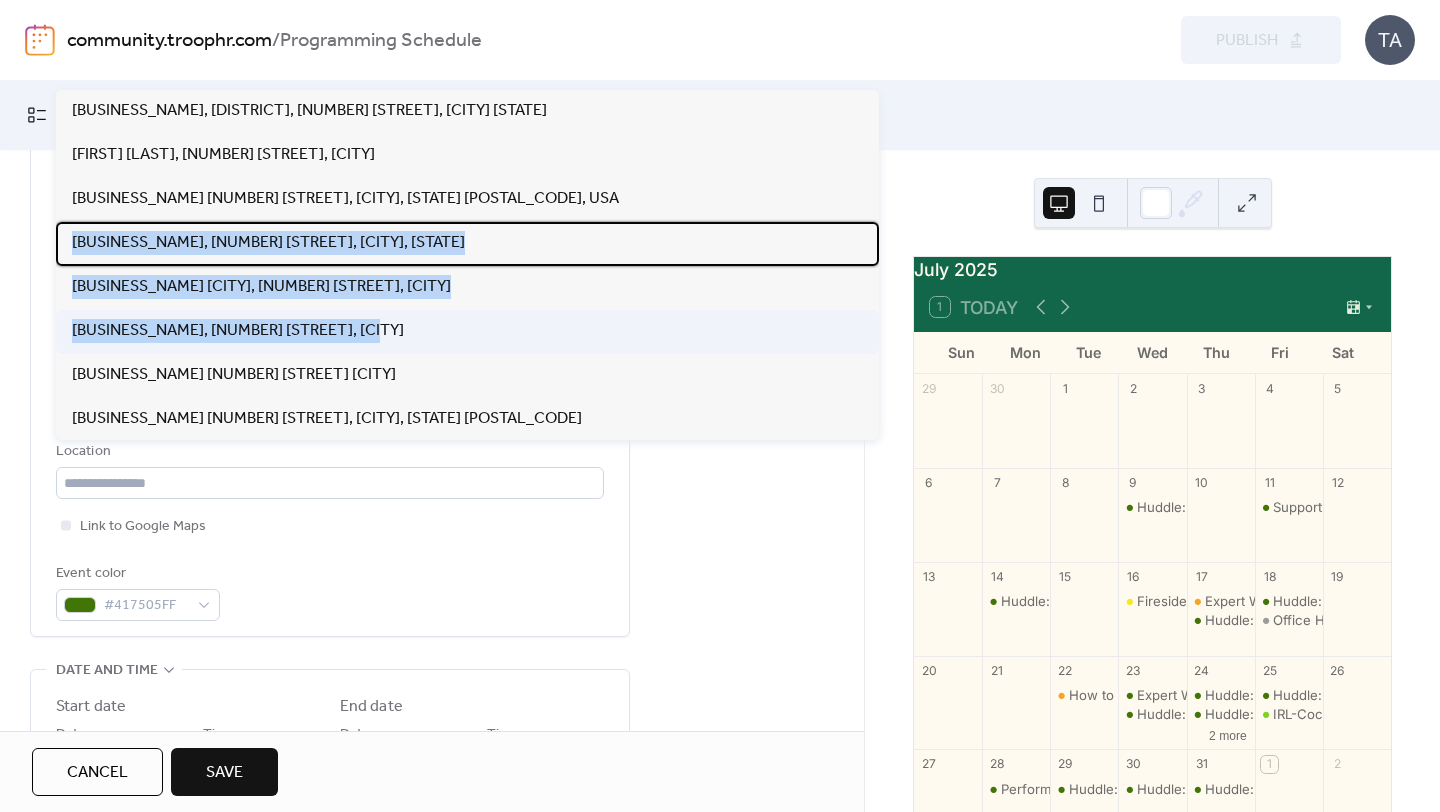 drag, startPoint x: 693, startPoint y: 223, endPoint x: 693, endPoint y: 334, distance: 111 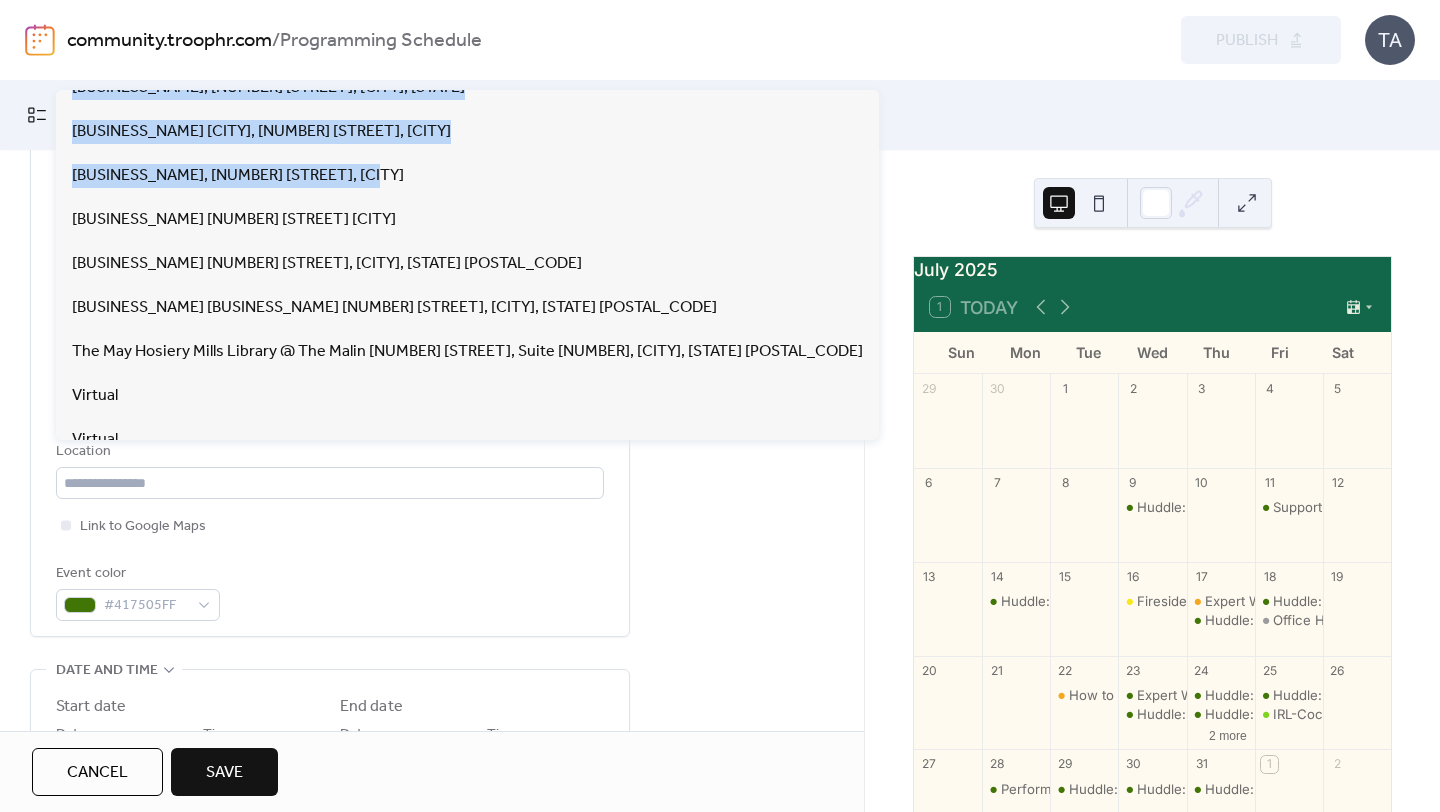 scroll, scrollTop: 164, scrollLeft: 0, axis: vertical 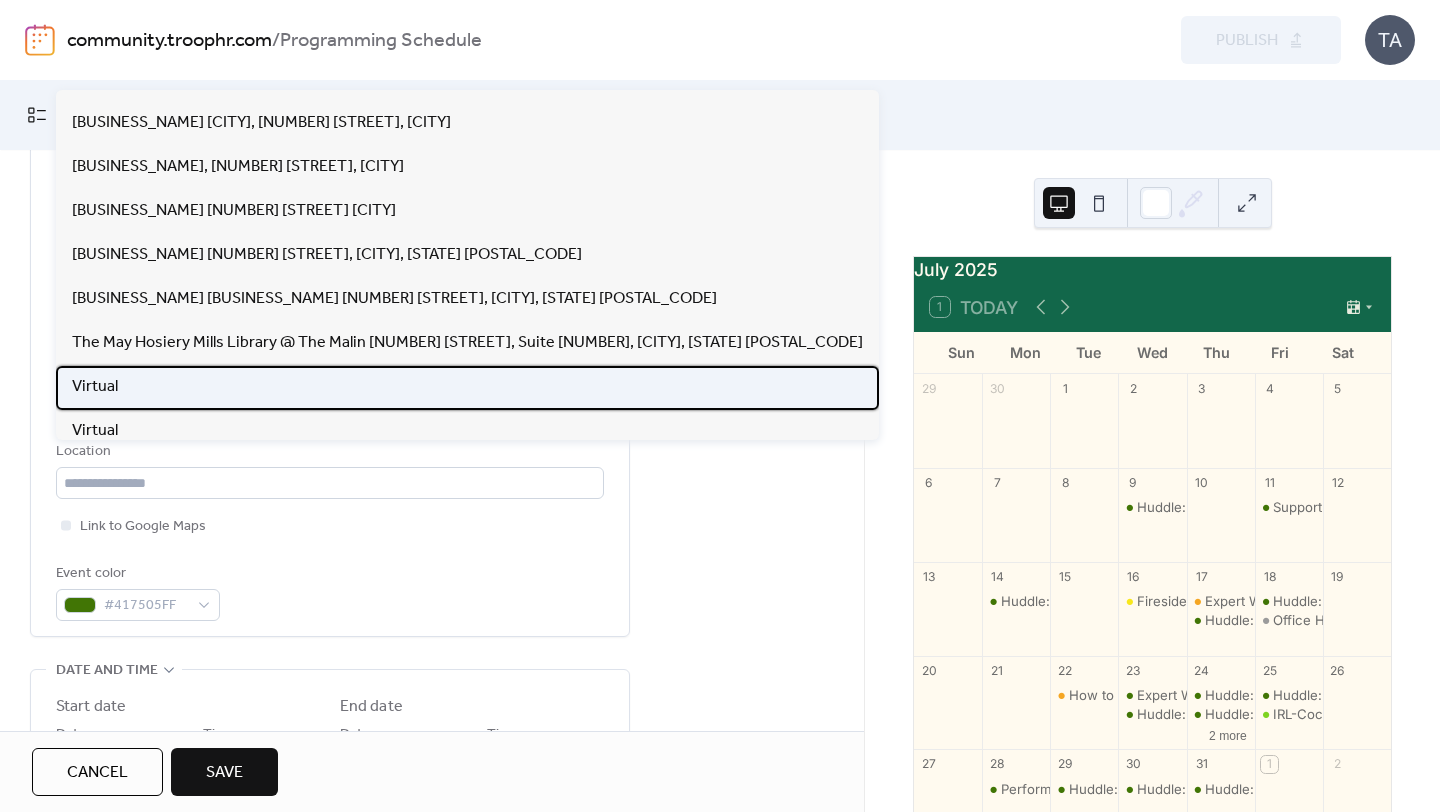 click on "Virtual" at bounding box center [467, 388] 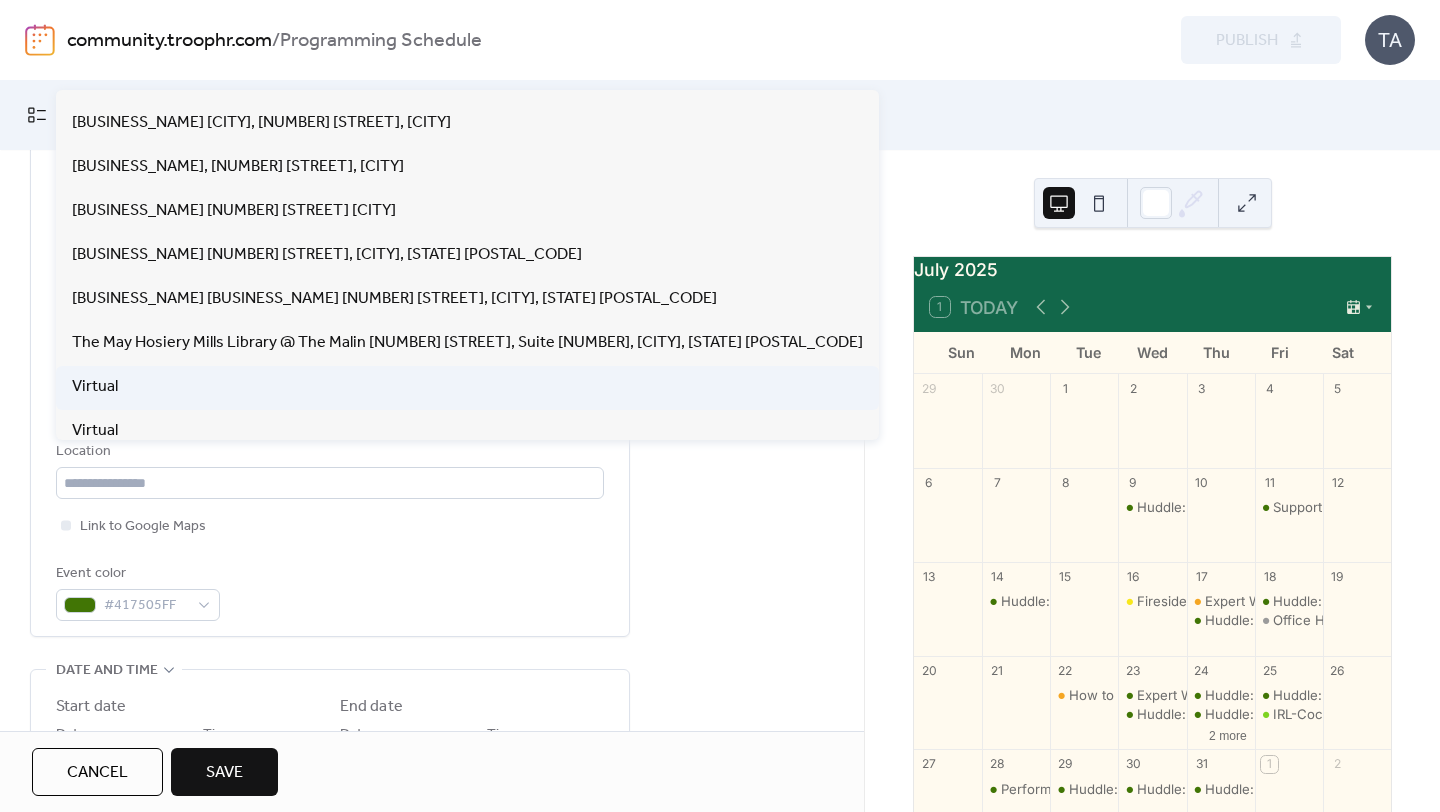 type on "*******" 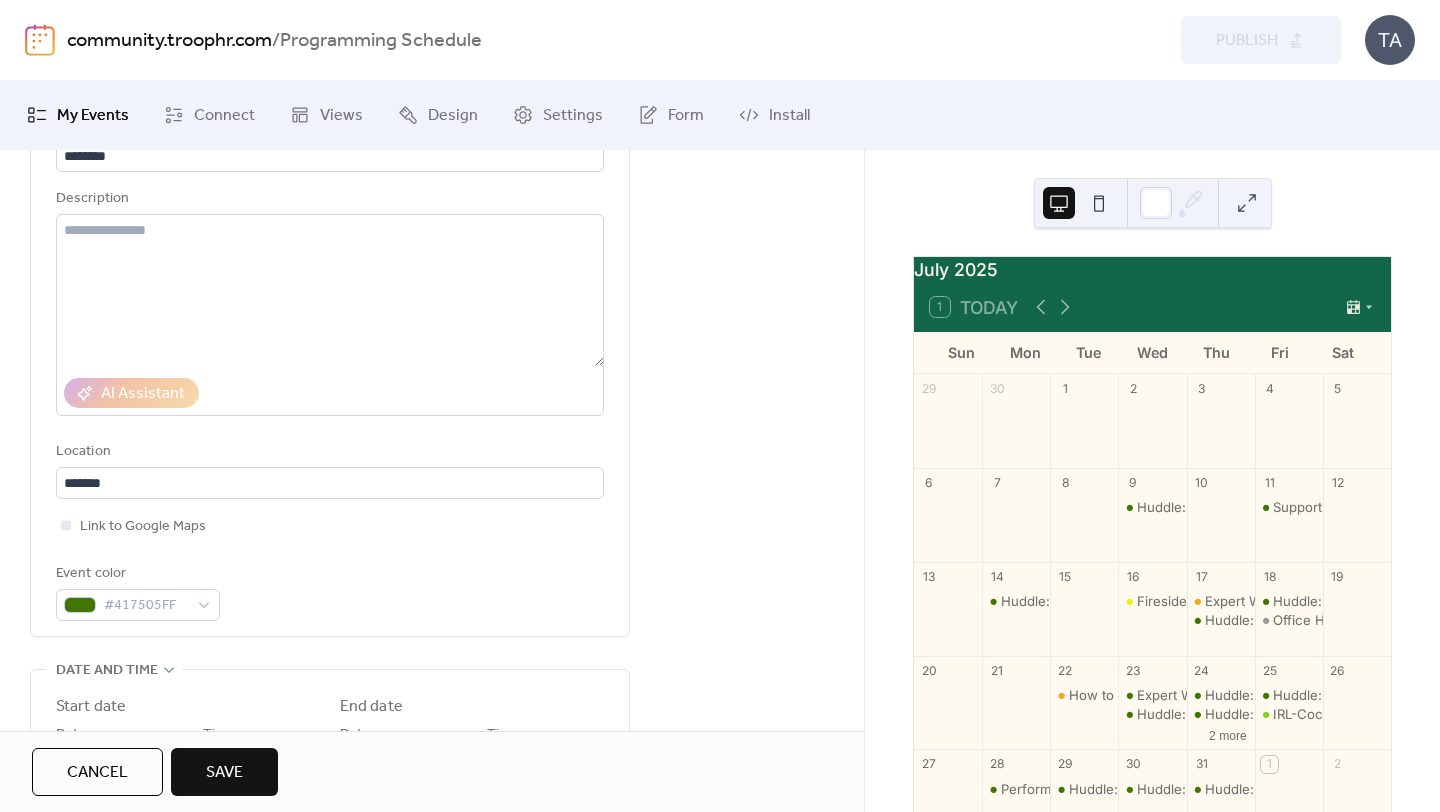scroll, scrollTop: 0, scrollLeft: 0, axis: both 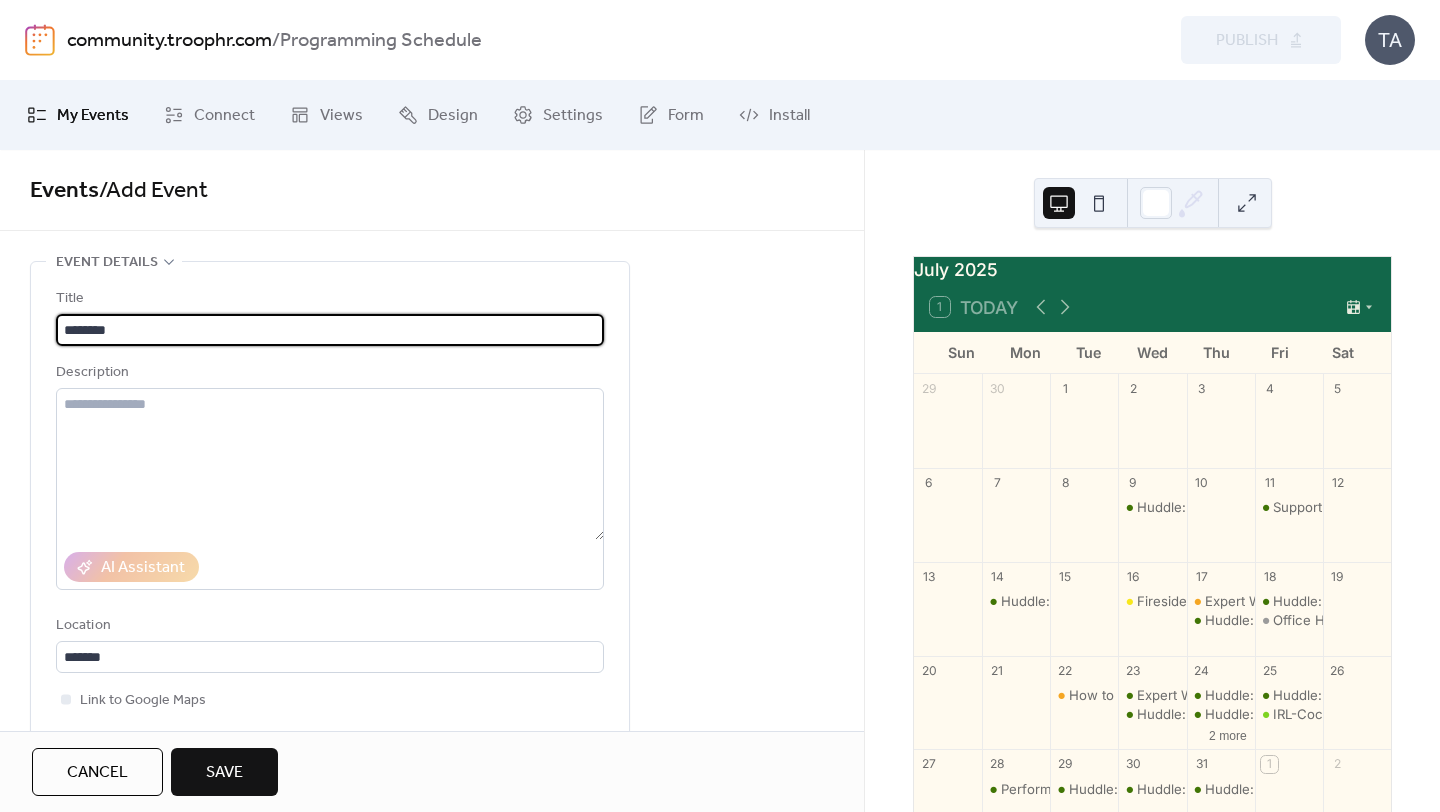 click on "*******" at bounding box center (330, 330) 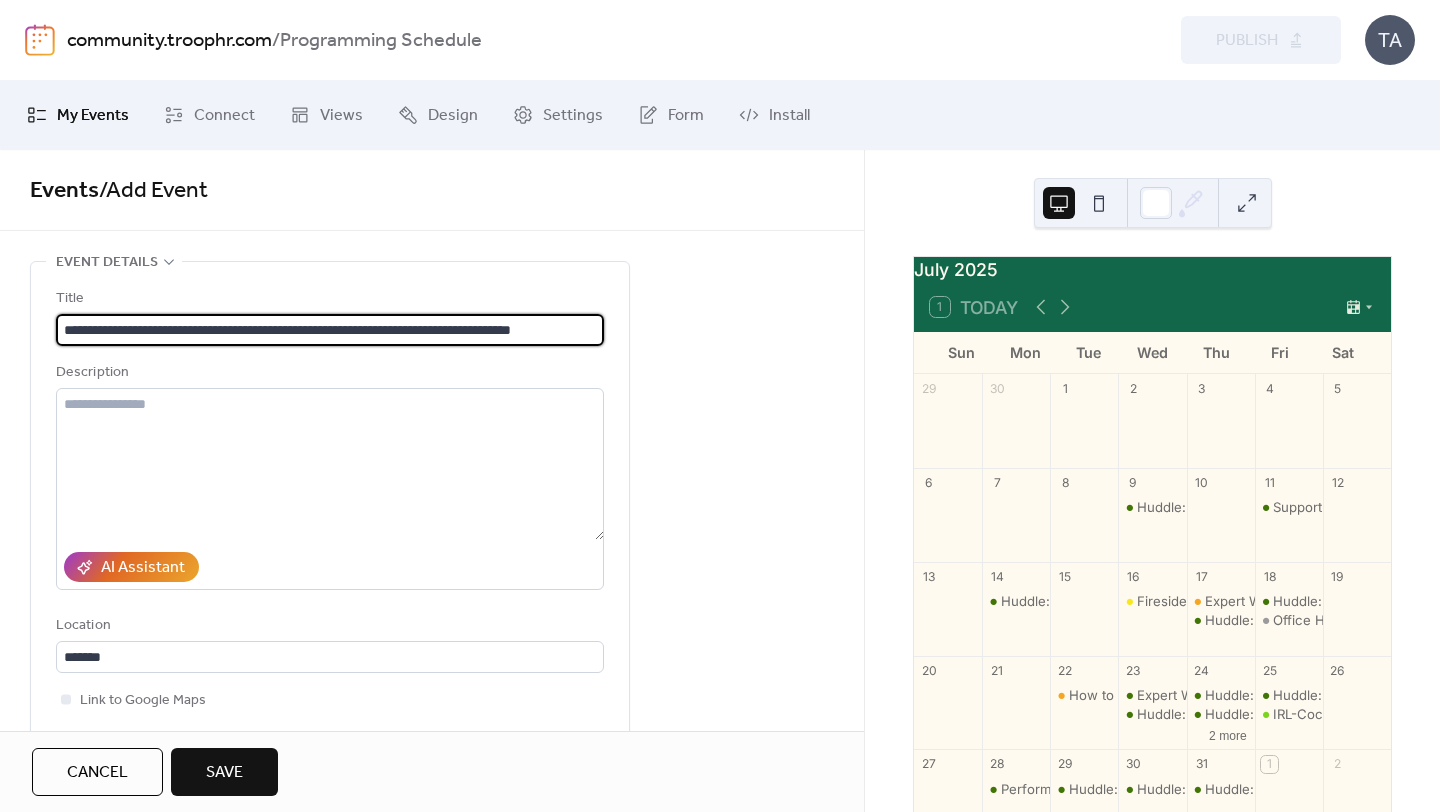 scroll, scrollTop: 0, scrollLeft: 34, axis: horizontal 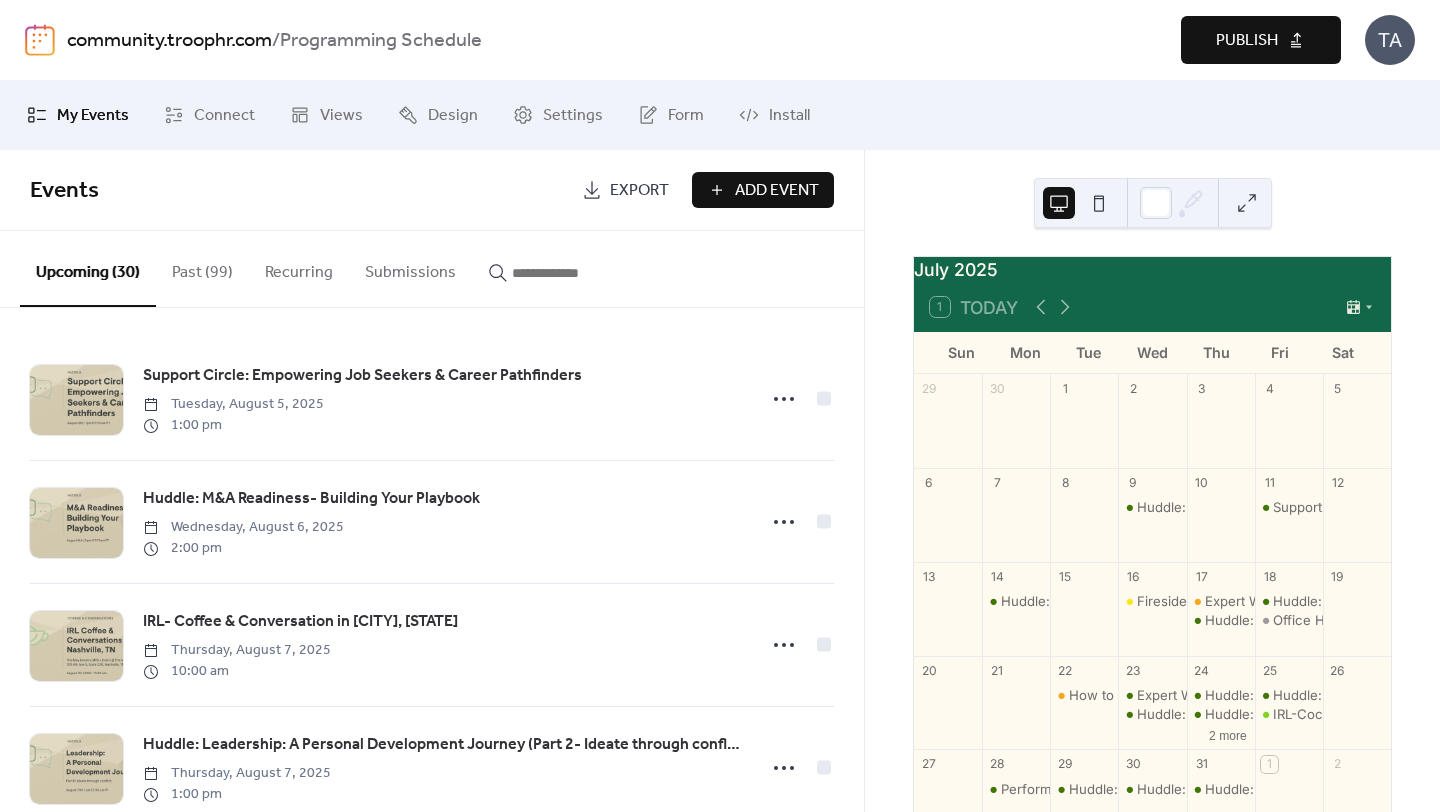 click on "Publish" at bounding box center [1247, 41] 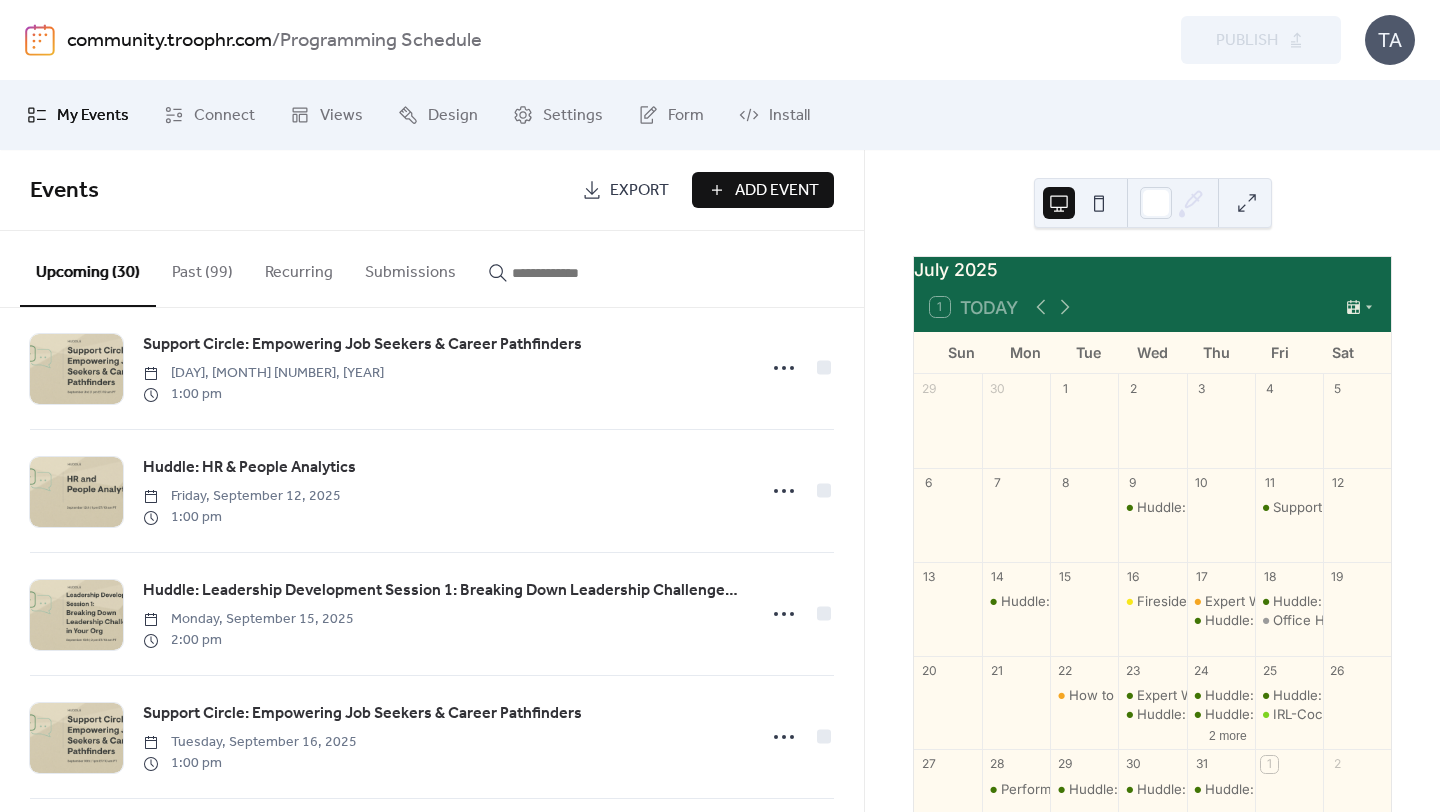 scroll, scrollTop: 1019, scrollLeft: 0, axis: vertical 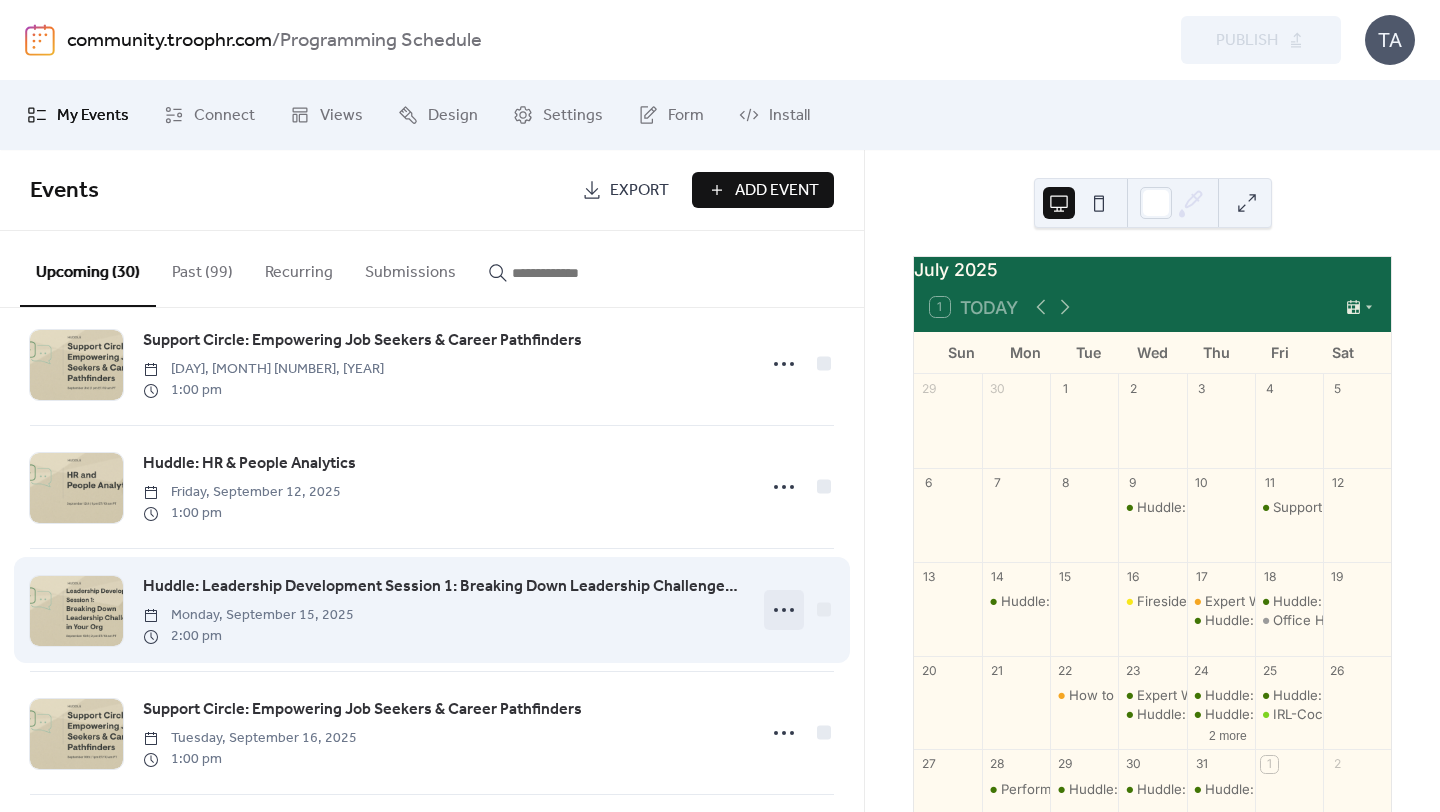 click 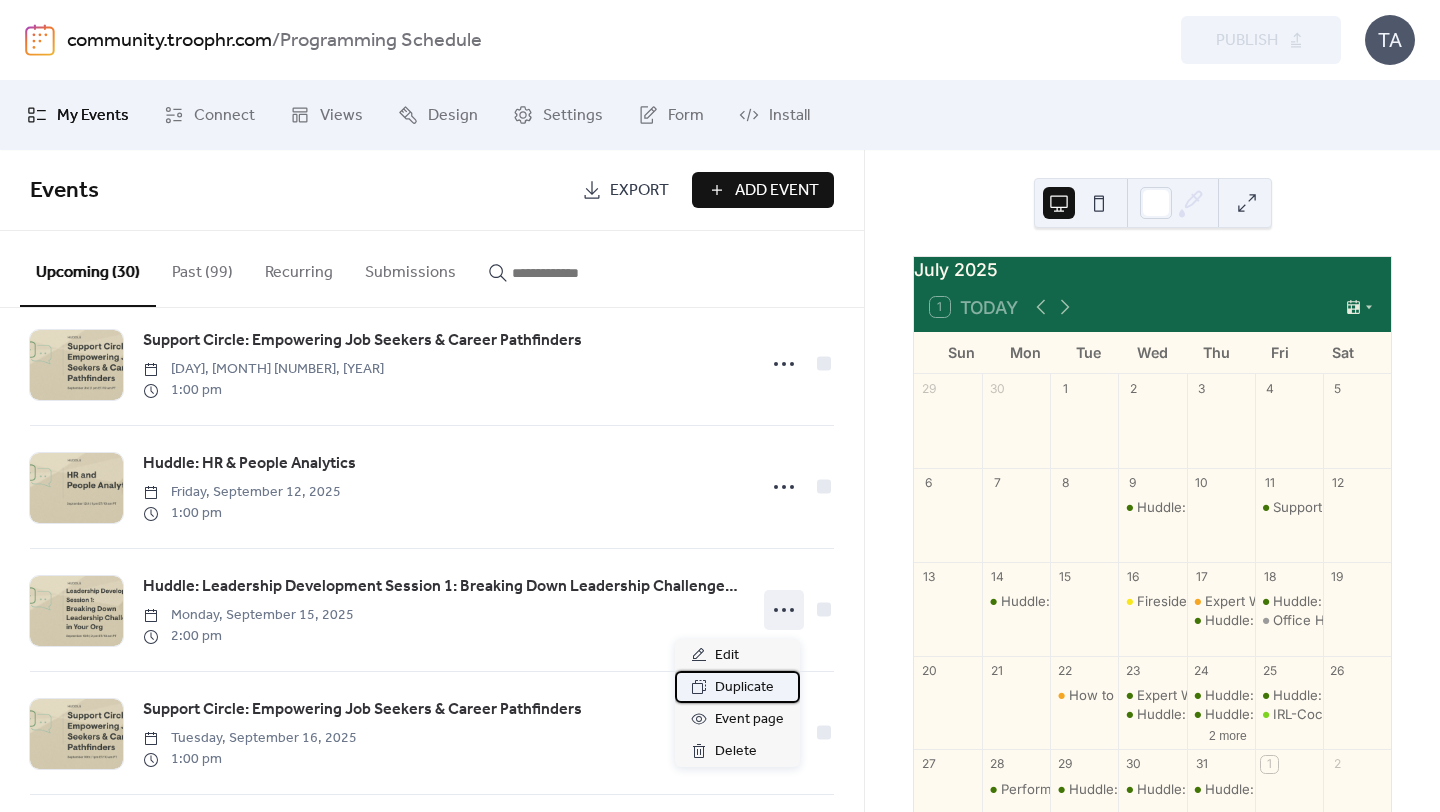 click on "Duplicate" at bounding box center [744, 688] 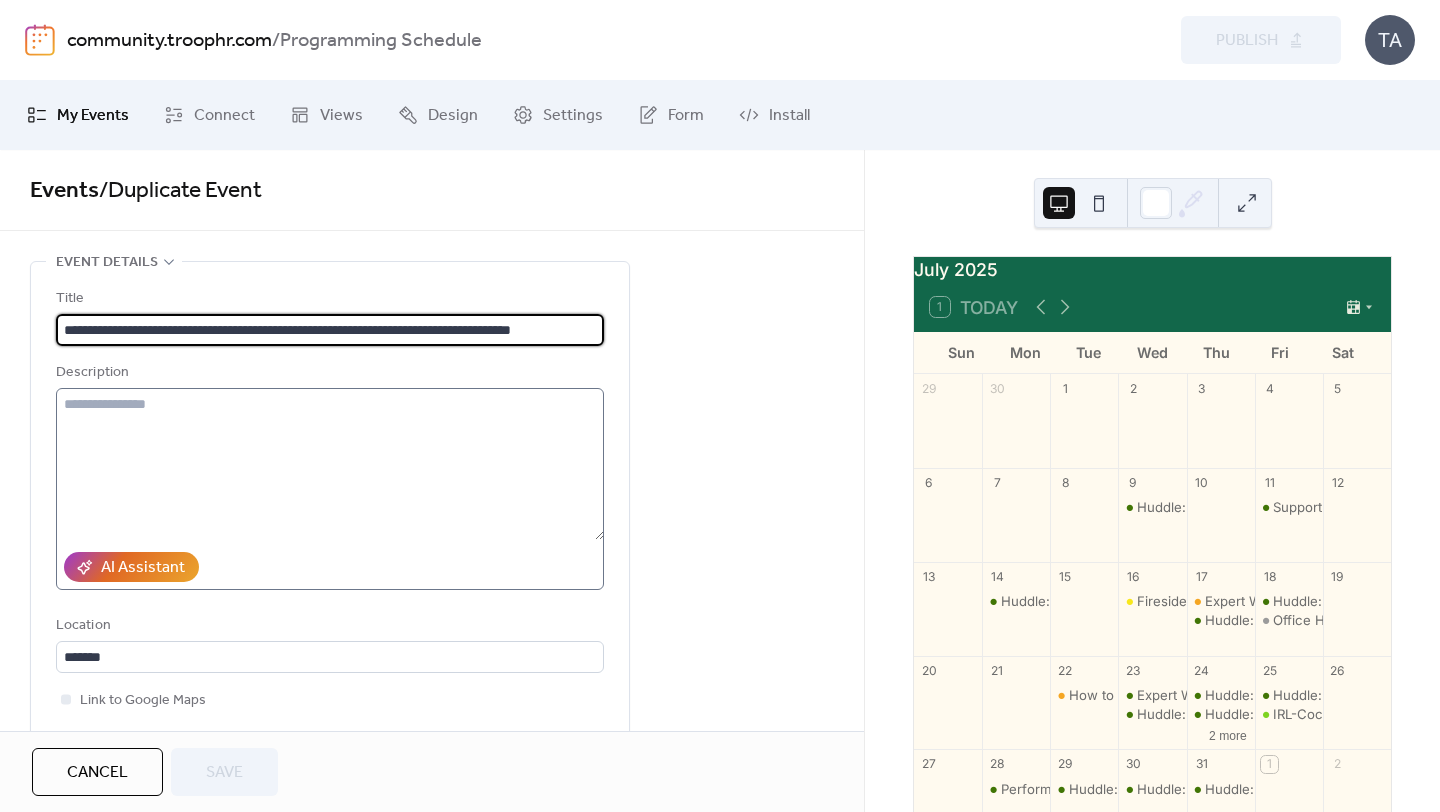 scroll, scrollTop: 0, scrollLeft: 34, axis: horizontal 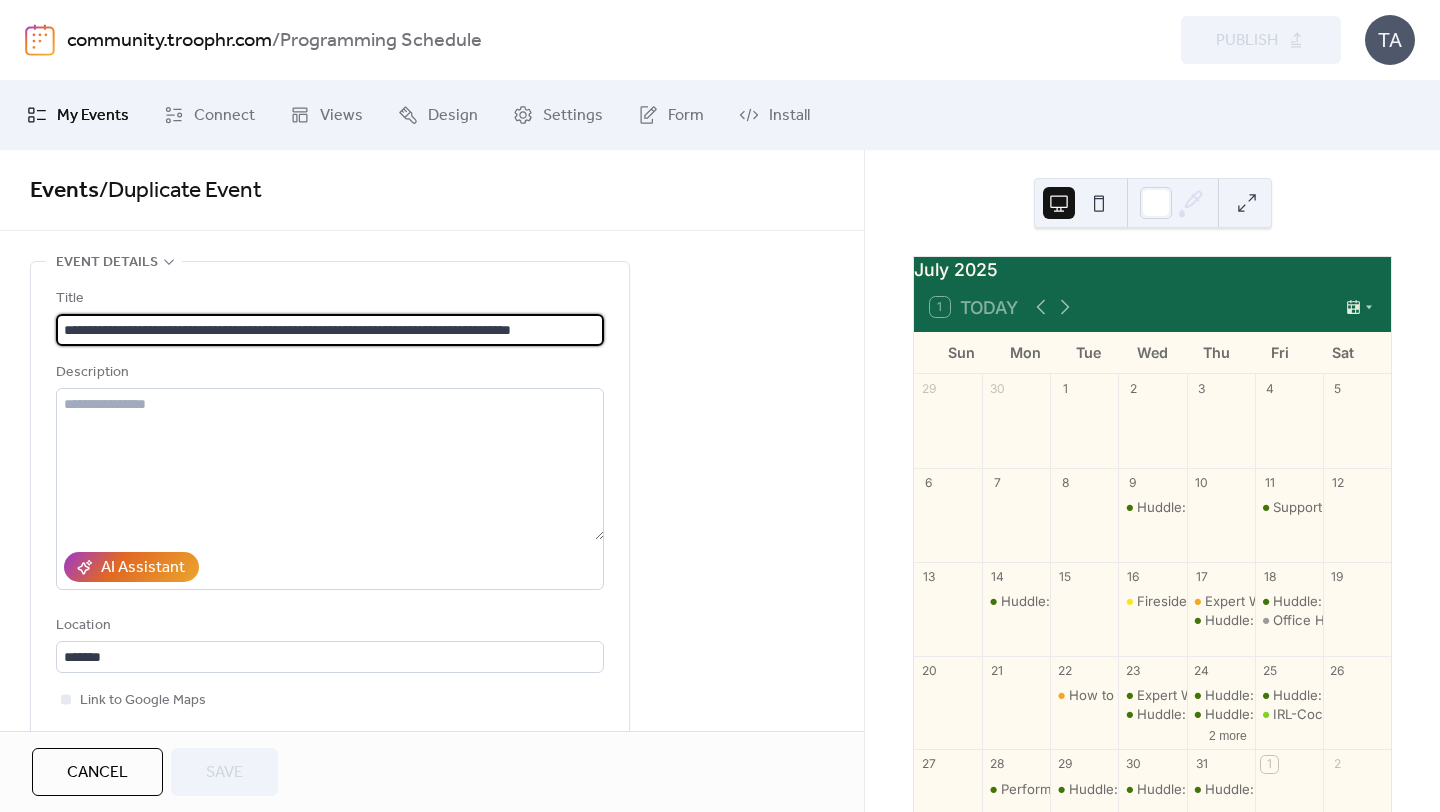 click on "**********" at bounding box center [330, 330] 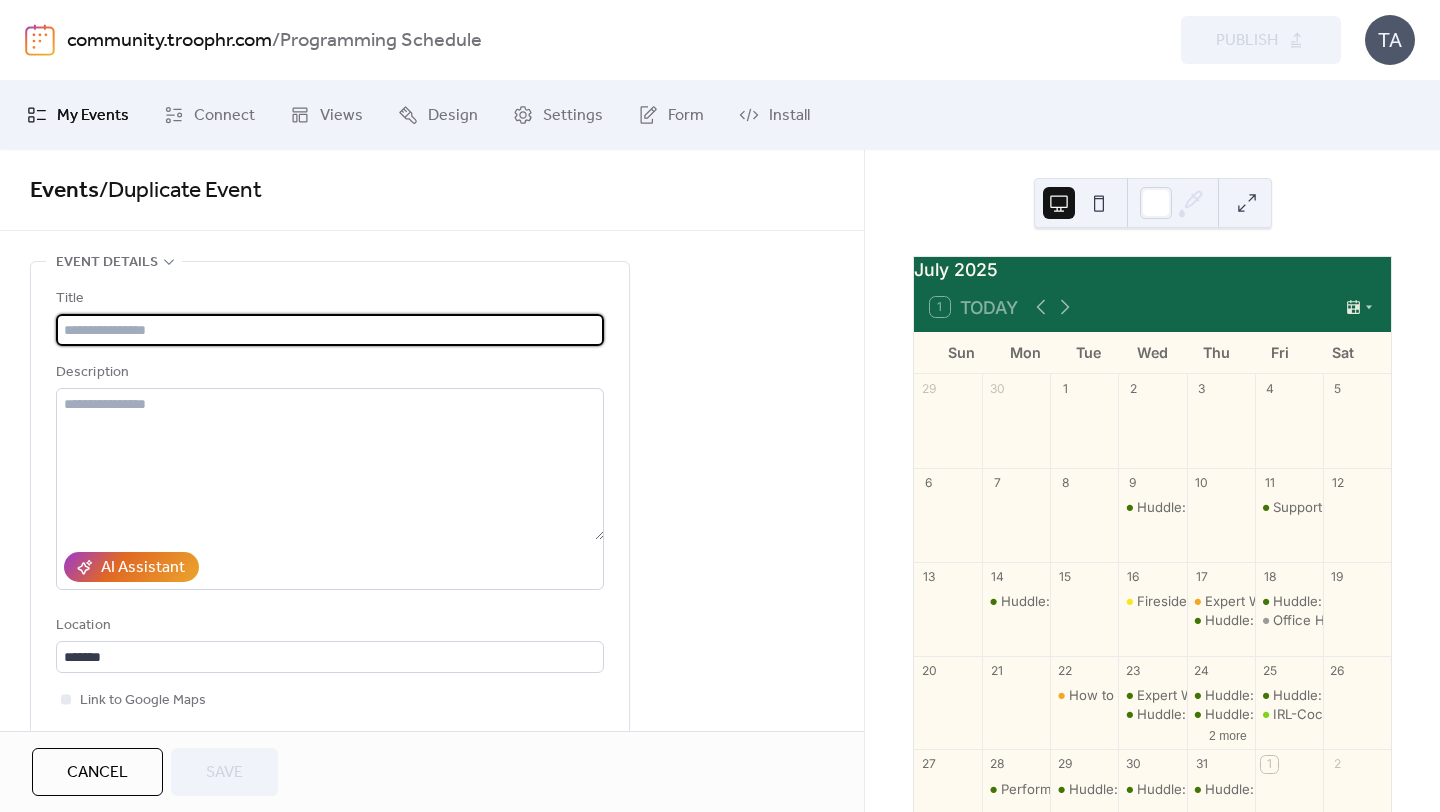 scroll, scrollTop: 0, scrollLeft: 0, axis: both 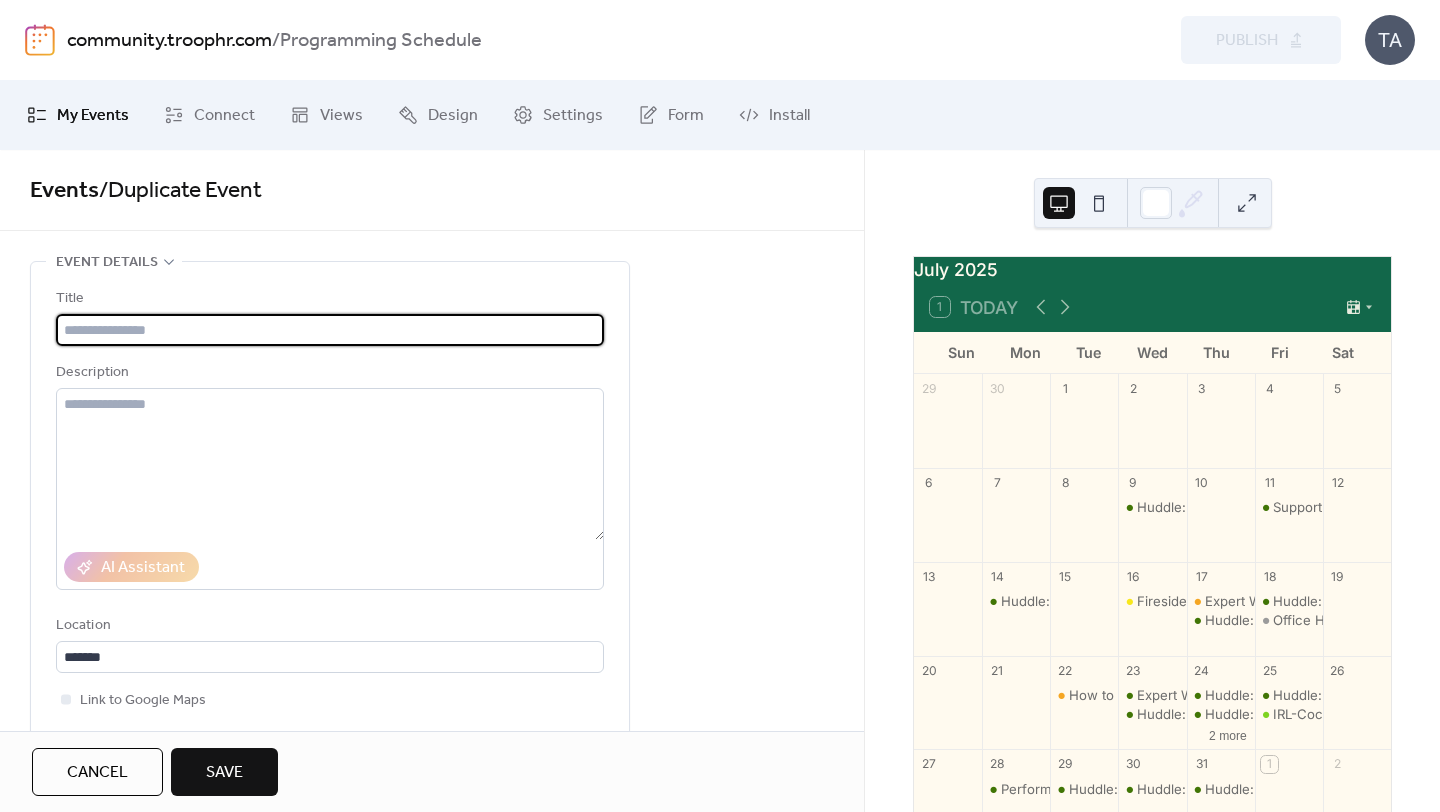 type 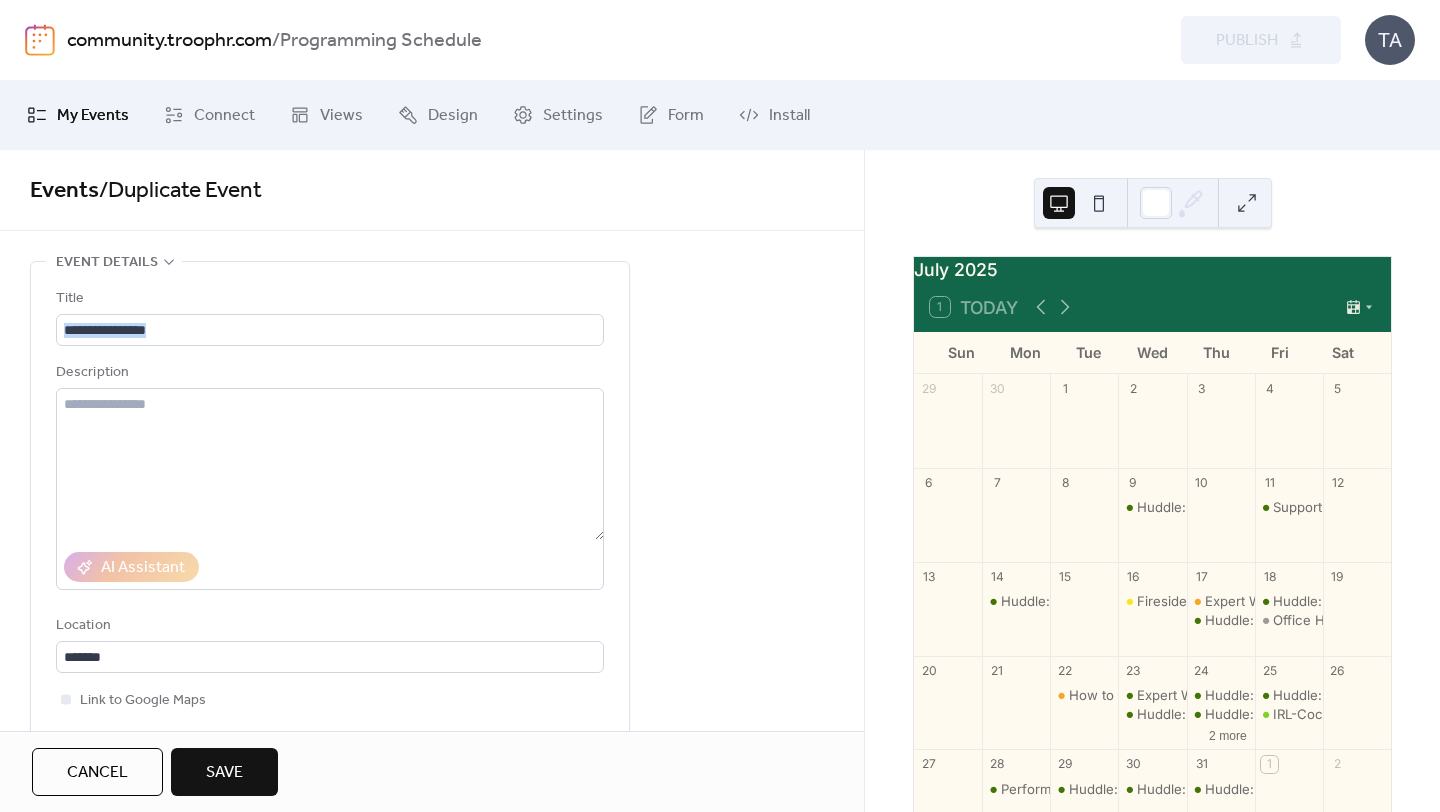 drag, startPoint x: 857, startPoint y: 298, endPoint x: 856, endPoint y: 356, distance: 58.00862 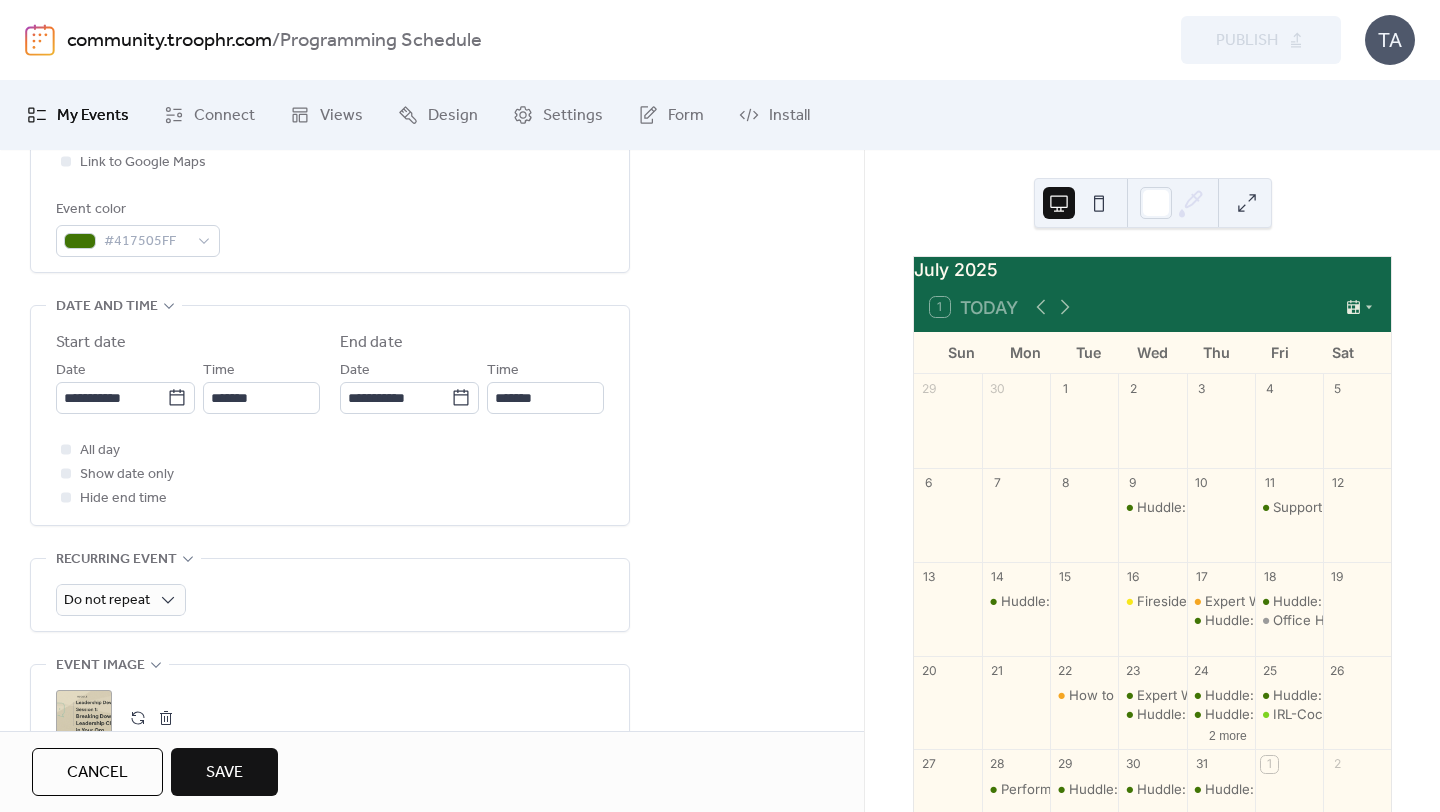 scroll, scrollTop: 545, scrollLeft: 0, axis: vertical 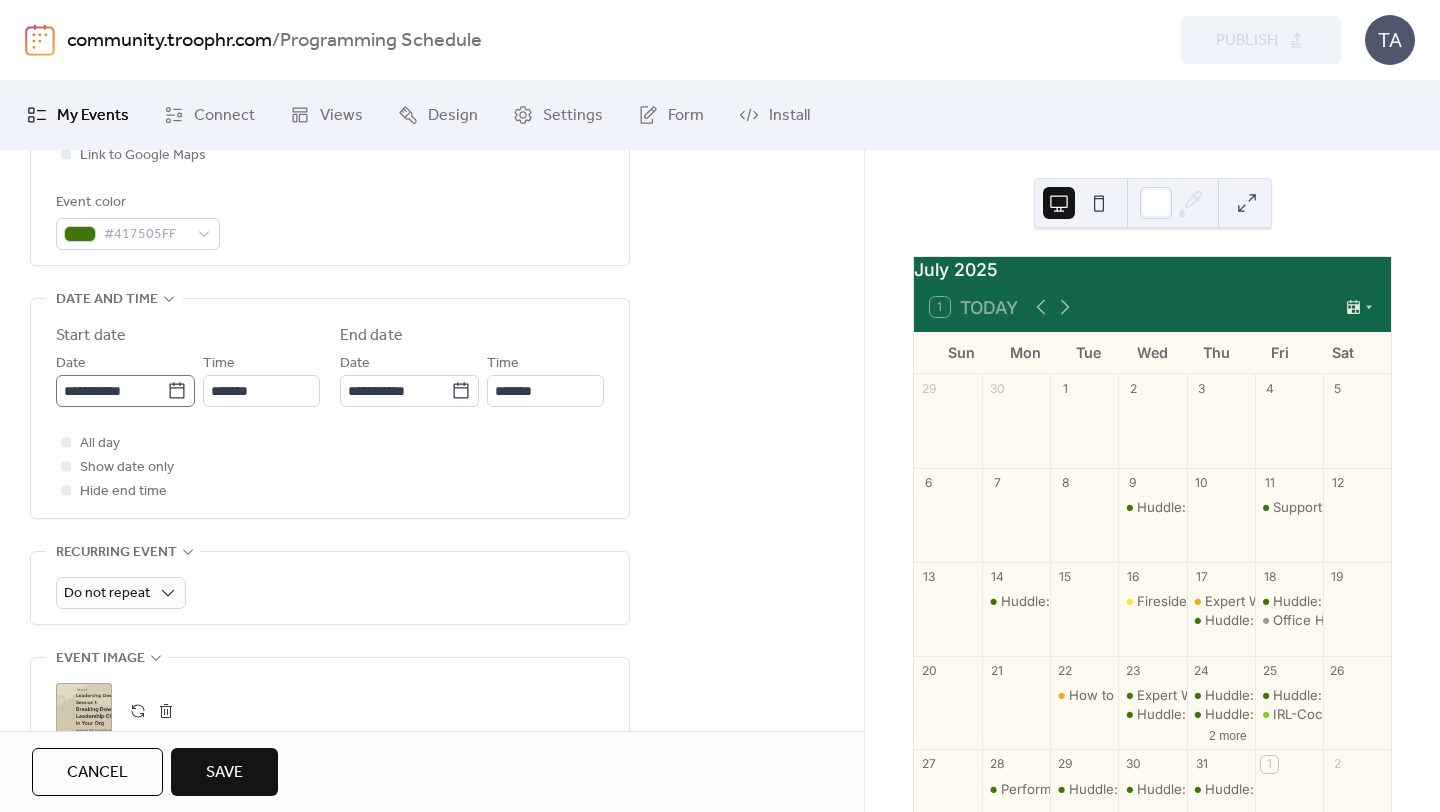 click 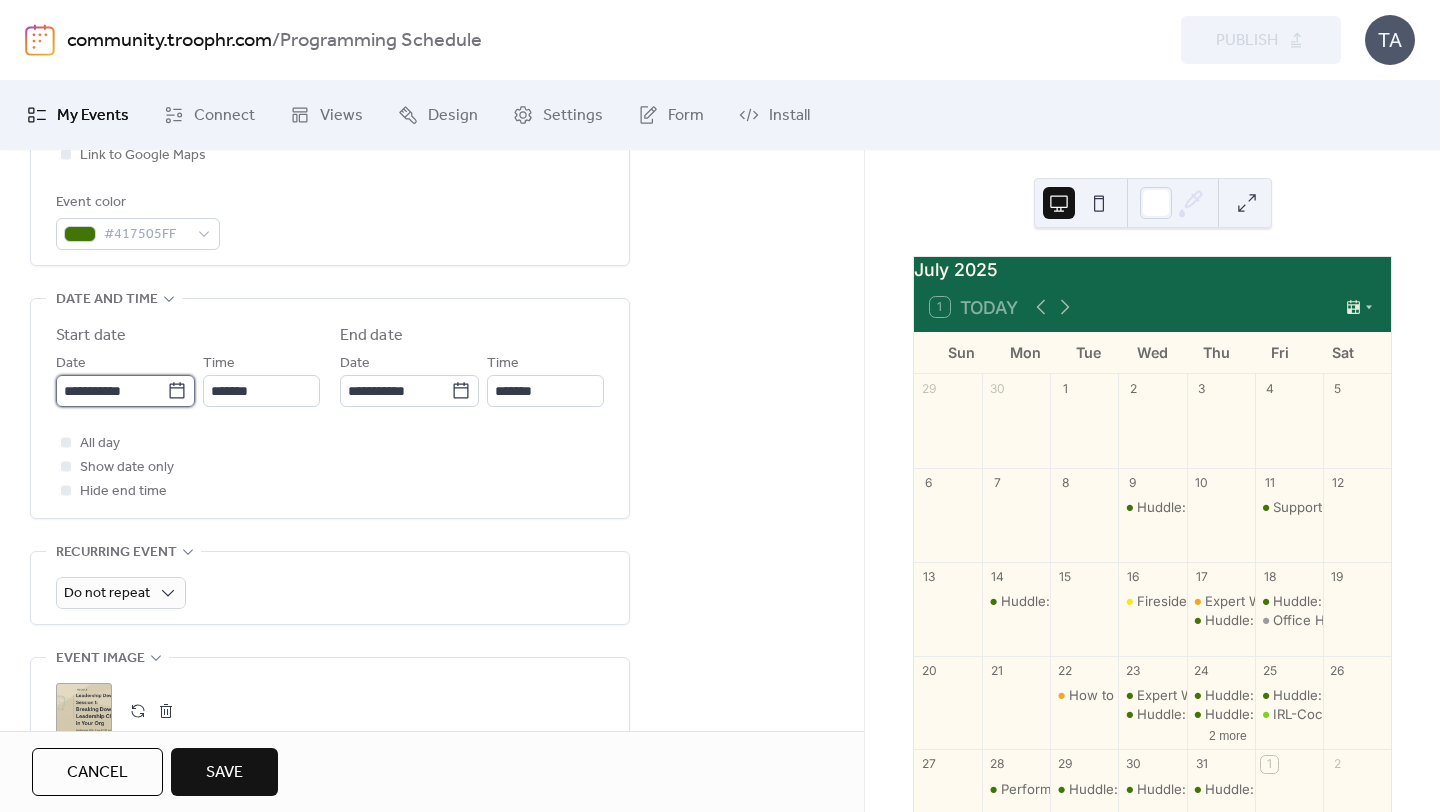 click on "**********" at bounding box center (111, 391) 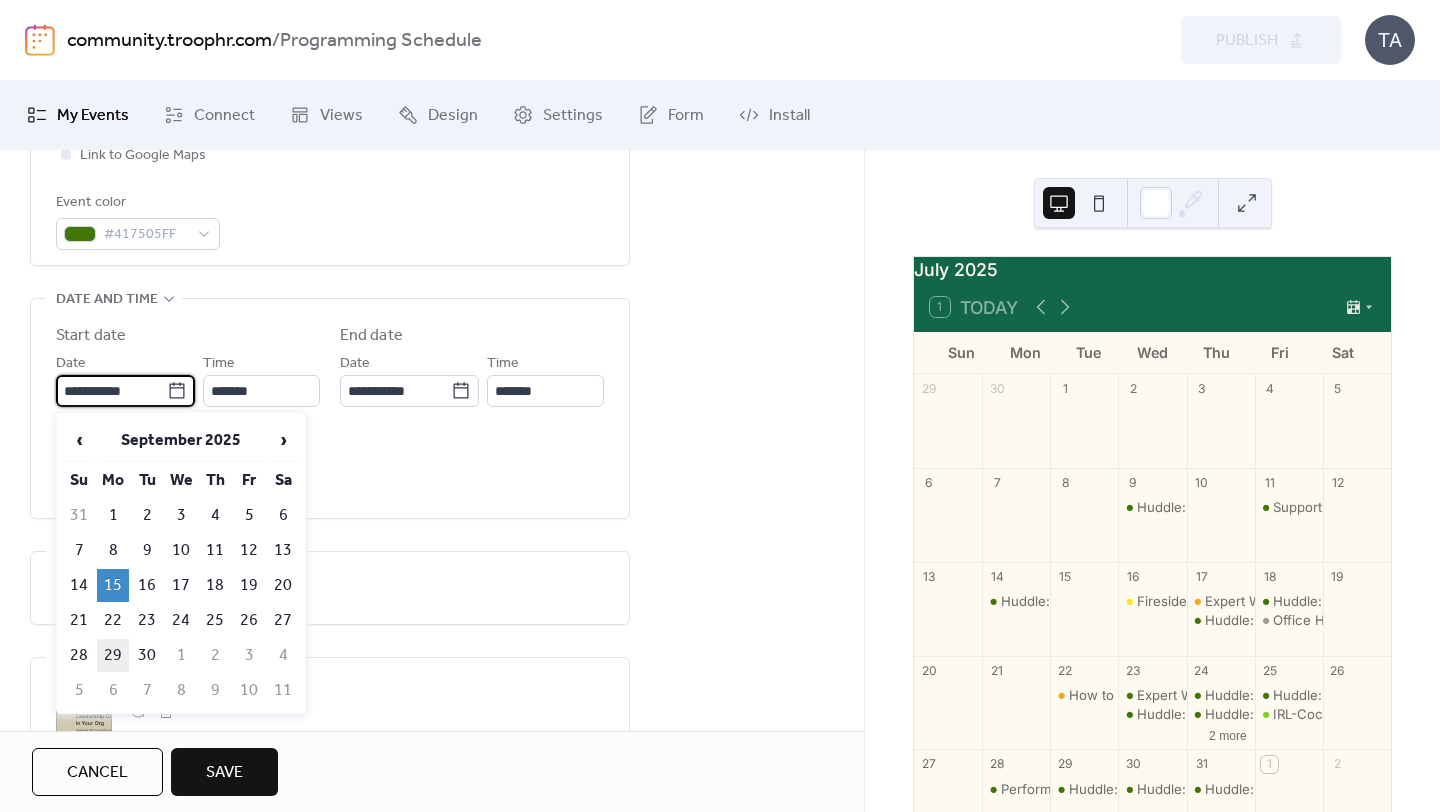 click on "29" at bounding box center [113, 655] 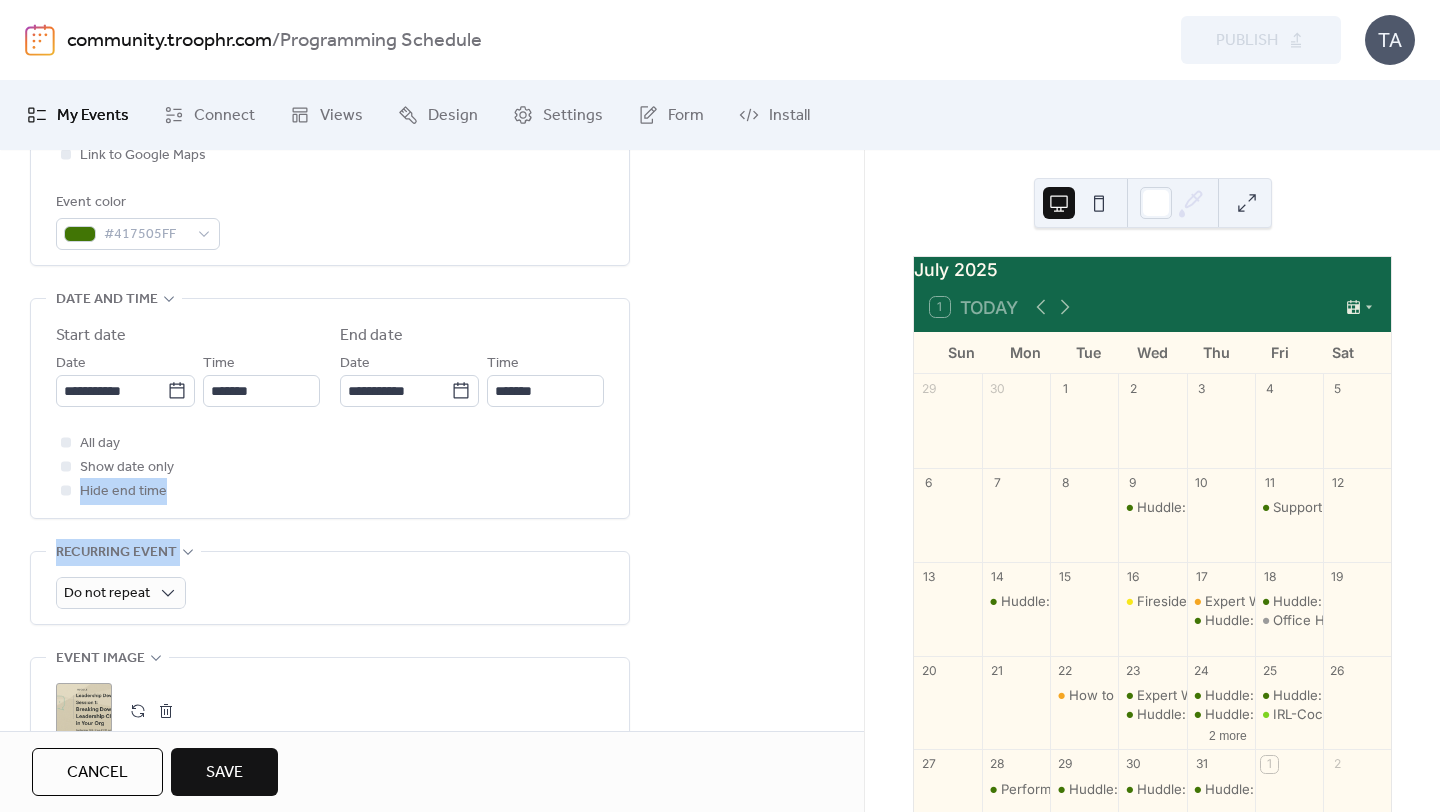 drag, startPoint x: 857, startPoint y: 456, endPoint x: 857, endPoint y: 609, distance: 153 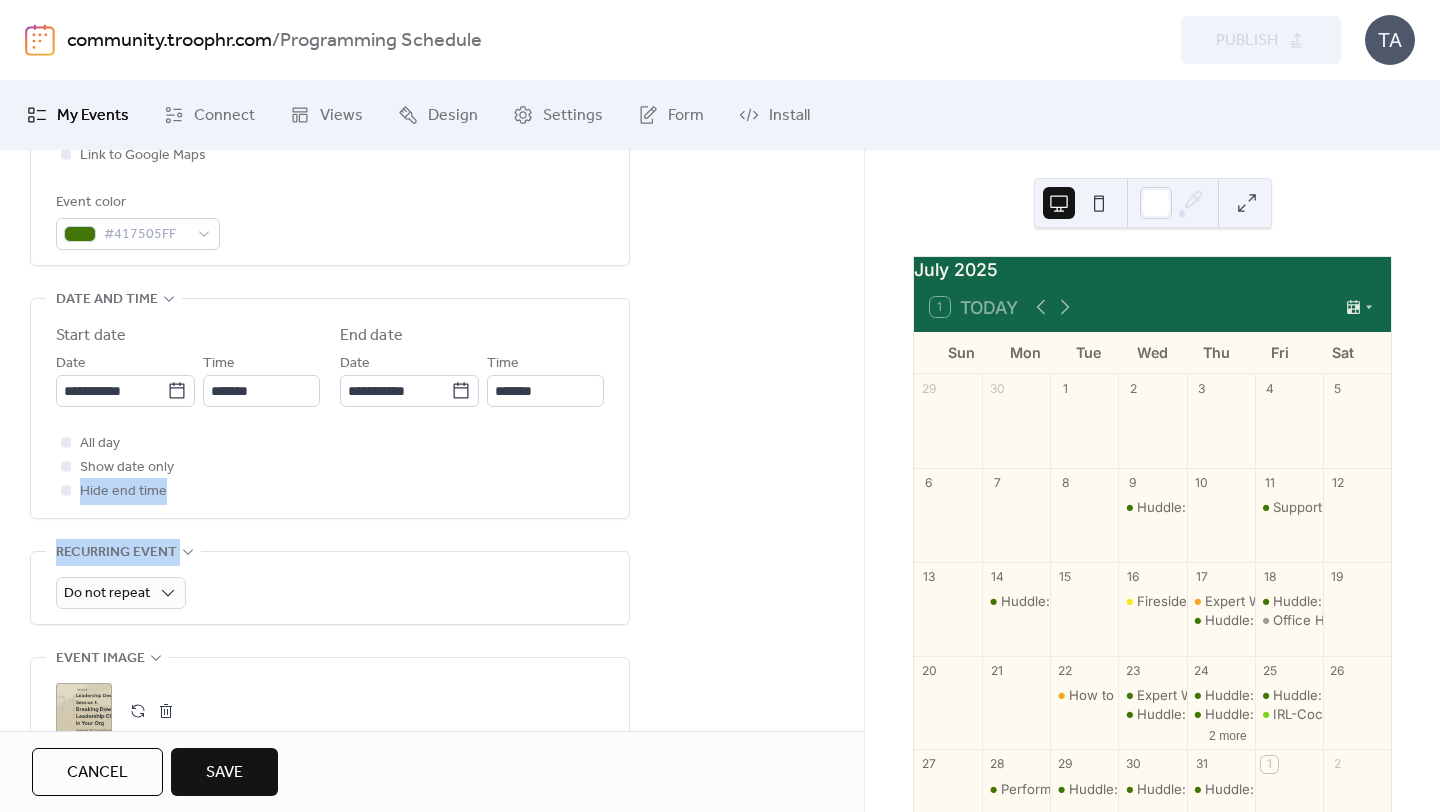 click on "**********" at bounding box center (432, 488) 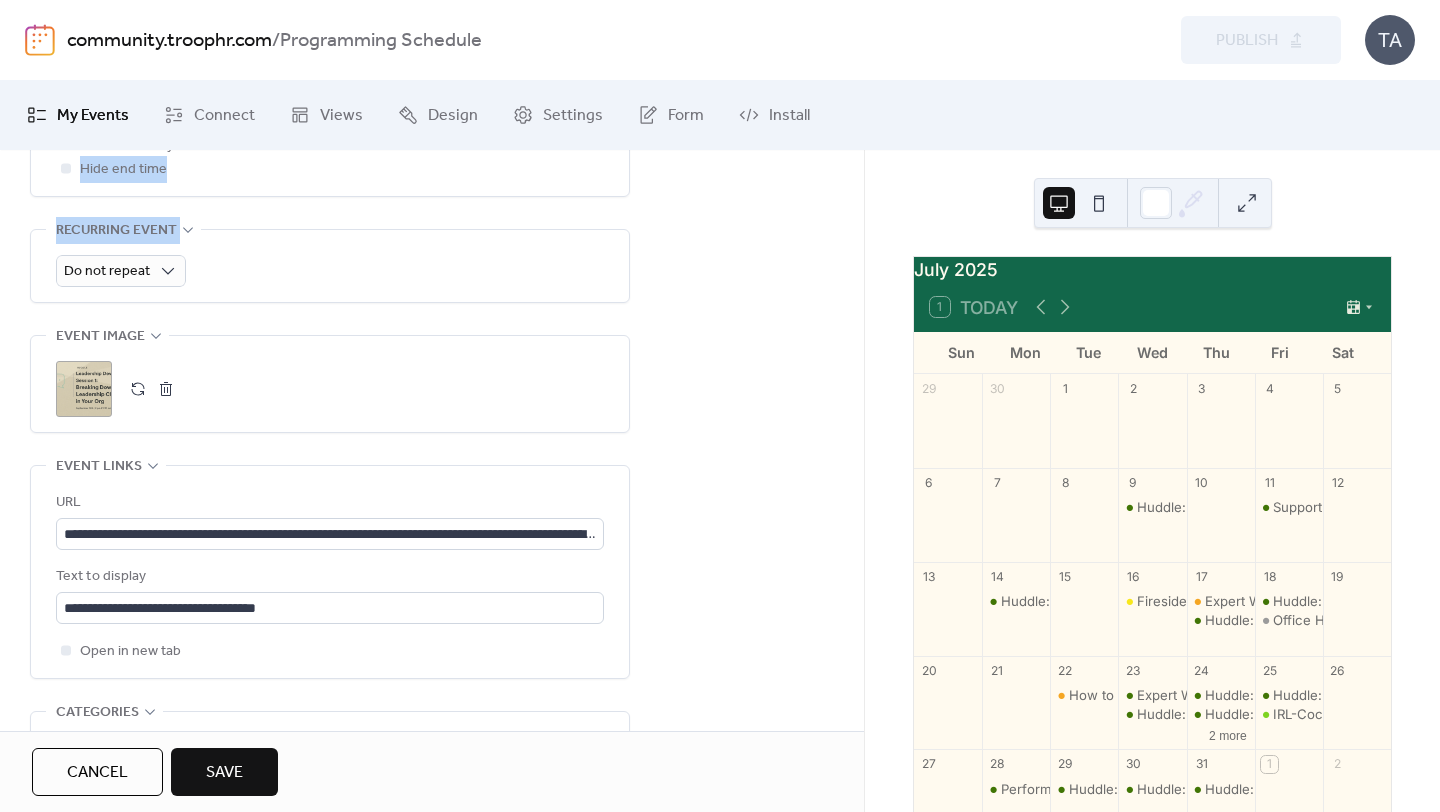 scroll, scrollTop: 894, scrollLeft: 0, axis: vertical 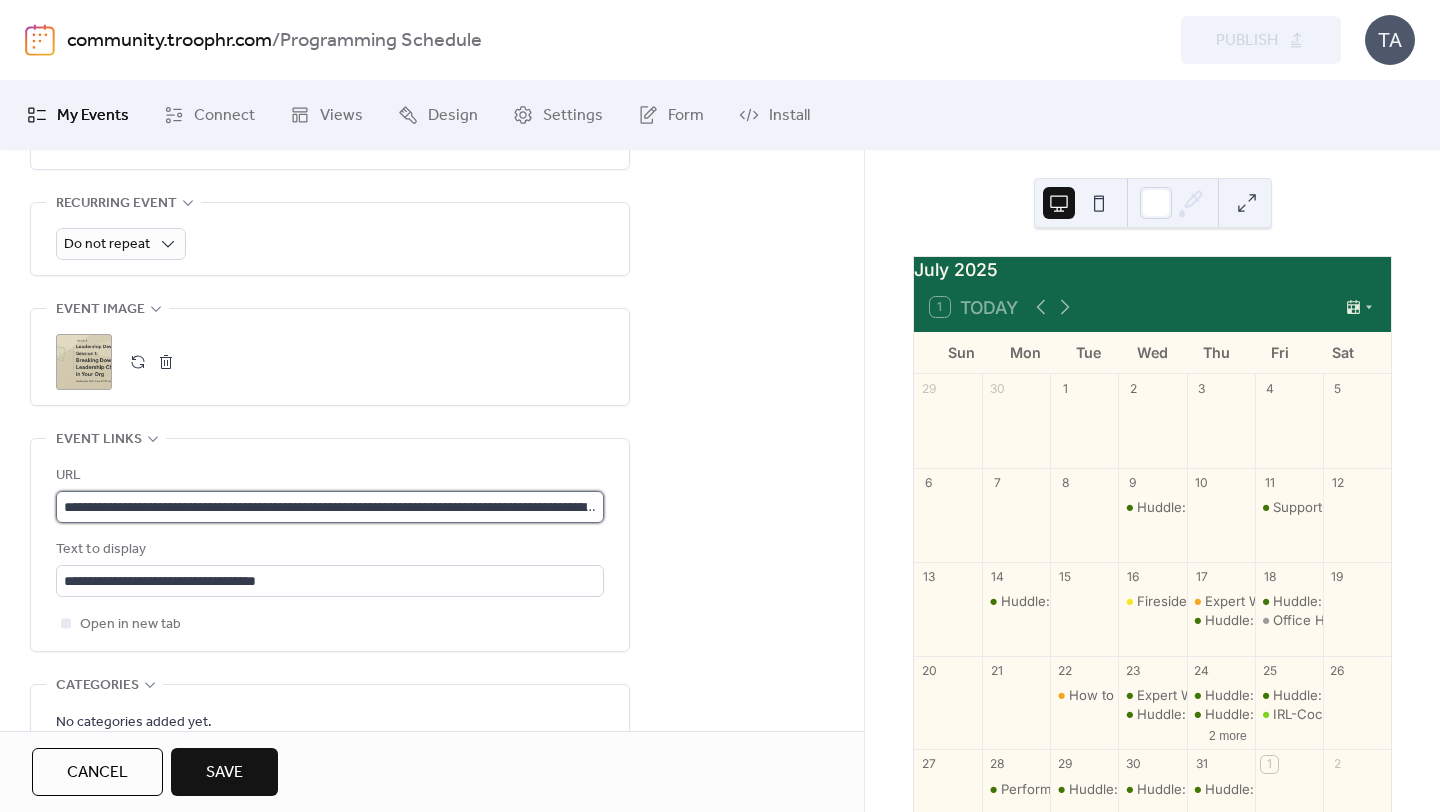 click on "**********" at bounding box center (330, 507) 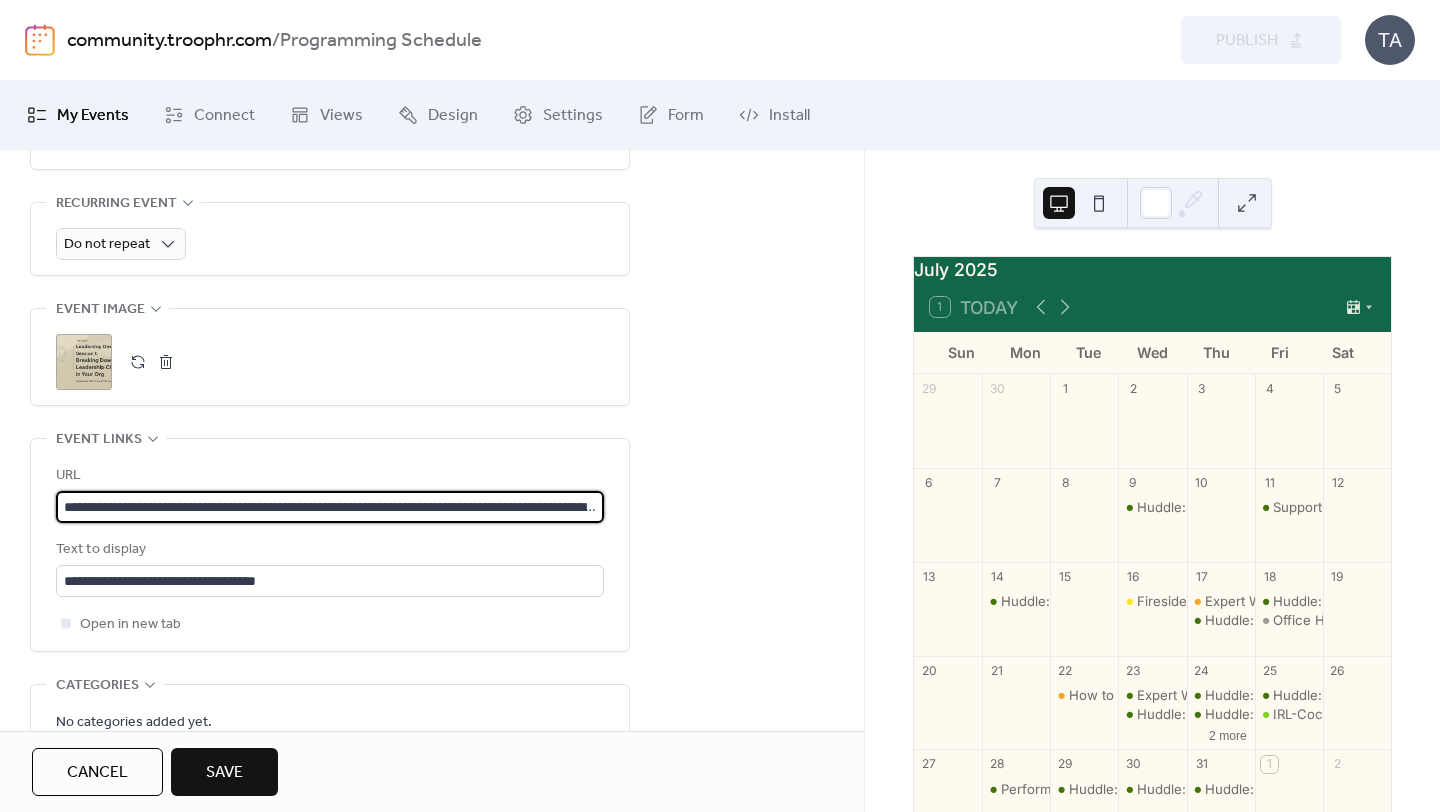 click on "**********" at bounding box center [330, 507] 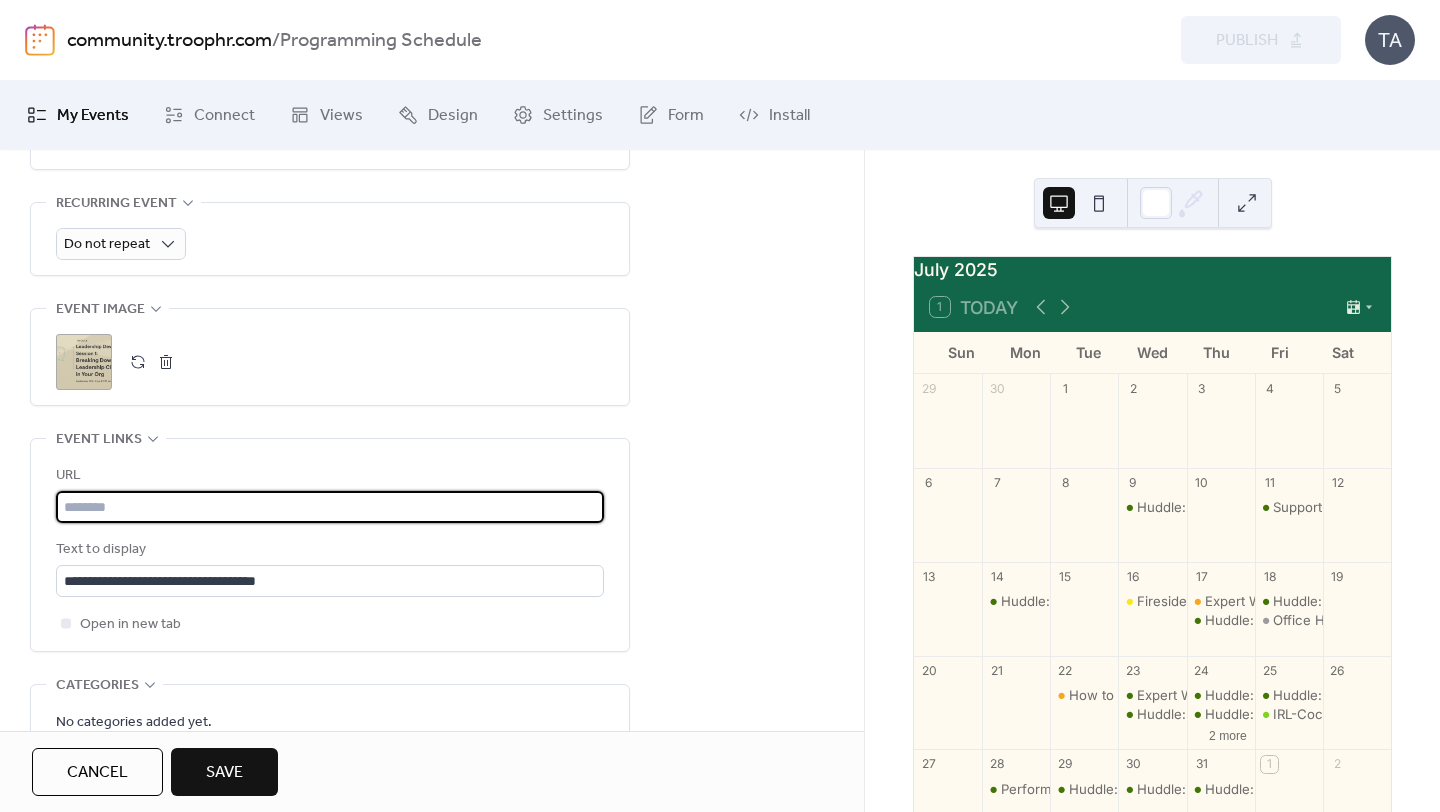 paste on "**********" 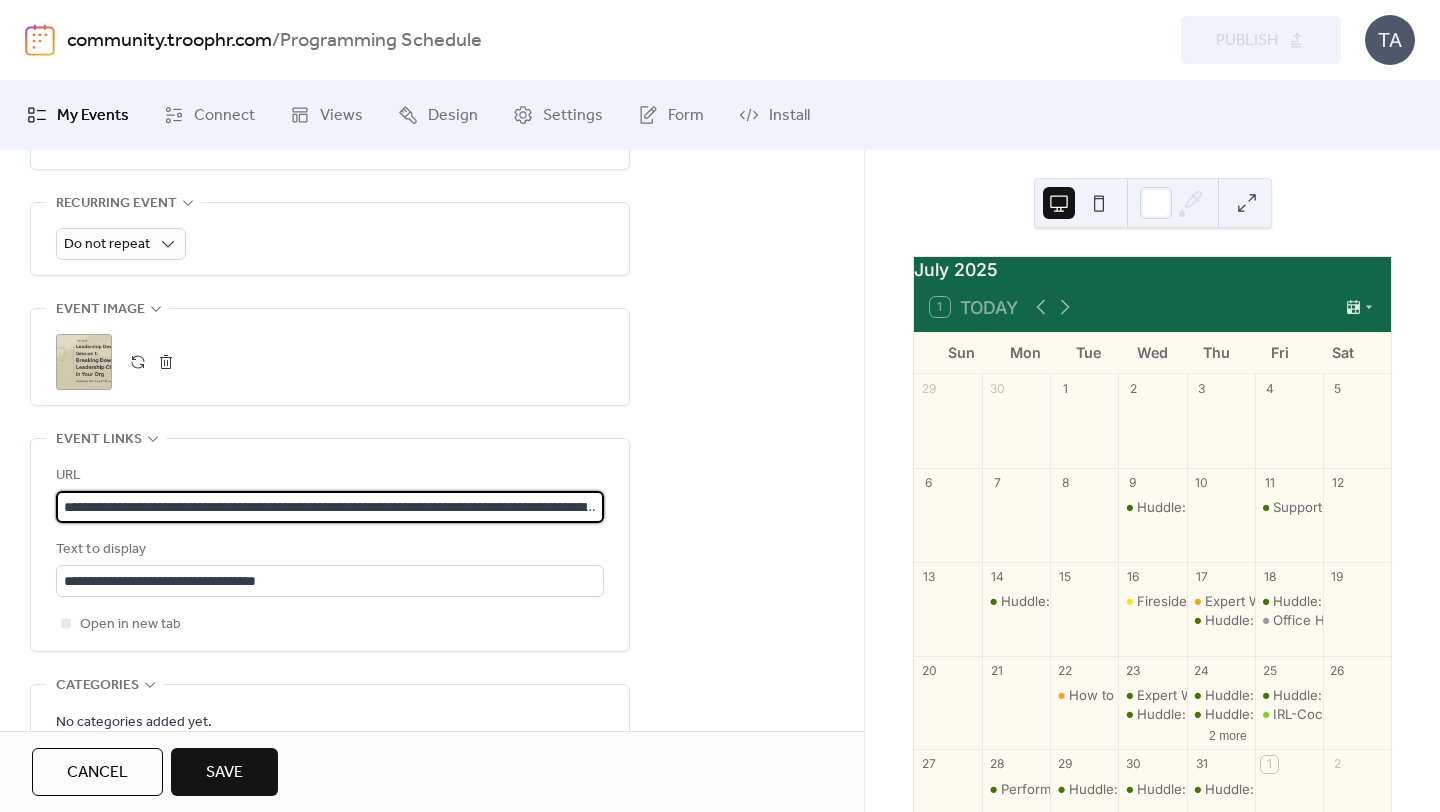 scroll, scrollTop: 0, scrollLeft: 1404, axis: horizontal 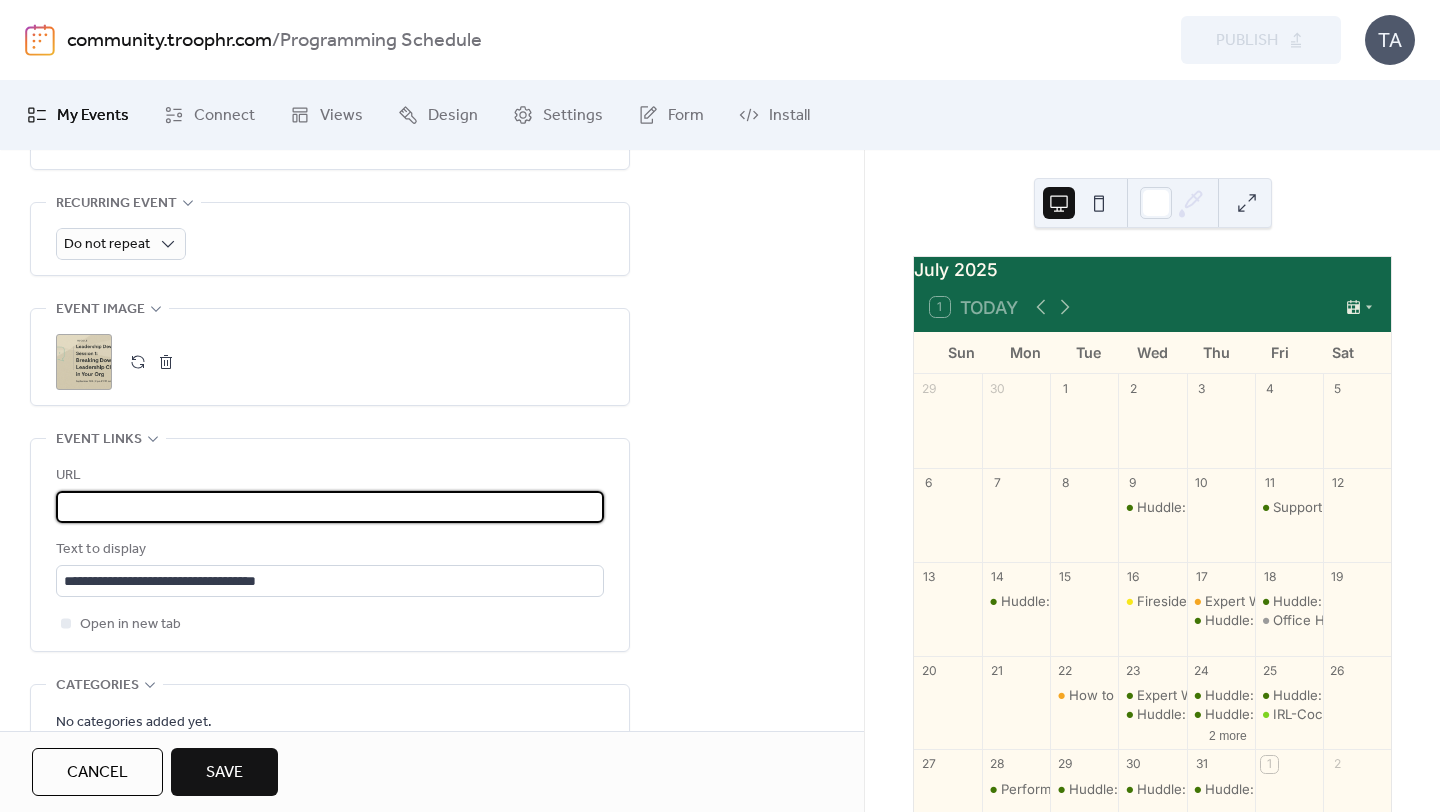 type on "**********" 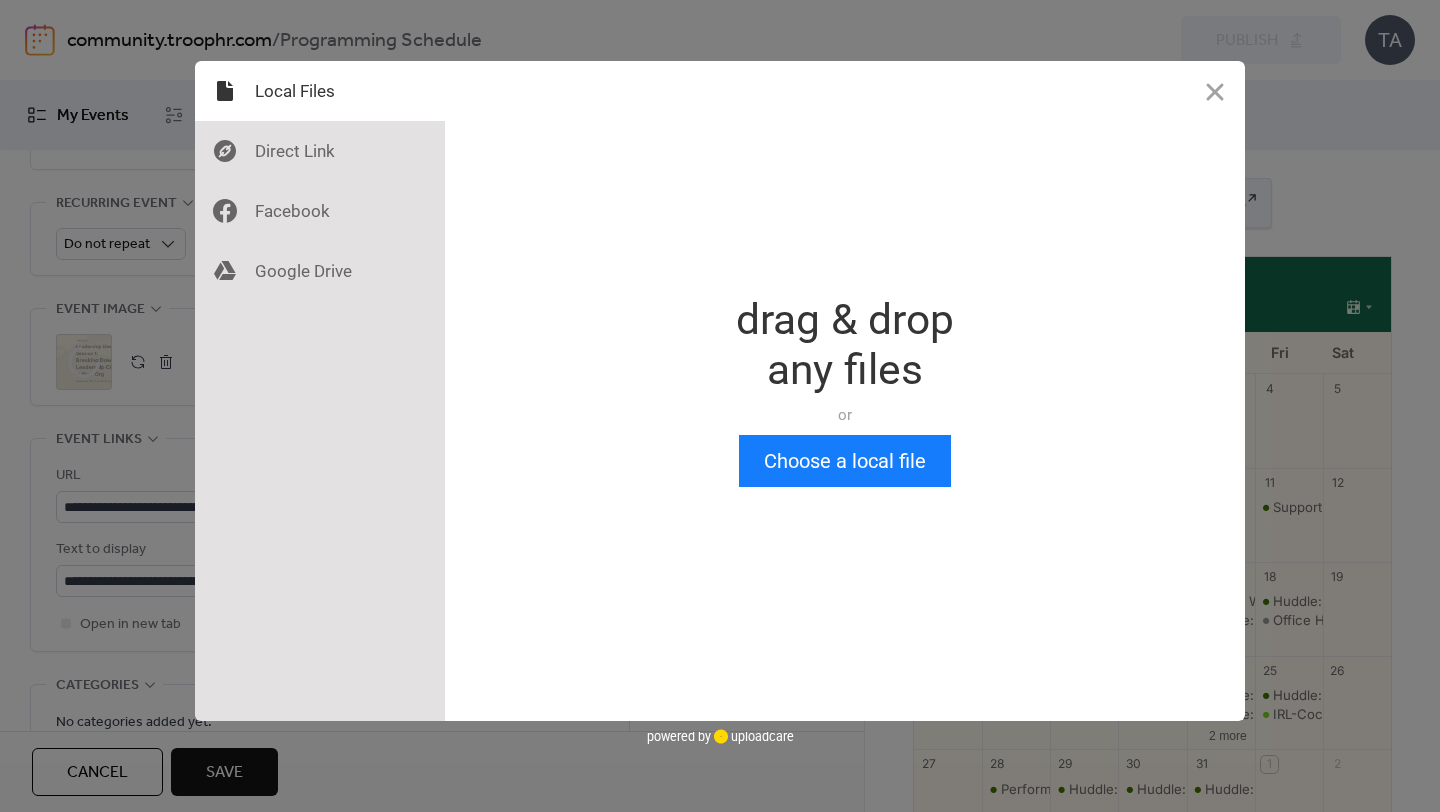 click on "or" at bounding box center [845, 415] 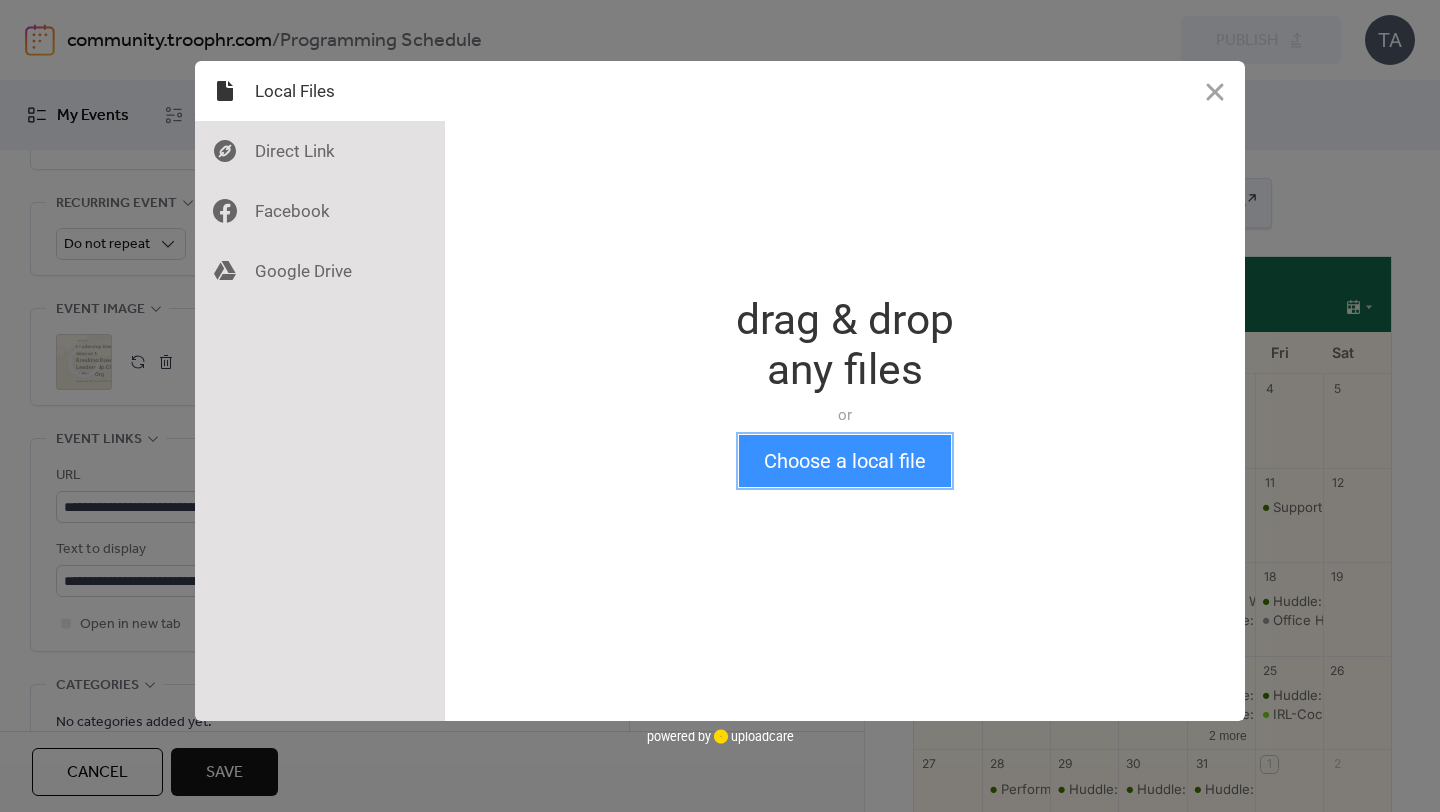click on "Choose a local file" at bounding box center (845, 461) 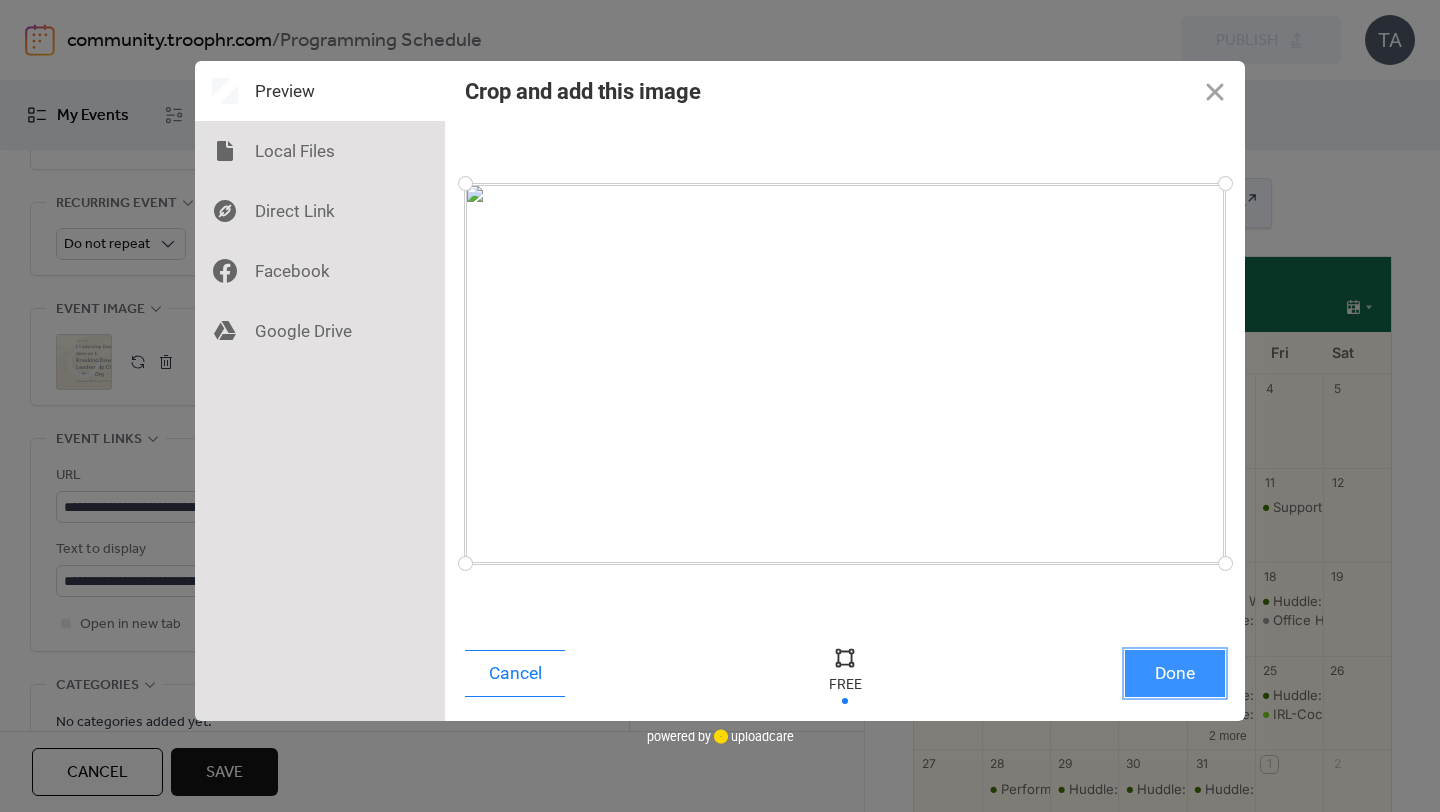 click on "Done" at bounding box center [1175, 673] 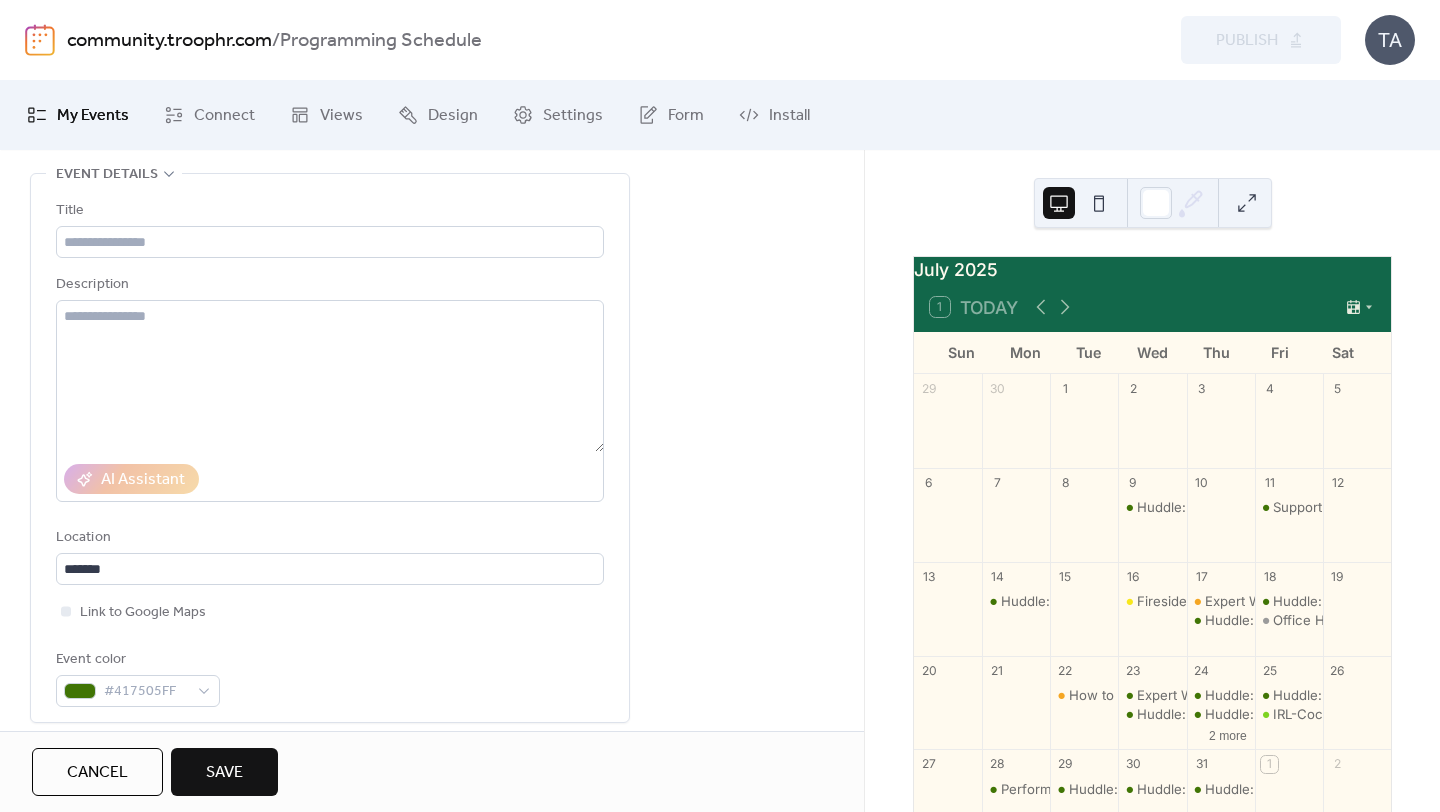 scroll, scrollTop: 0, scrollLeft: 0, axis: both 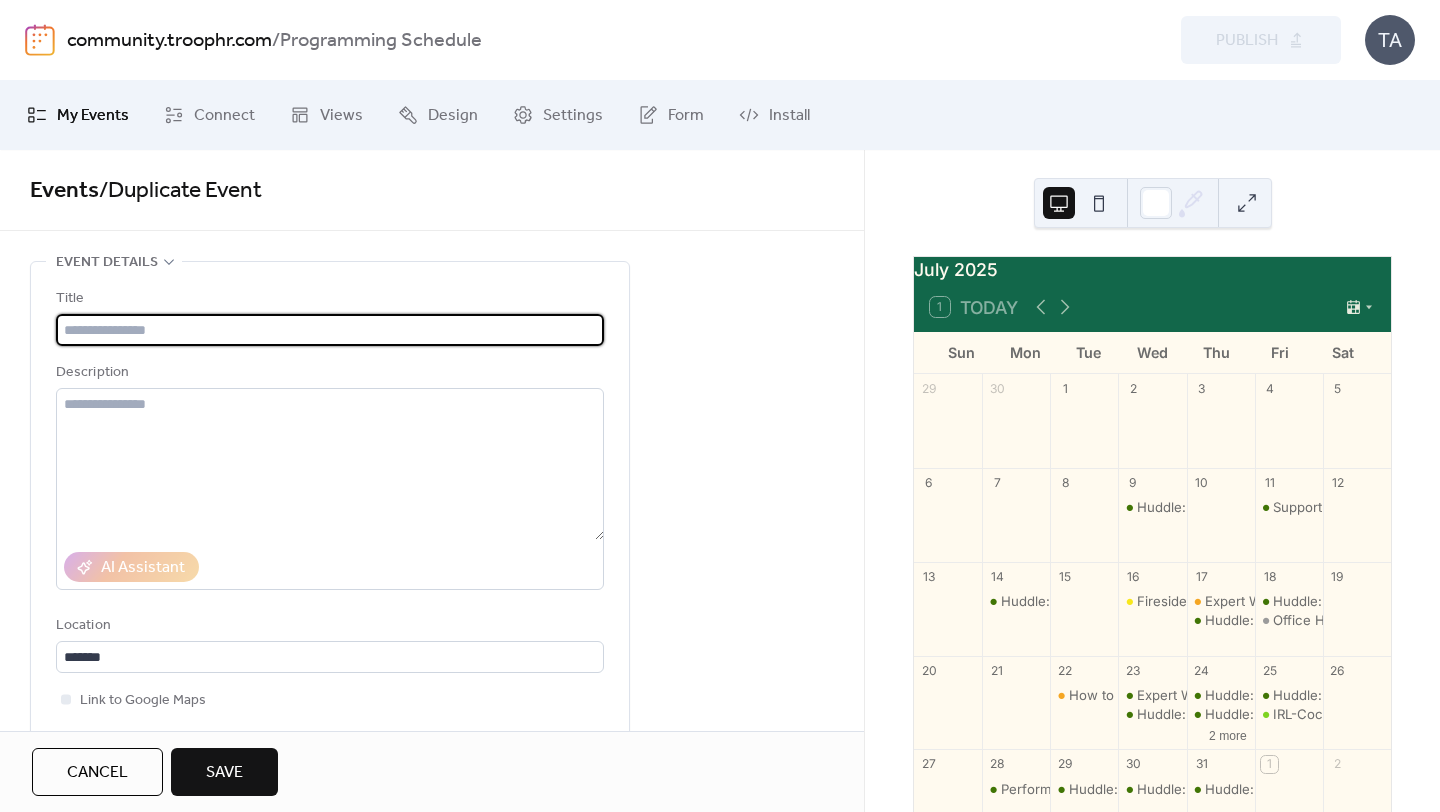 click at bounding box center [330, 330] 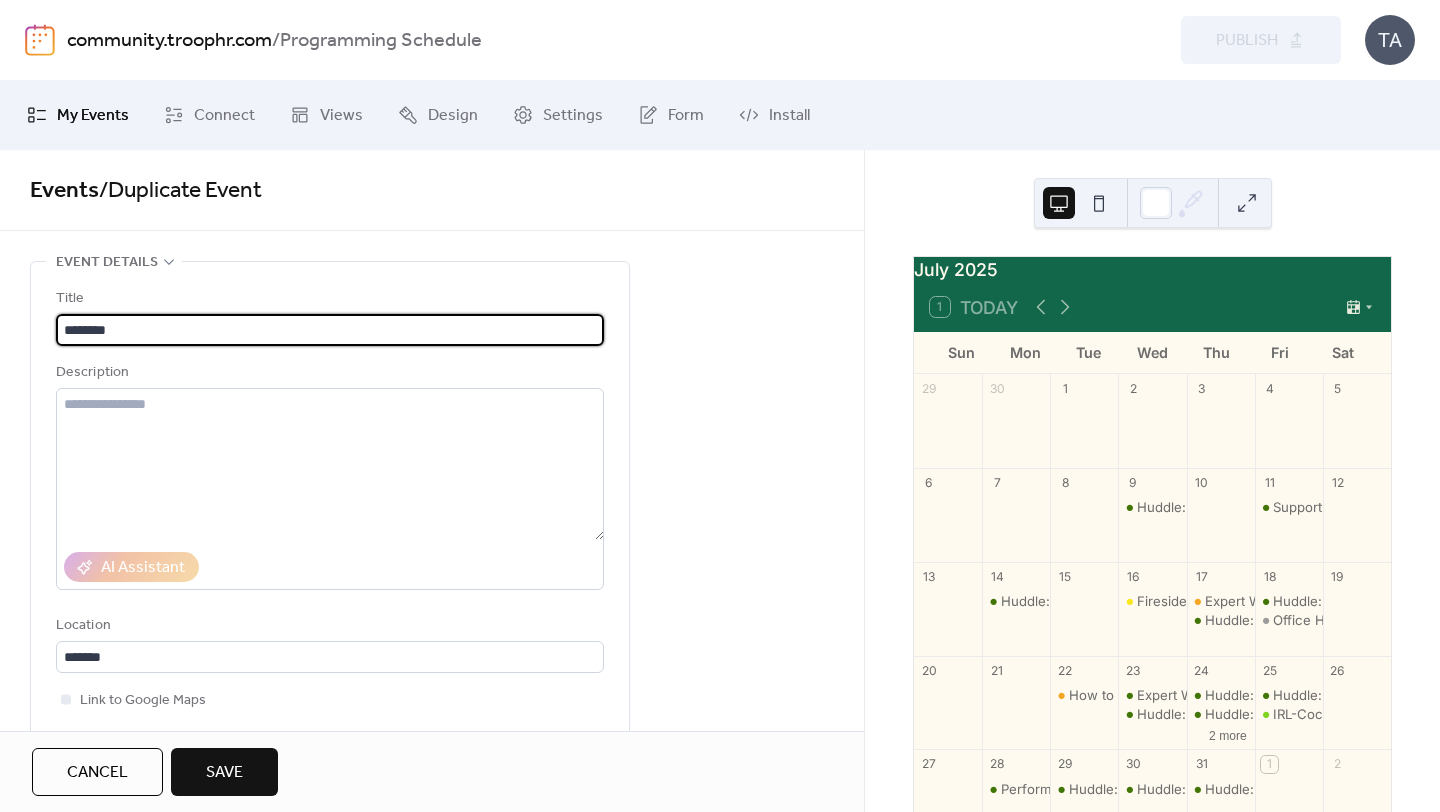 paste on "**********" 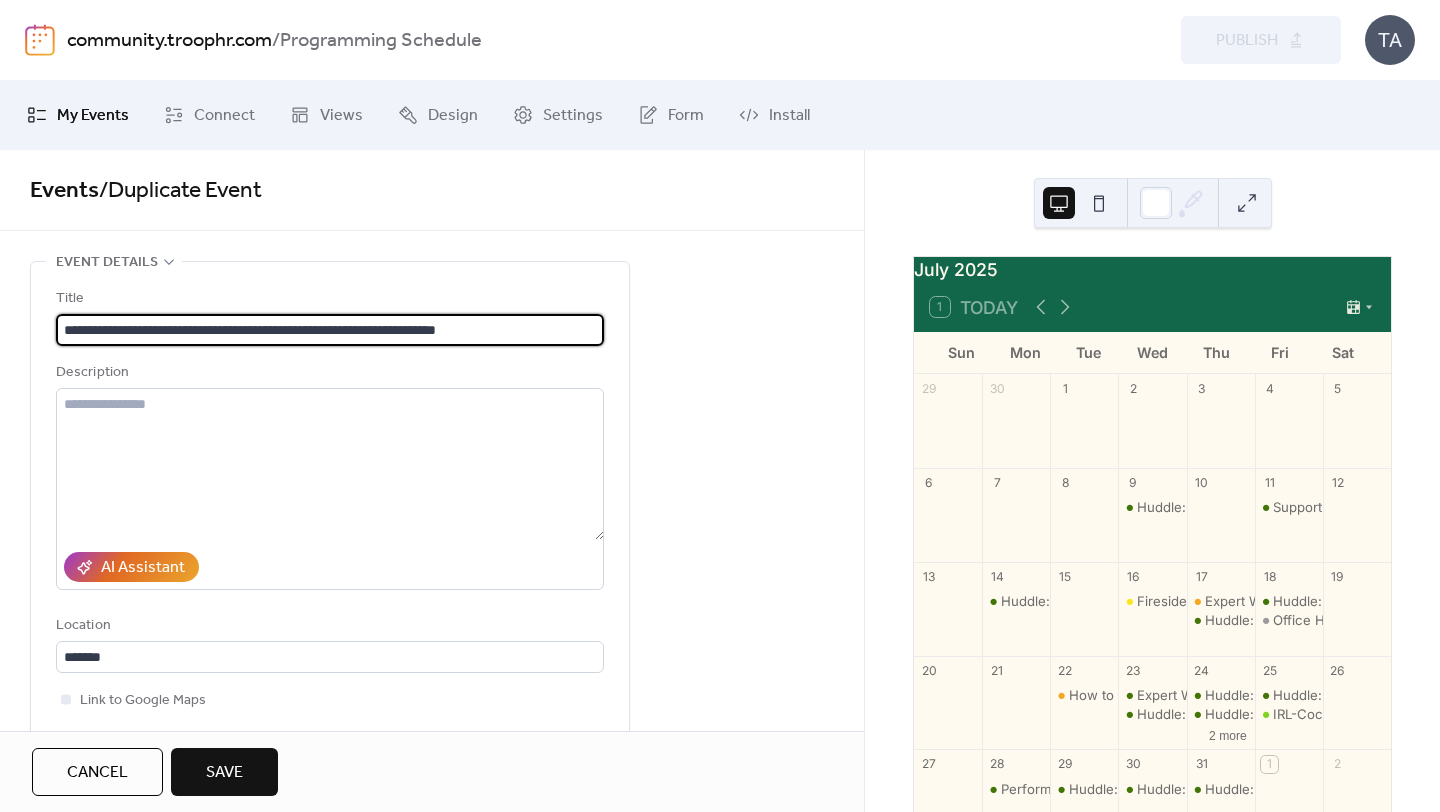type on "**********" 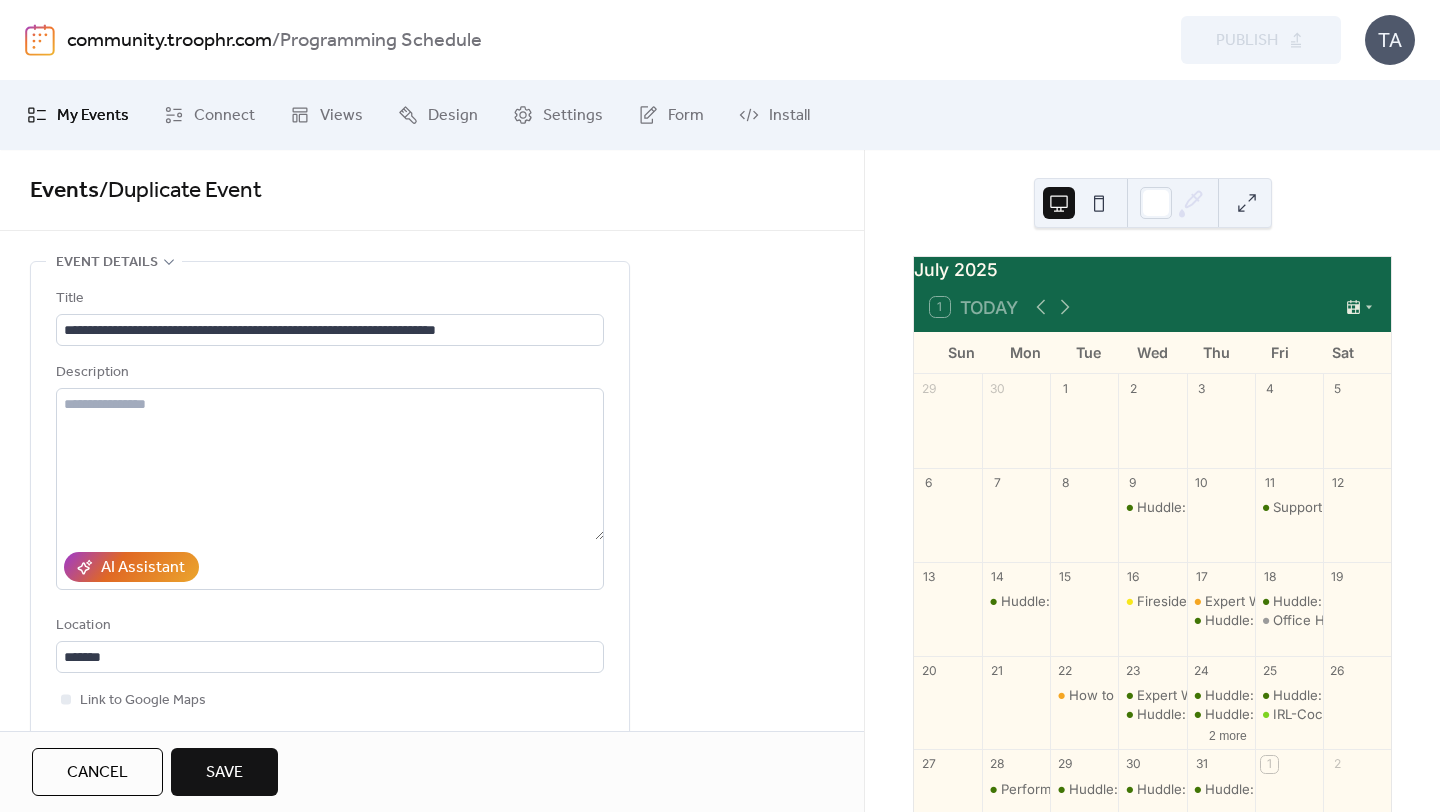 click on "Save" at bounding box center [224, 772] 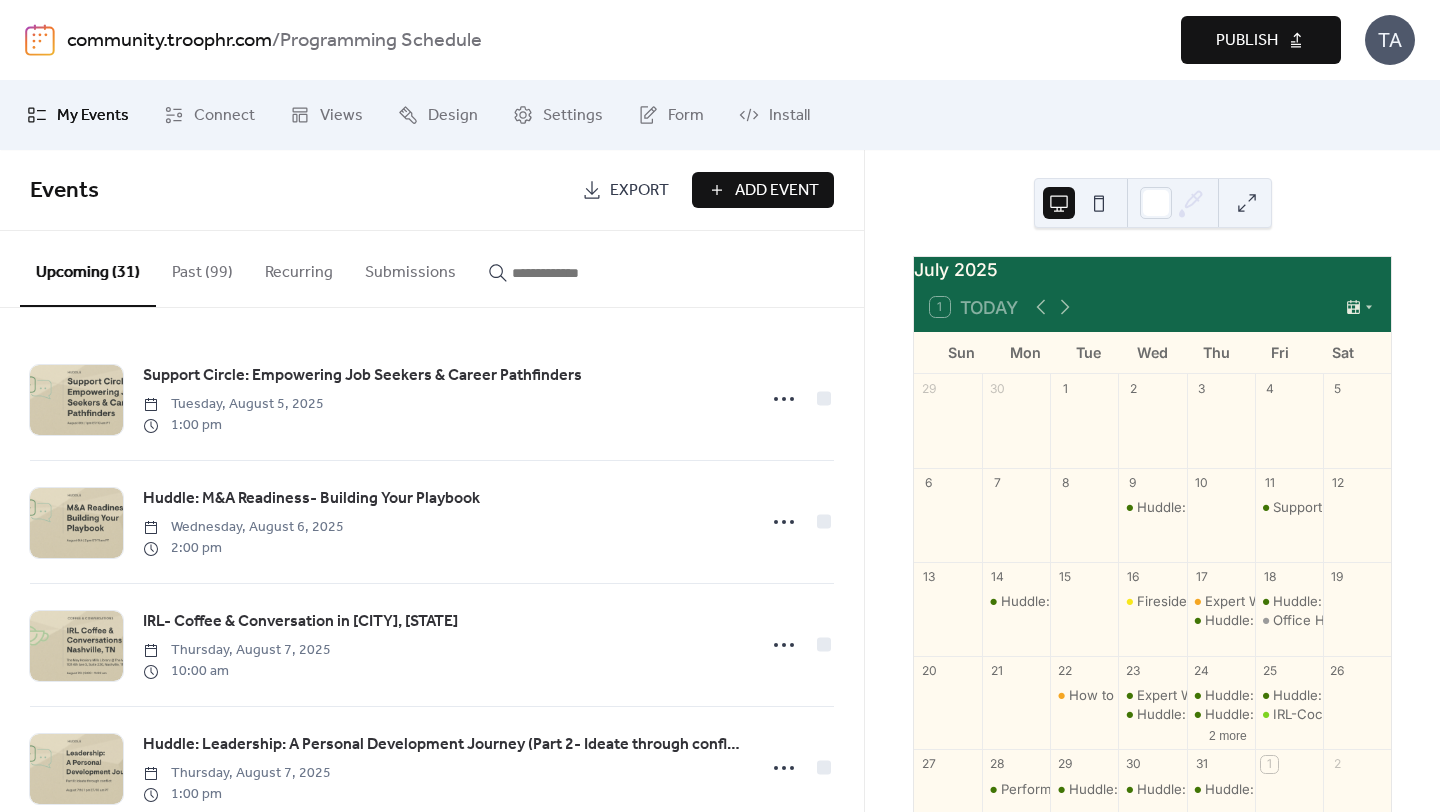 click on "Publish" at bounding box center [1247, 41] 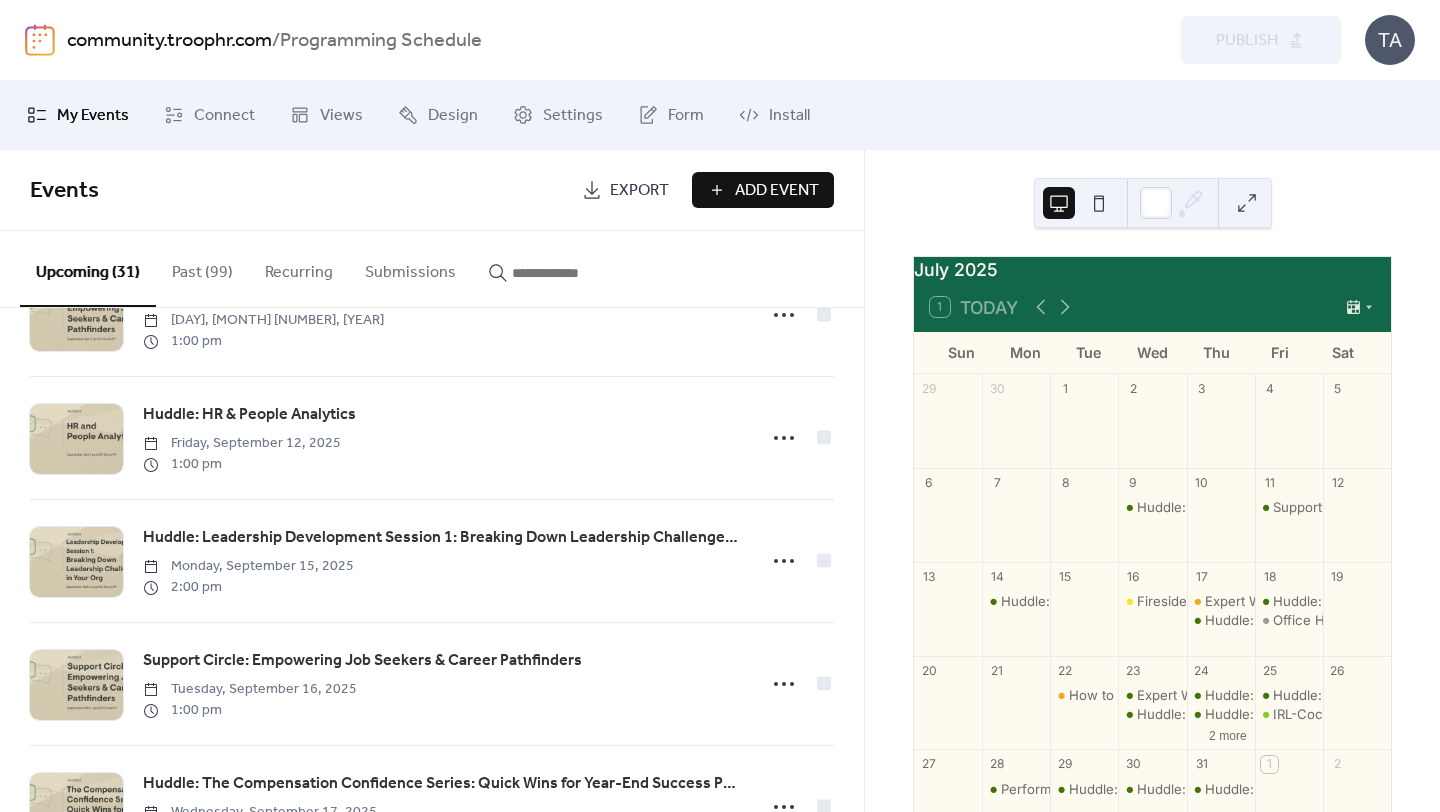 scroll, scrollTop: 1083, scrollLeft: 0, axis: vertical 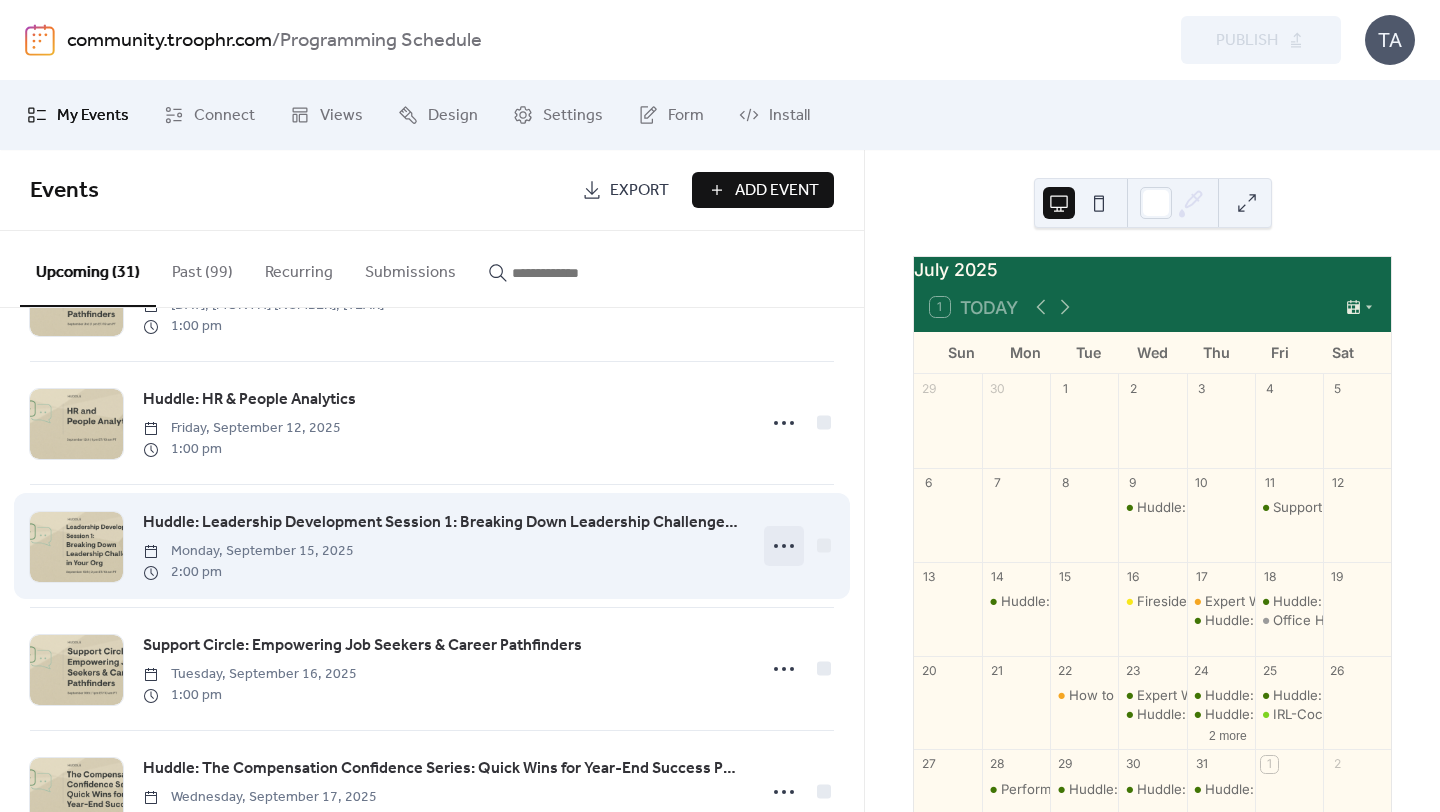 click 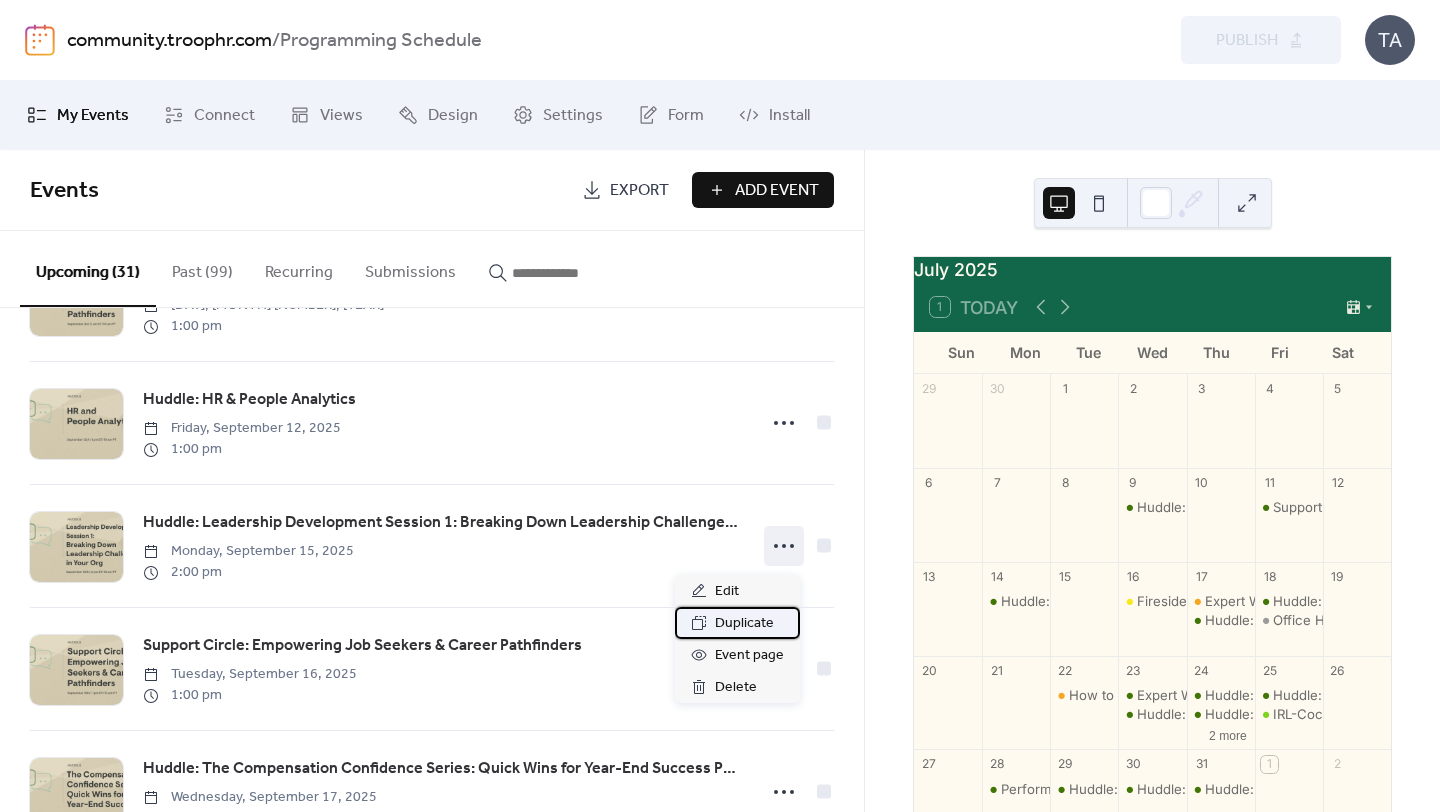 click on "Duplicate" at bounding box center (744, 624) 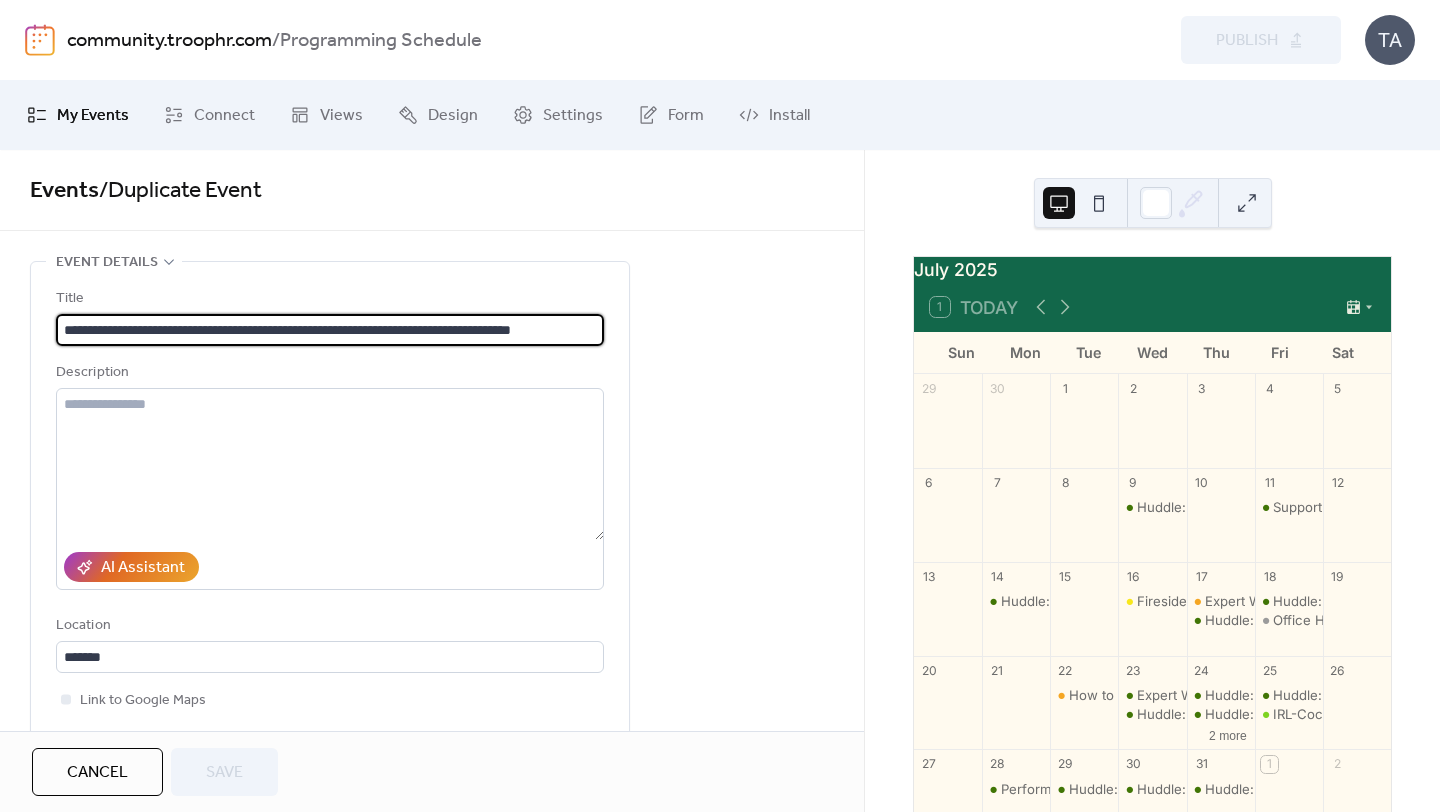 scroll, scrollTop: 0, scrollLeft: 34, axis: horizontal 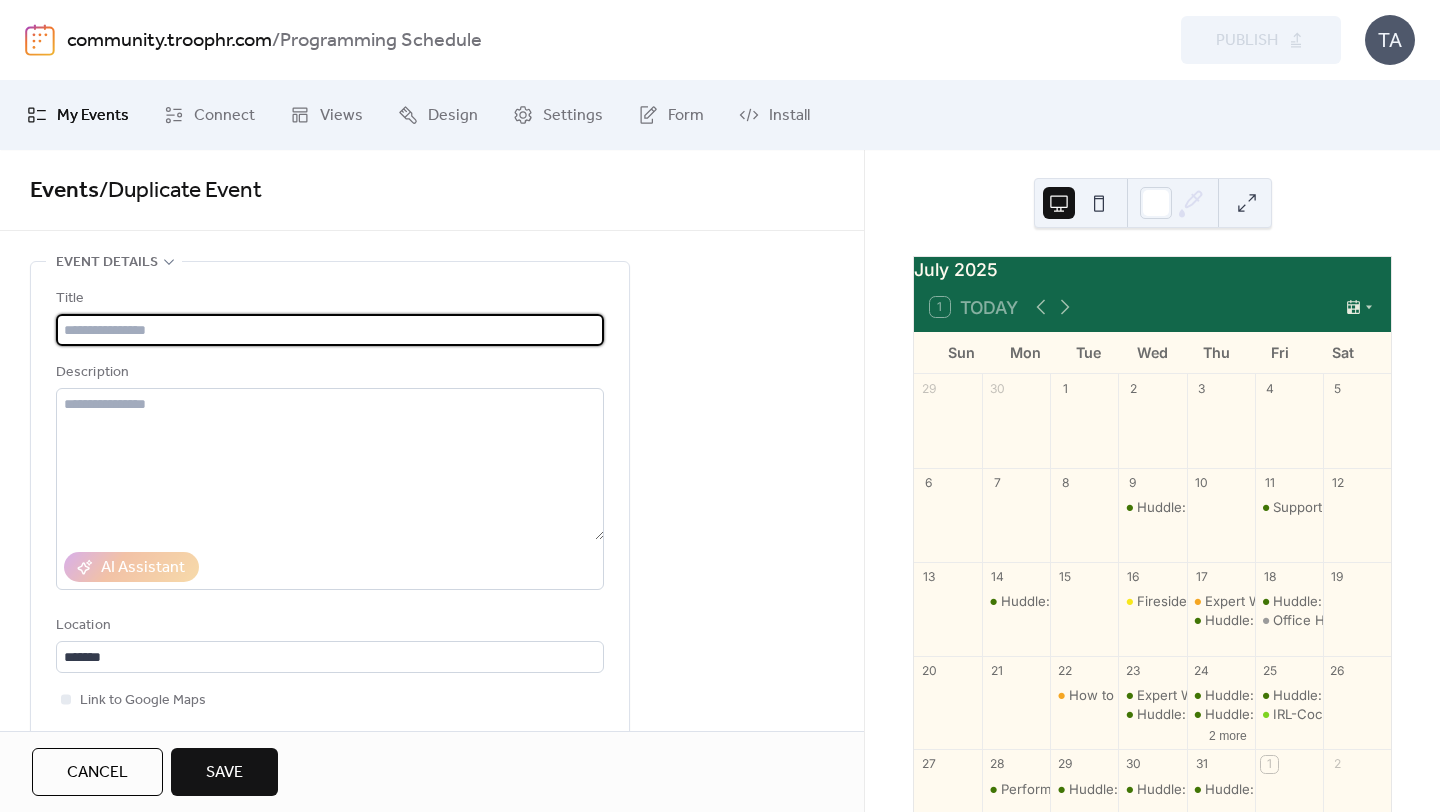 type 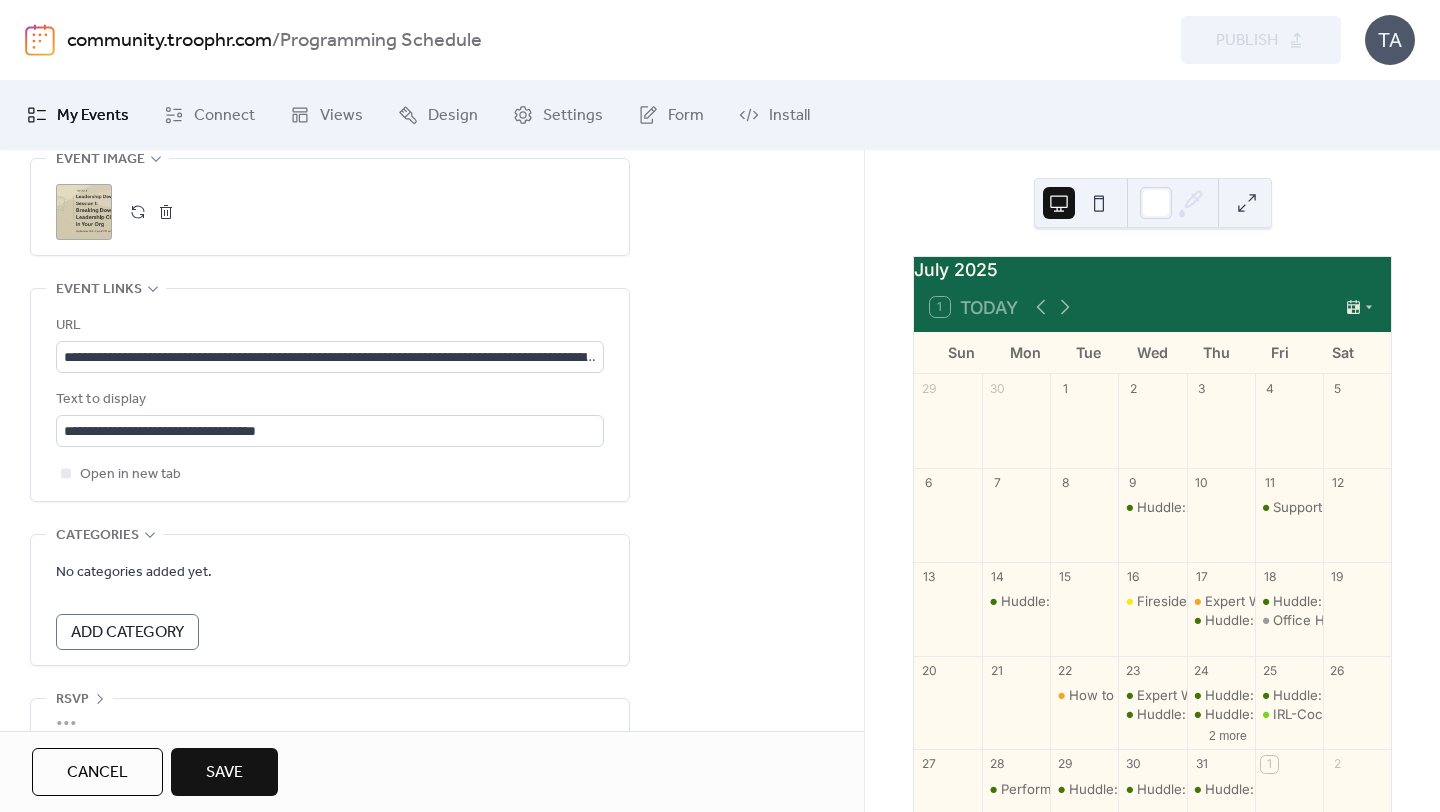 scroll, scrollTop: 1047, scrollLeft: 0, axis: vertical 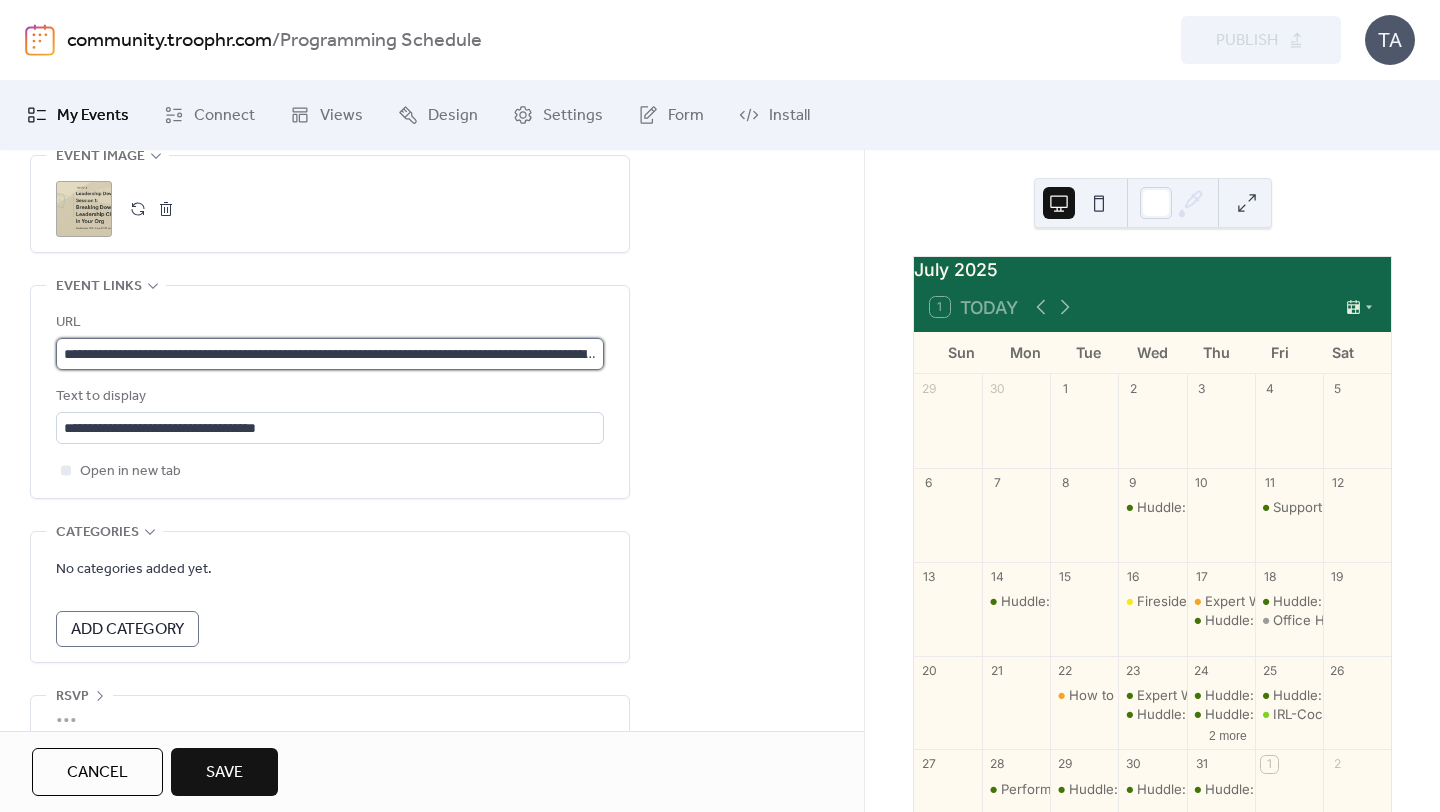 click on "**********" at bounding box center (330, 354) 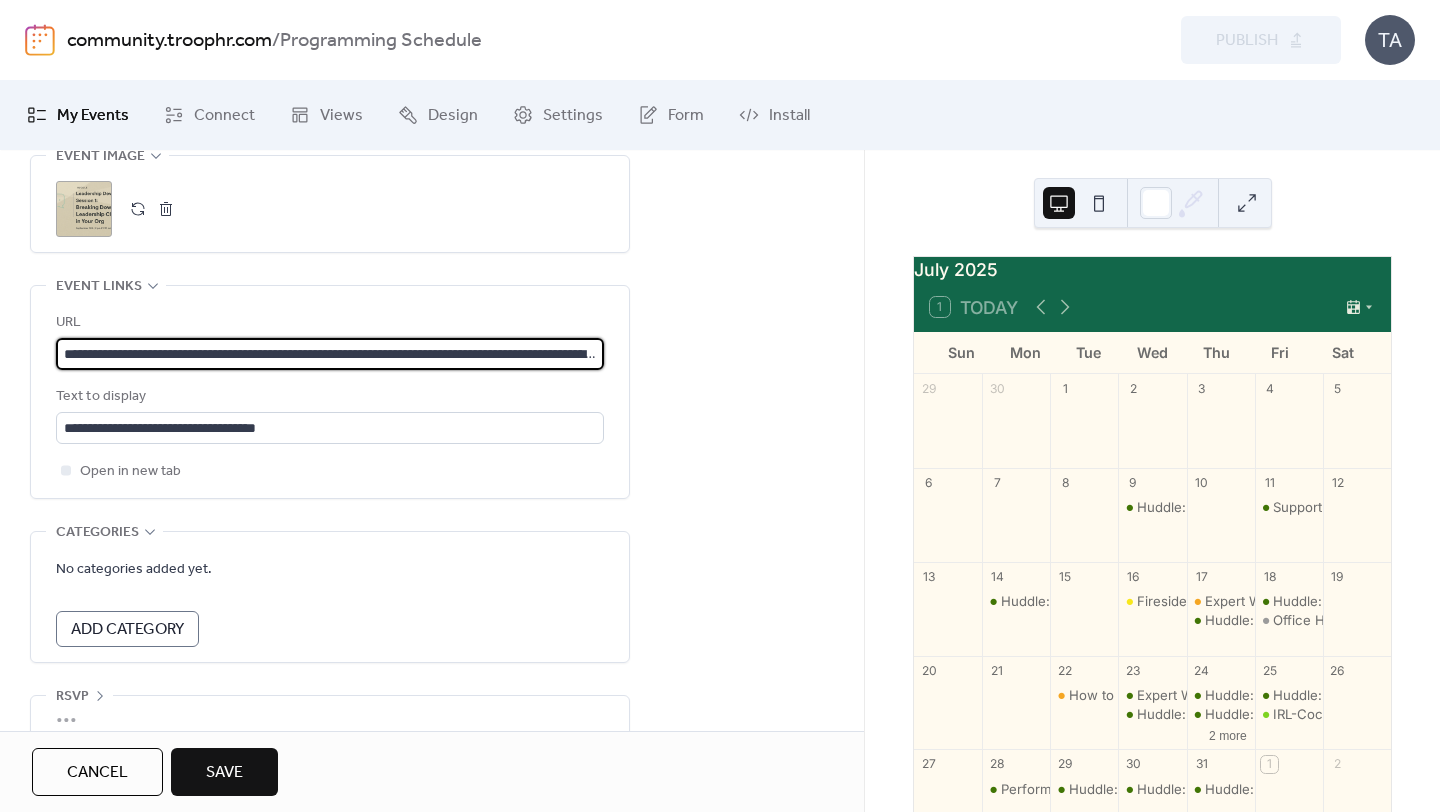 type on "**********" 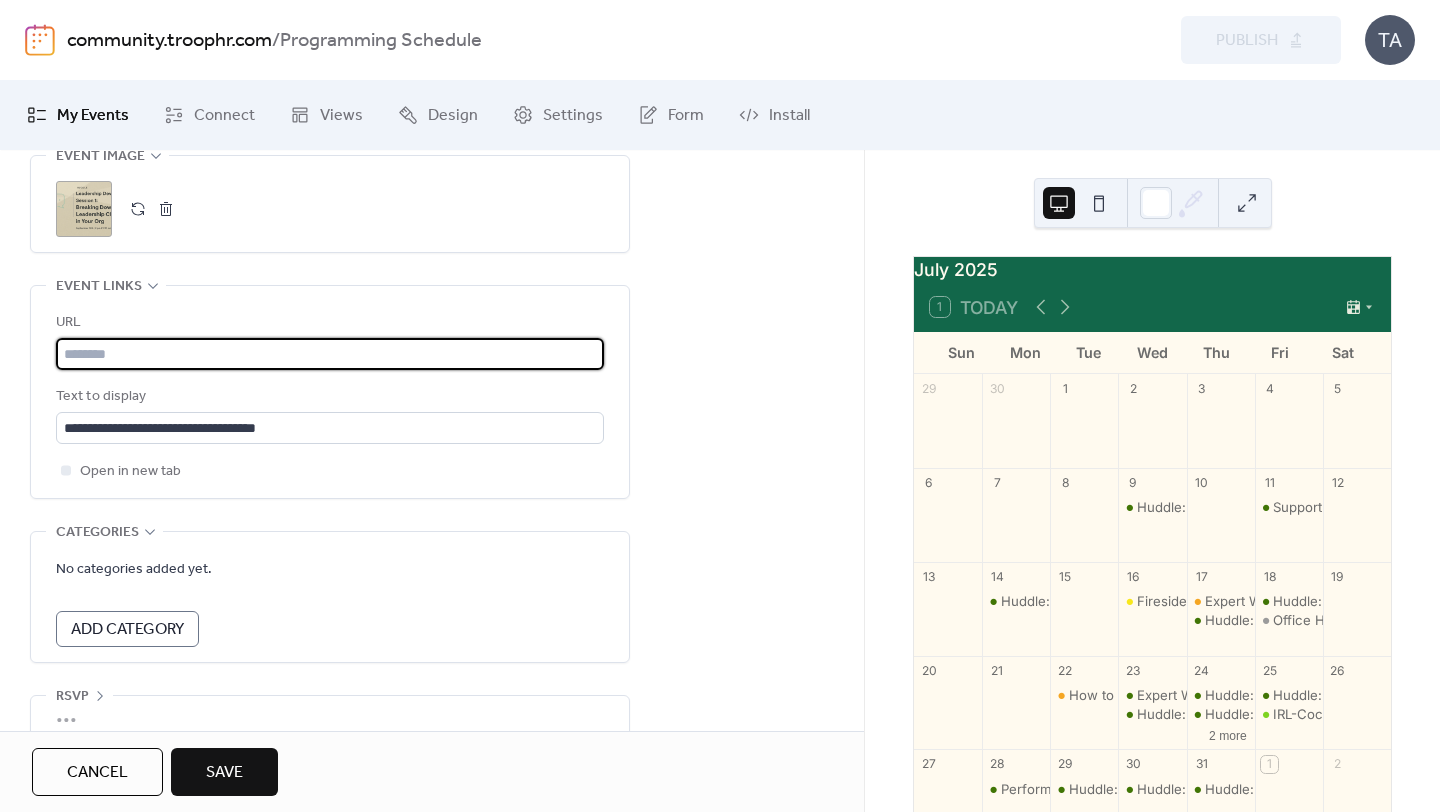 paste on "**********" 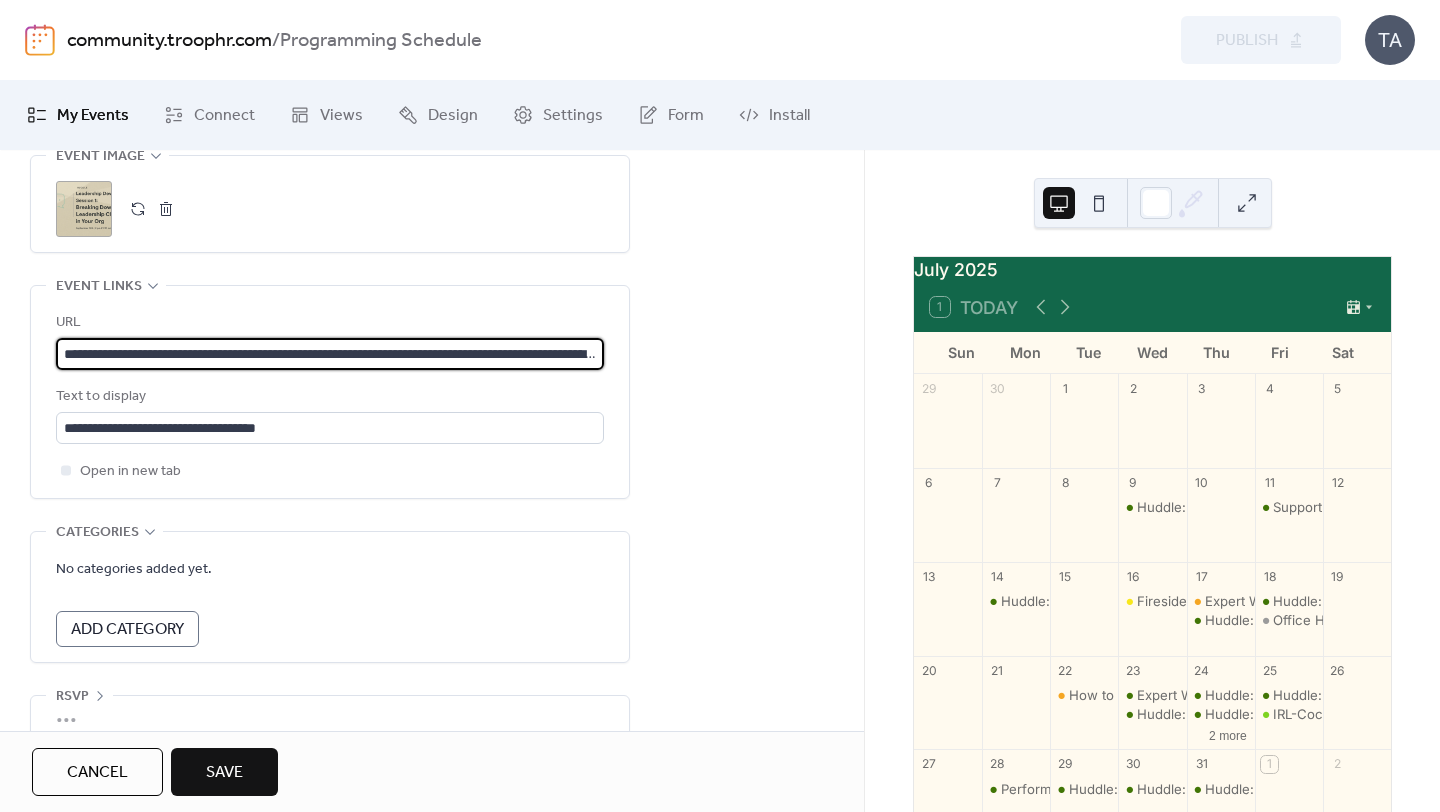 scroll, scrollTop: 0, scrollLeft: 1745, axis: horizontal 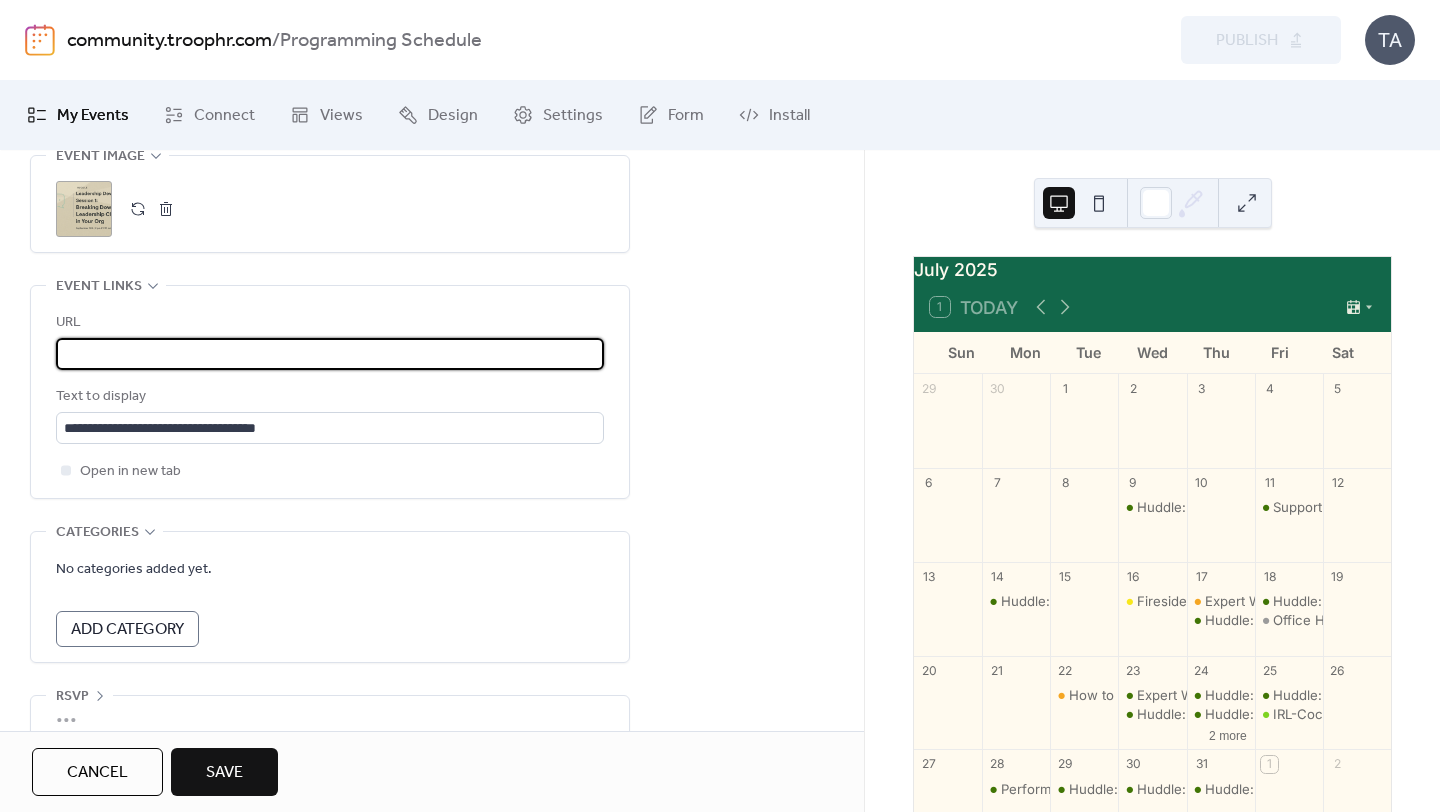type on "**********" 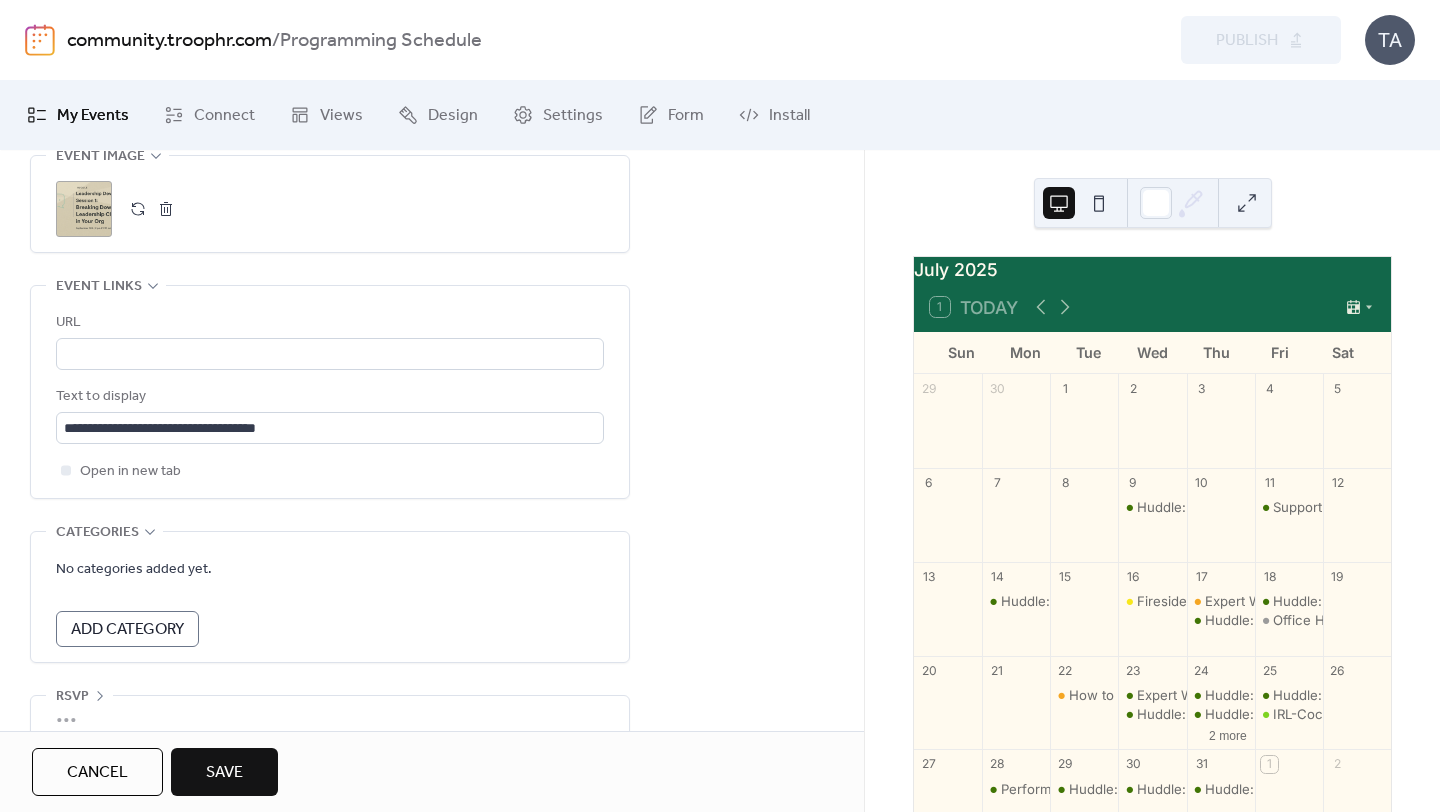 scroll, scrollTop: 0, scrollLeft: 0, axis: both 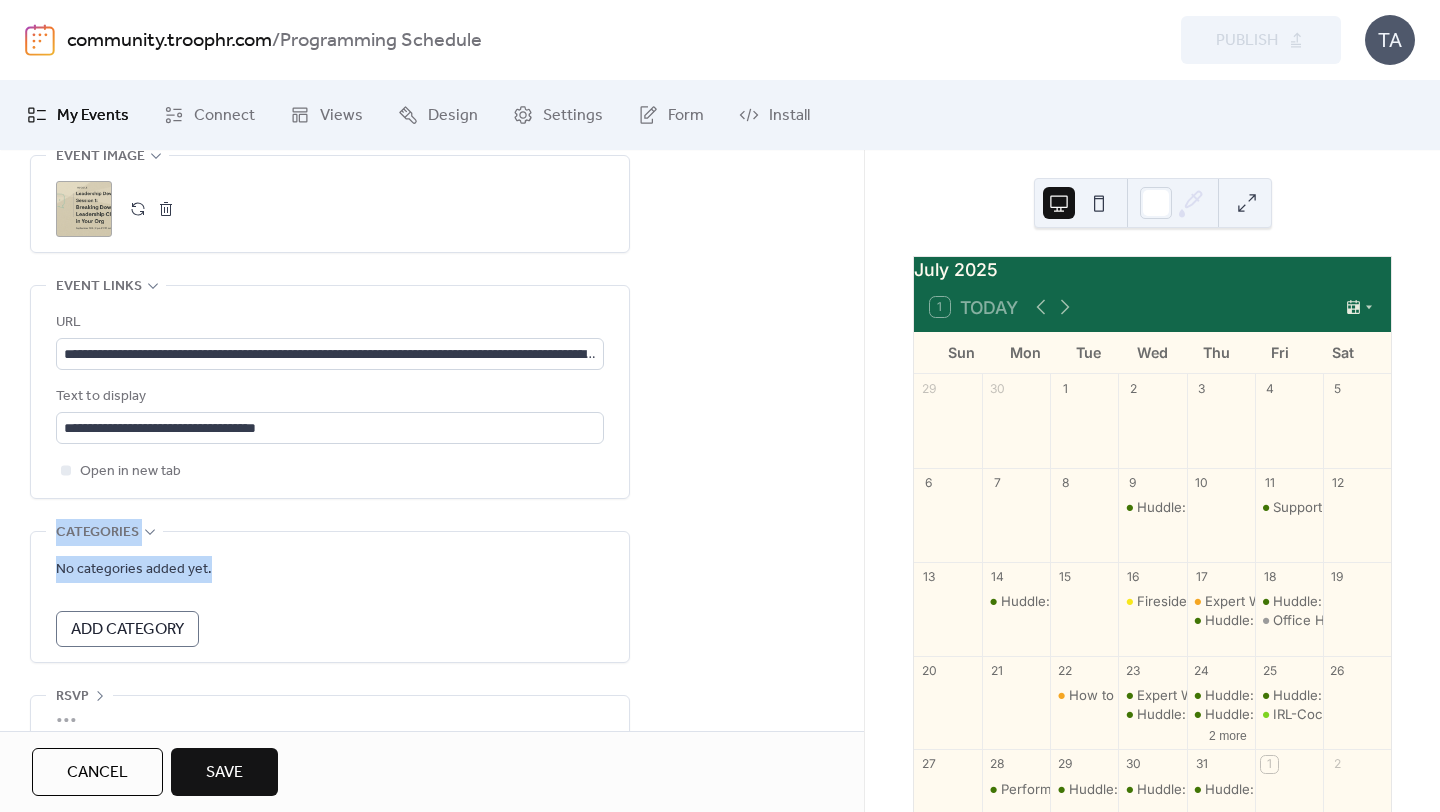 drag, startPoint x: 857, startPoint y: 580, endPoint x: 847, endPoint y: 498, distance: 82.607506 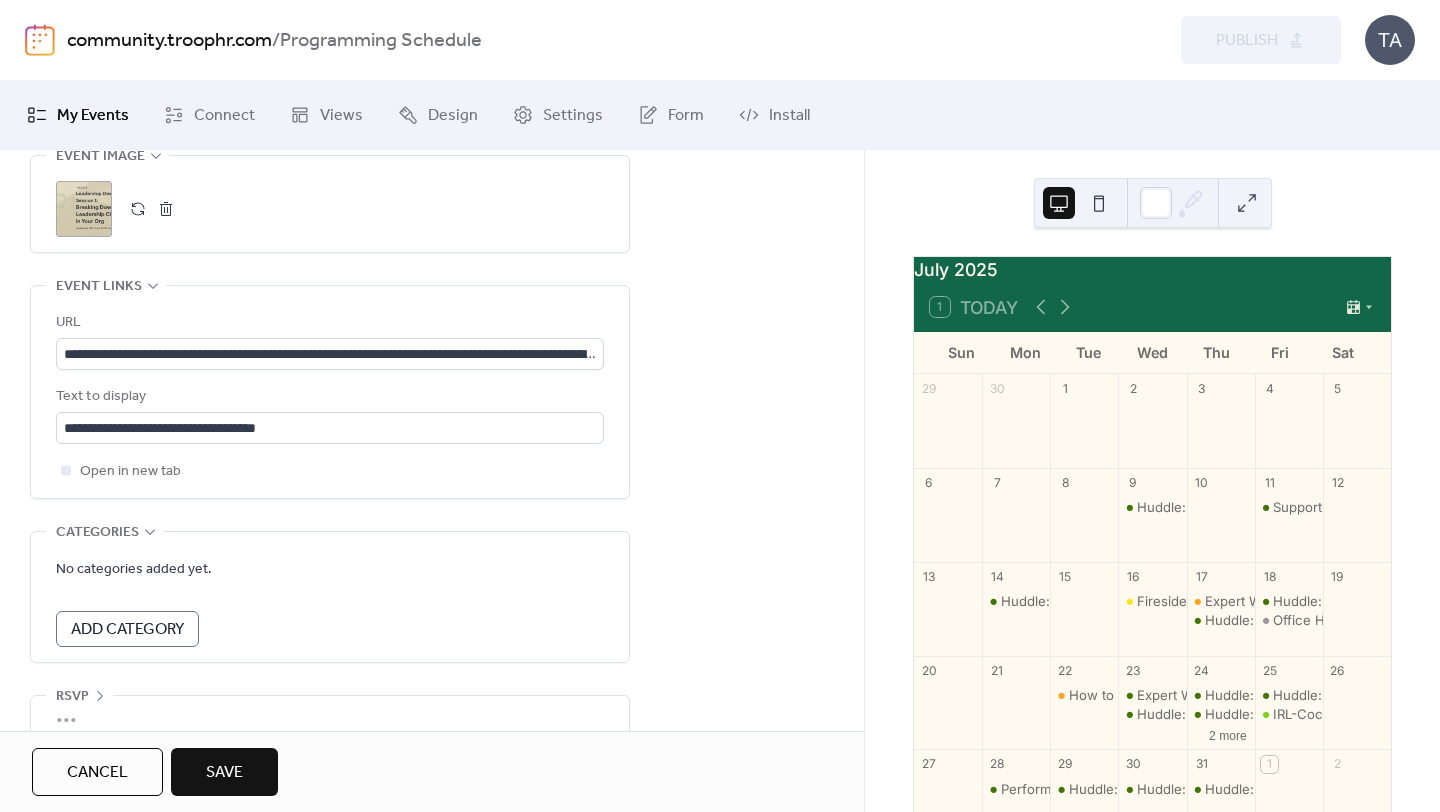 click on ";" at bounding box center (84, 209) 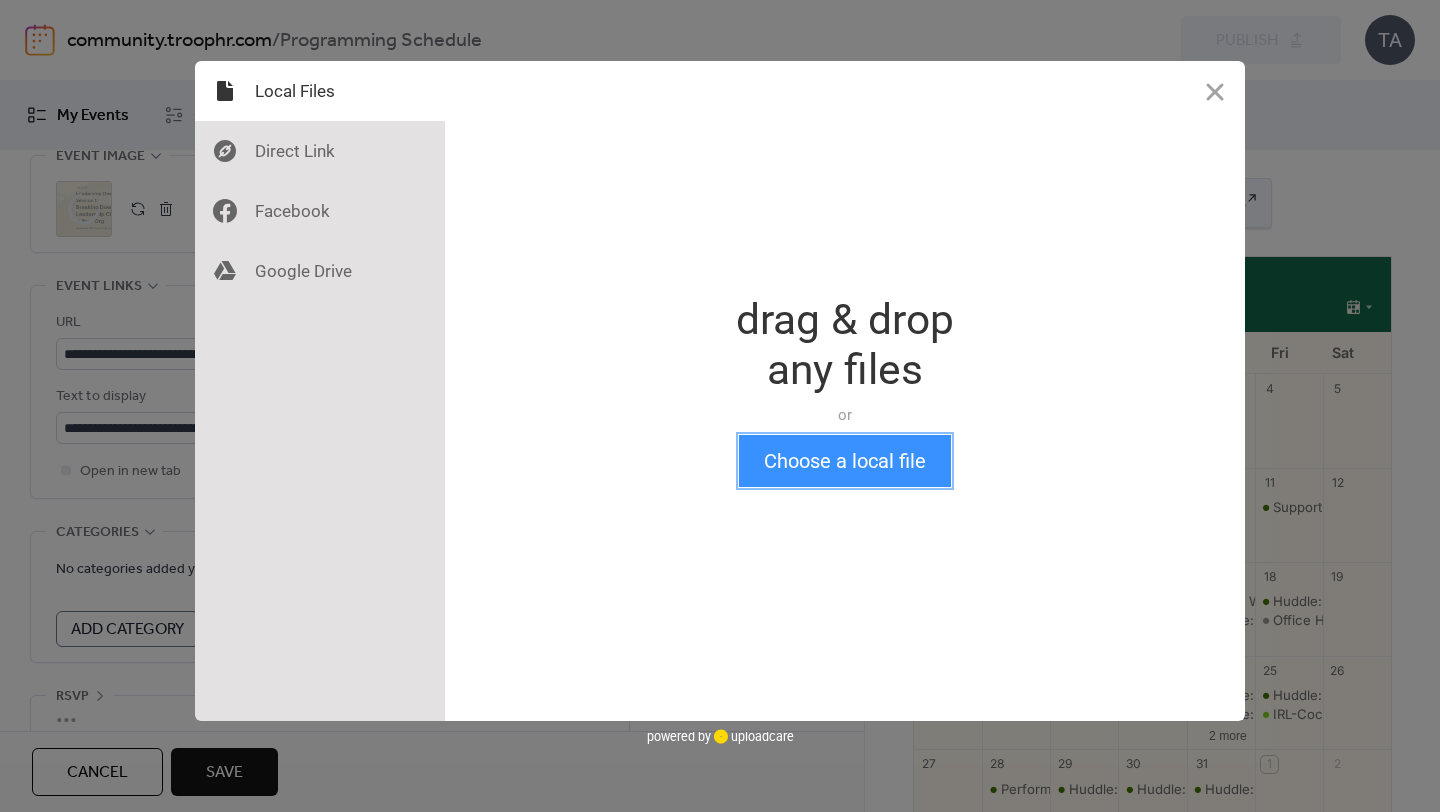 click on "Choose a local file" at bounding box center (845, 461) 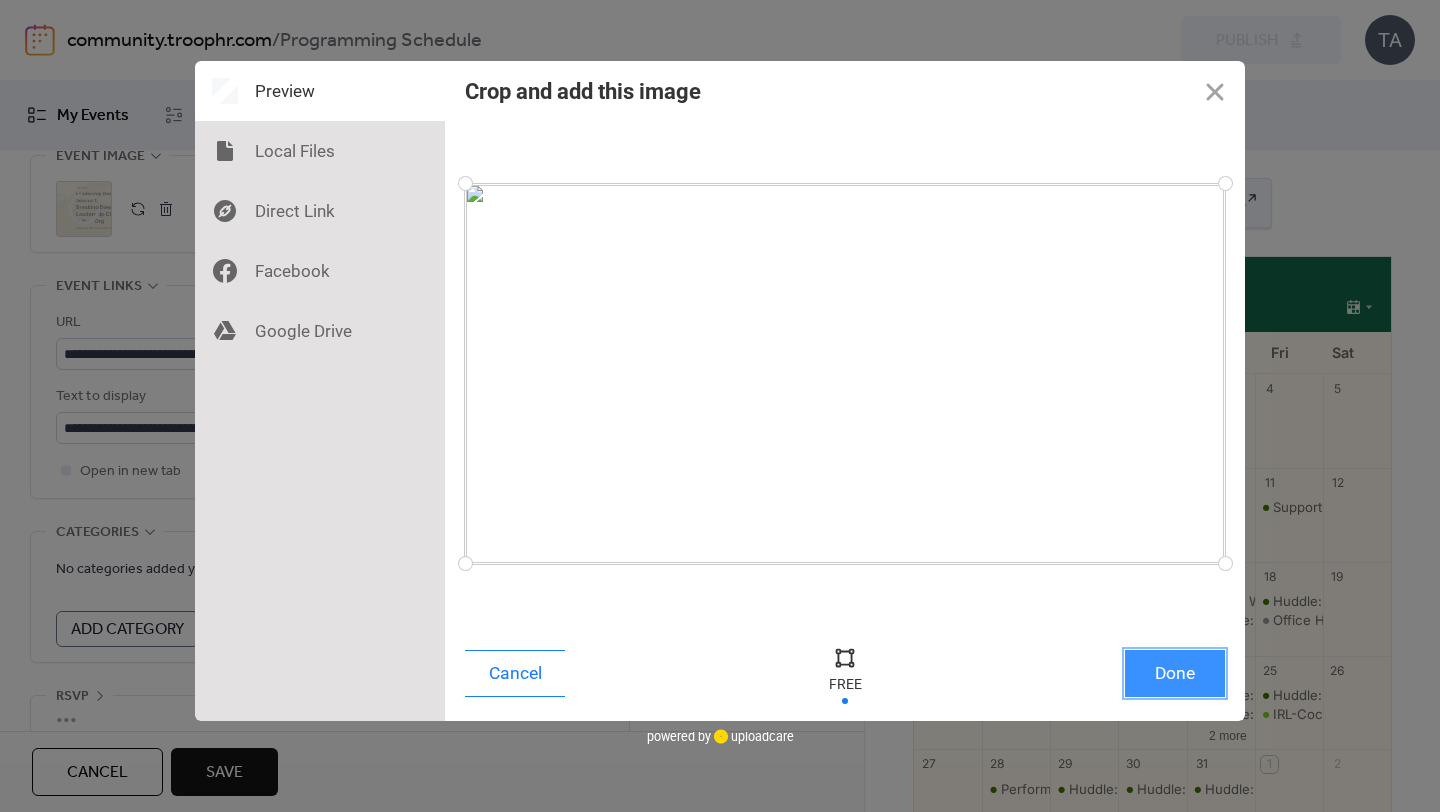 click on "Done" at bounding box center (1175, 673) 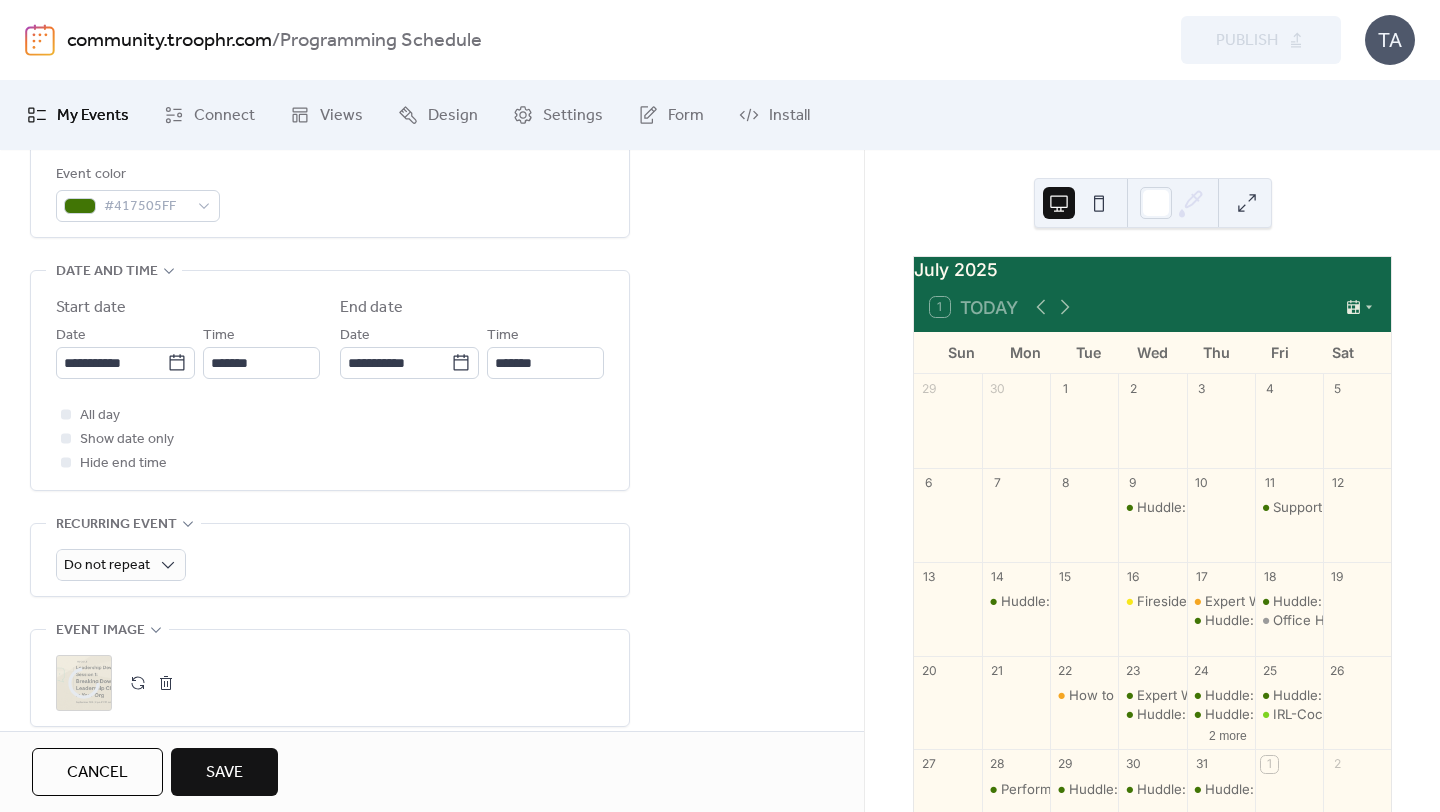 scroll, scrollTop: 572, scrollLeft: 0, axis: vertical 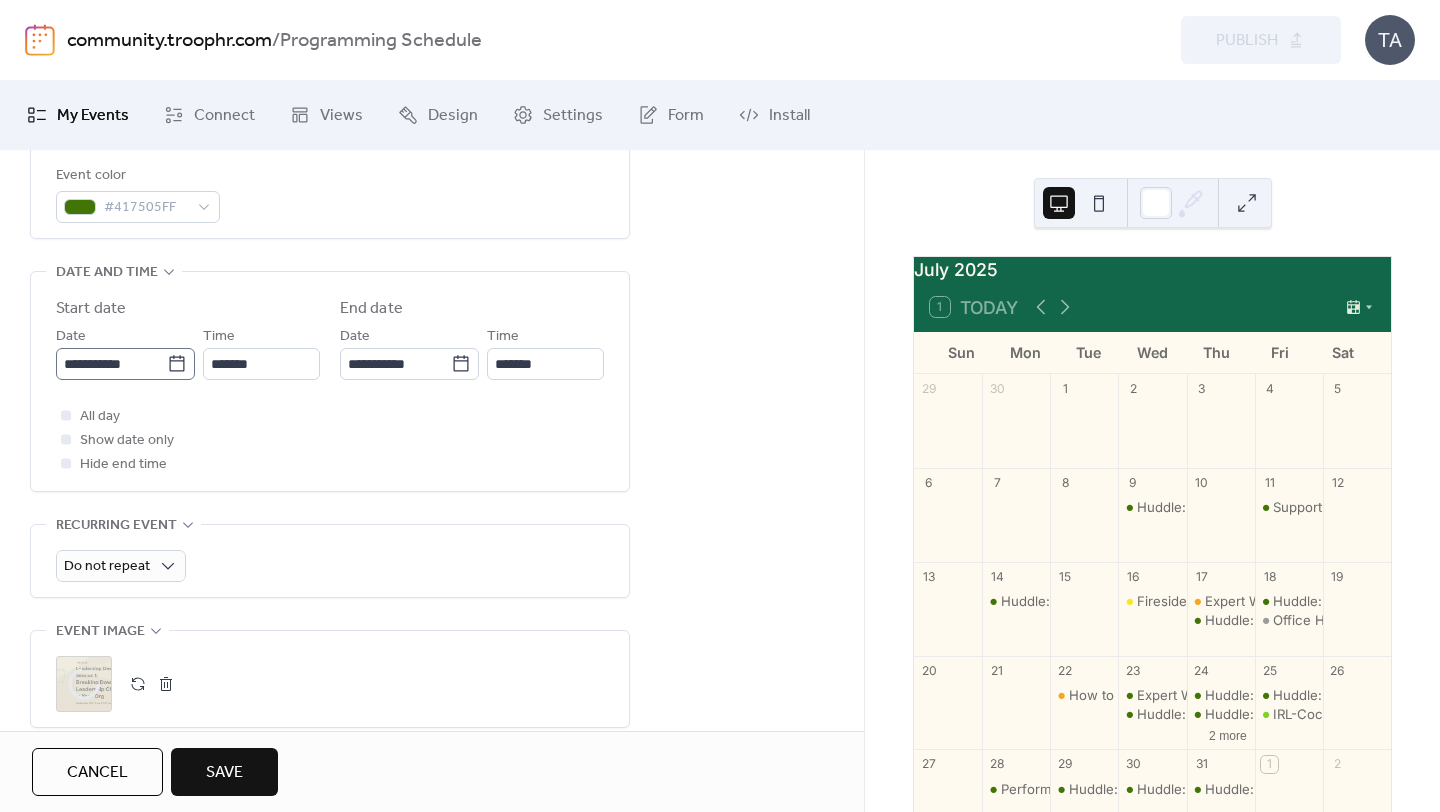 click on "**********" at bounding box center [125, 364] 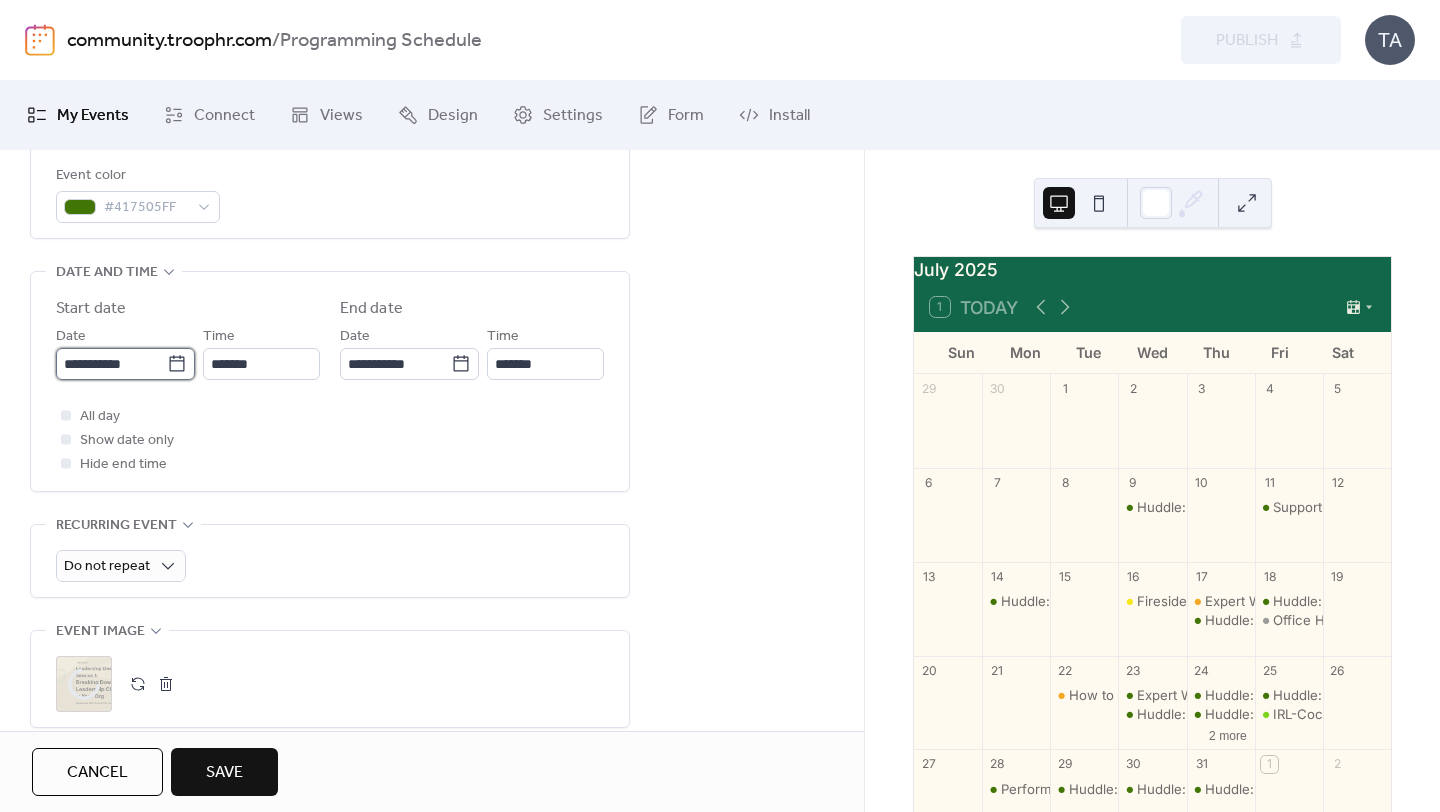 click on "**********" at bounding box center [111, 364] 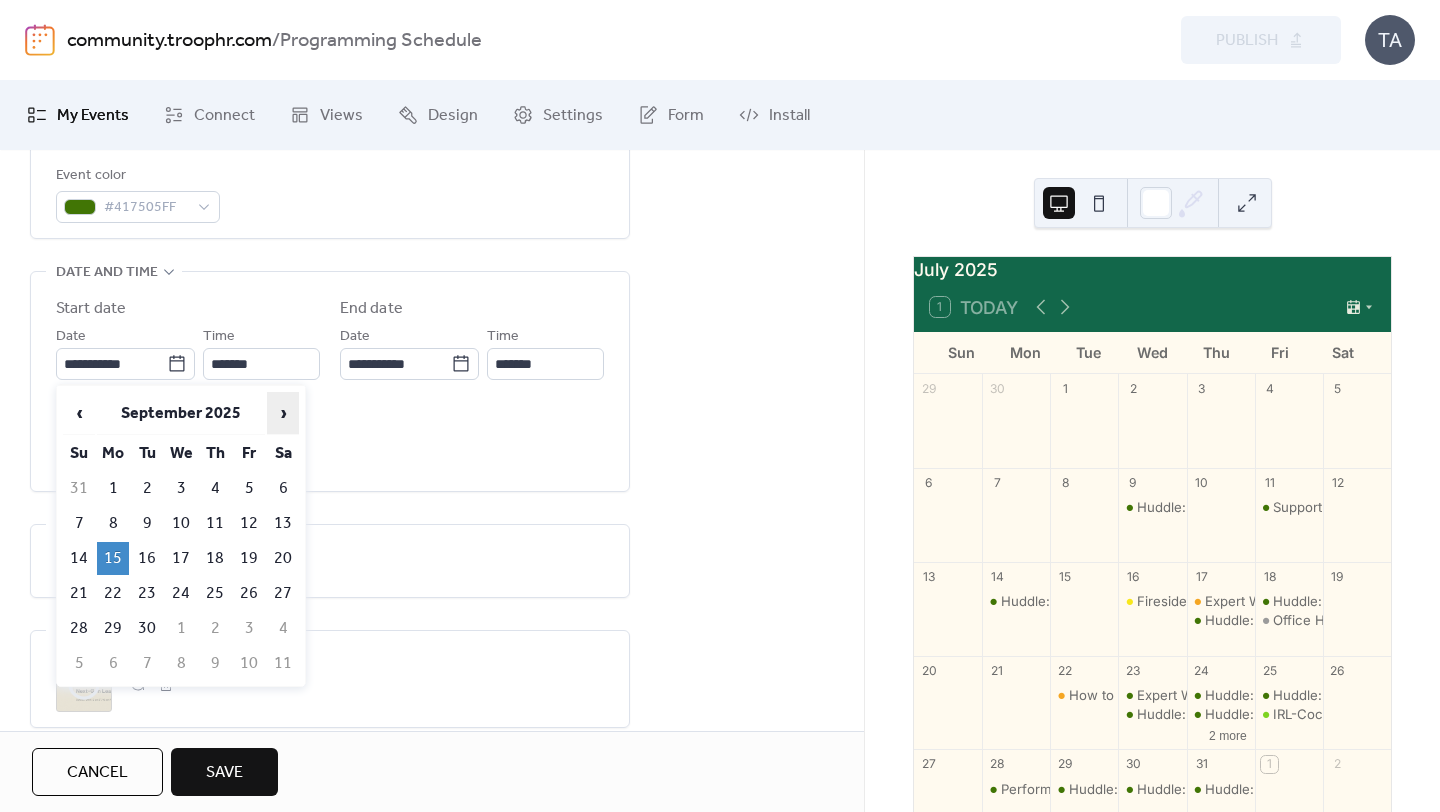 click on "›" at bounding box center (283, 413) 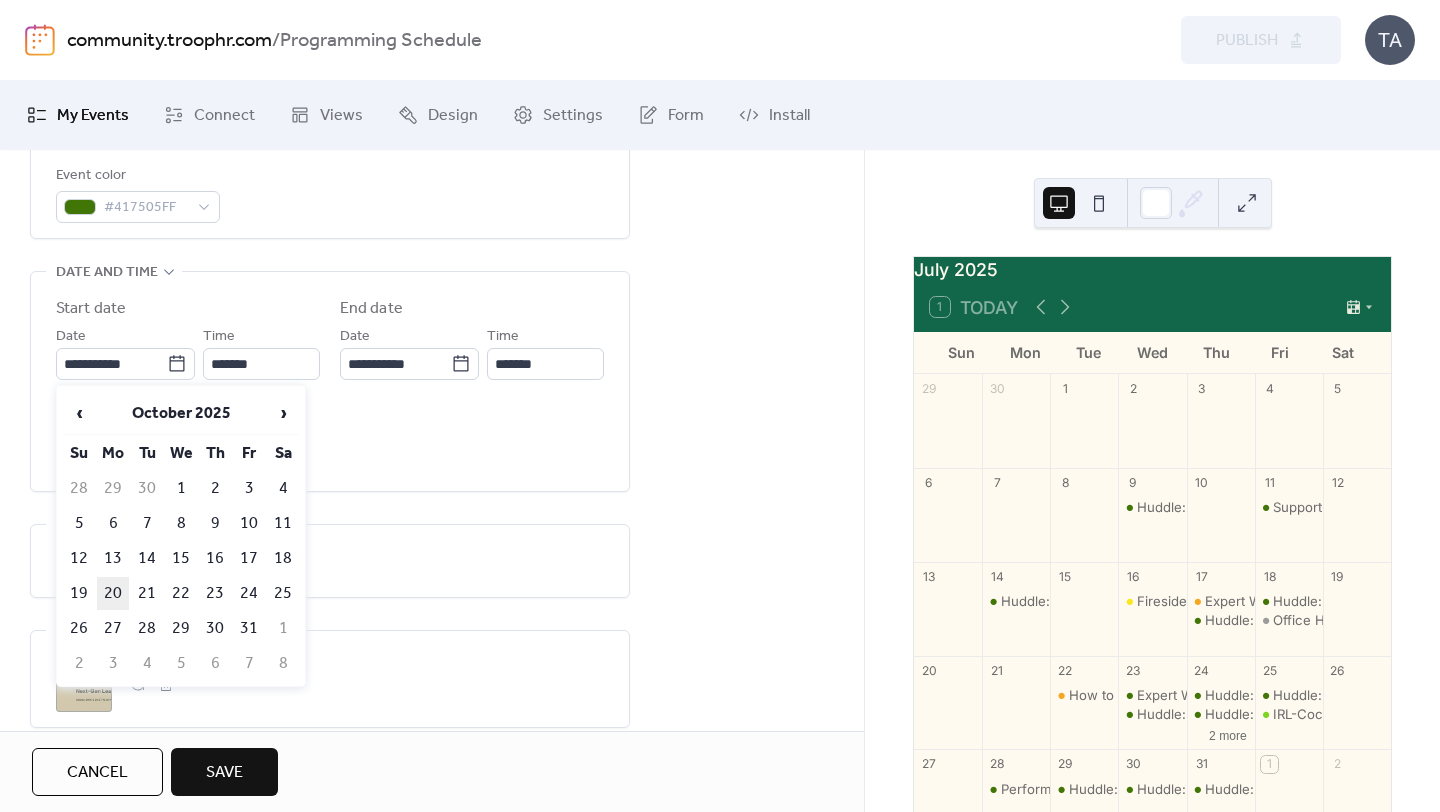 click on "20" at bounding box center (113, 593) 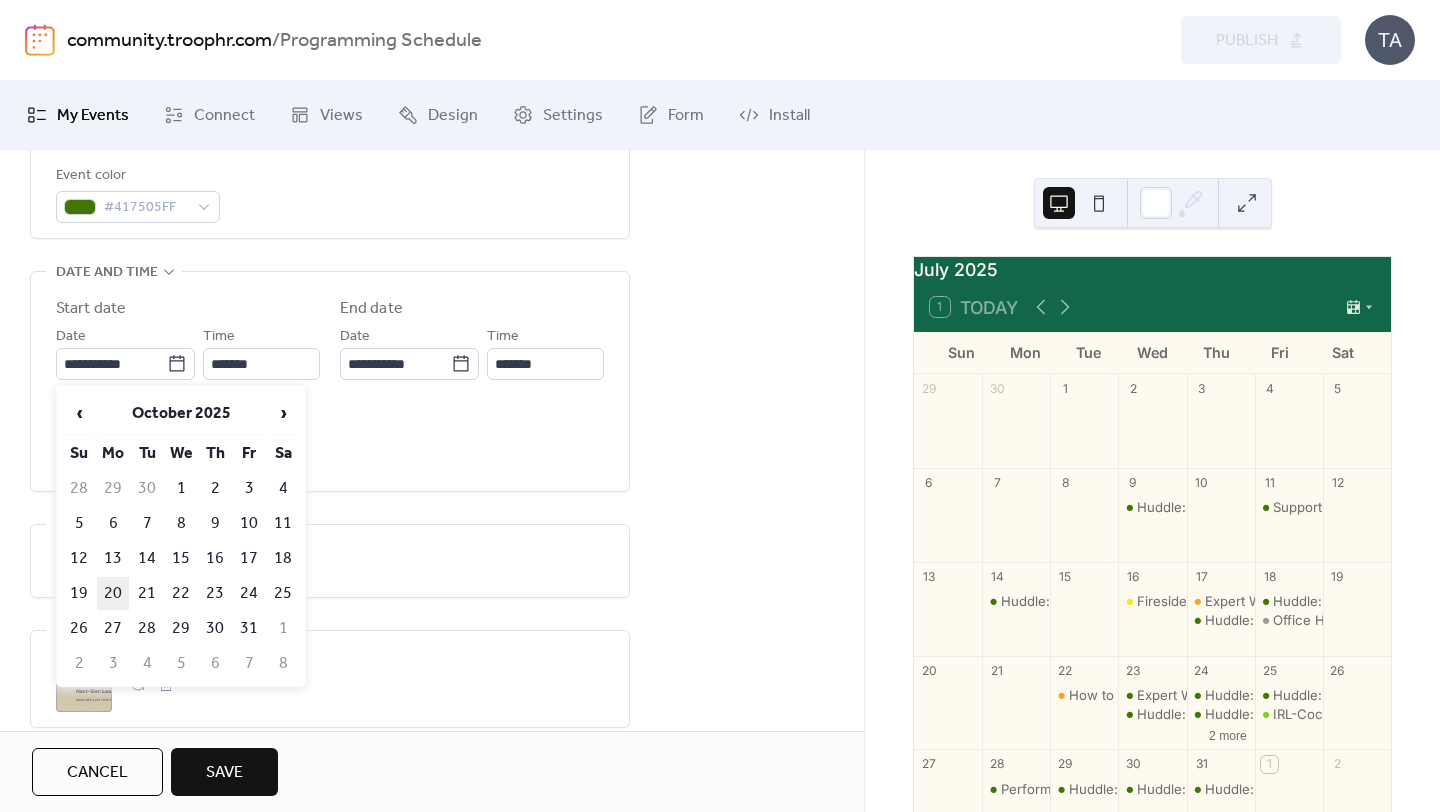 type on "**********" 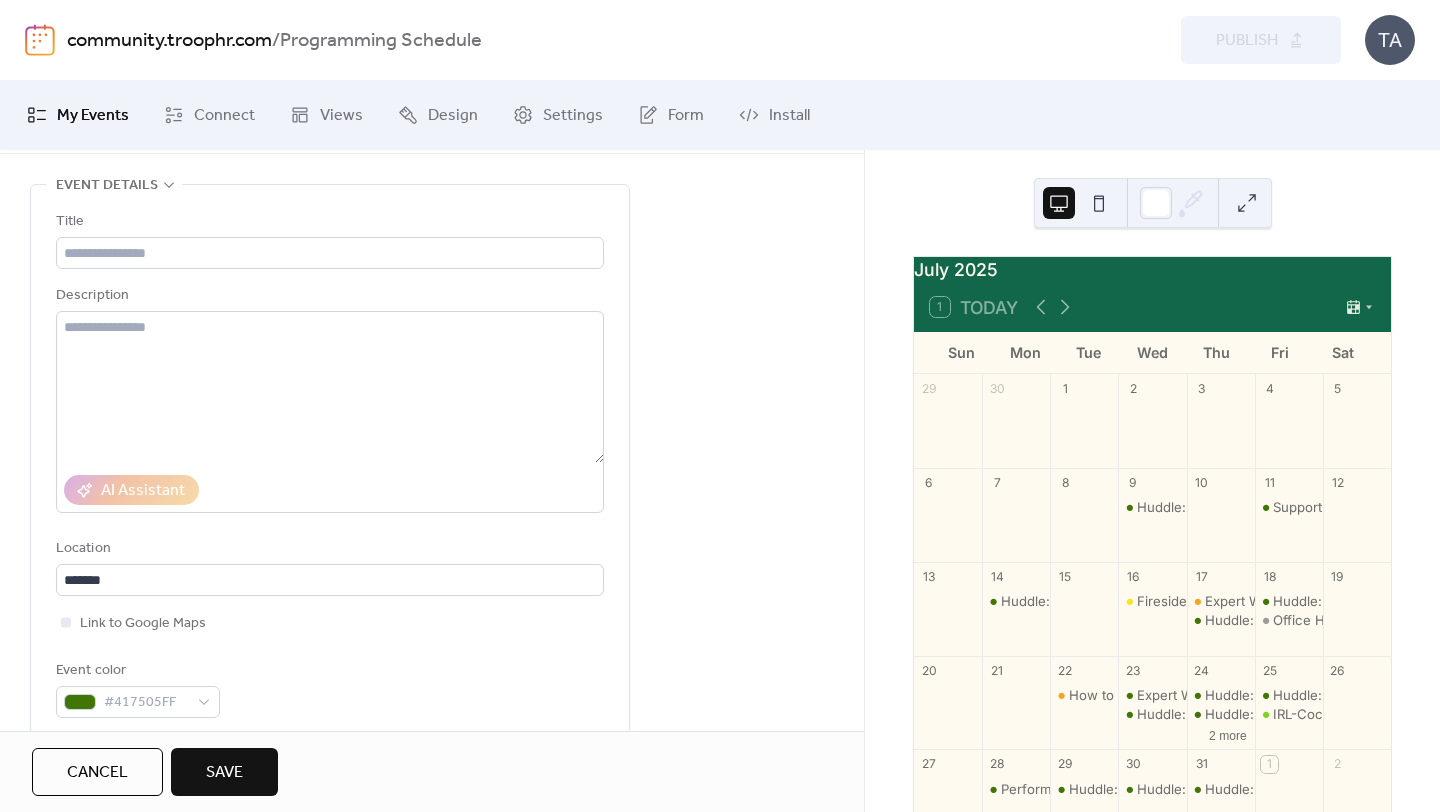 scroll, scrollTop: 0, scrollLeft: 0, axis: both 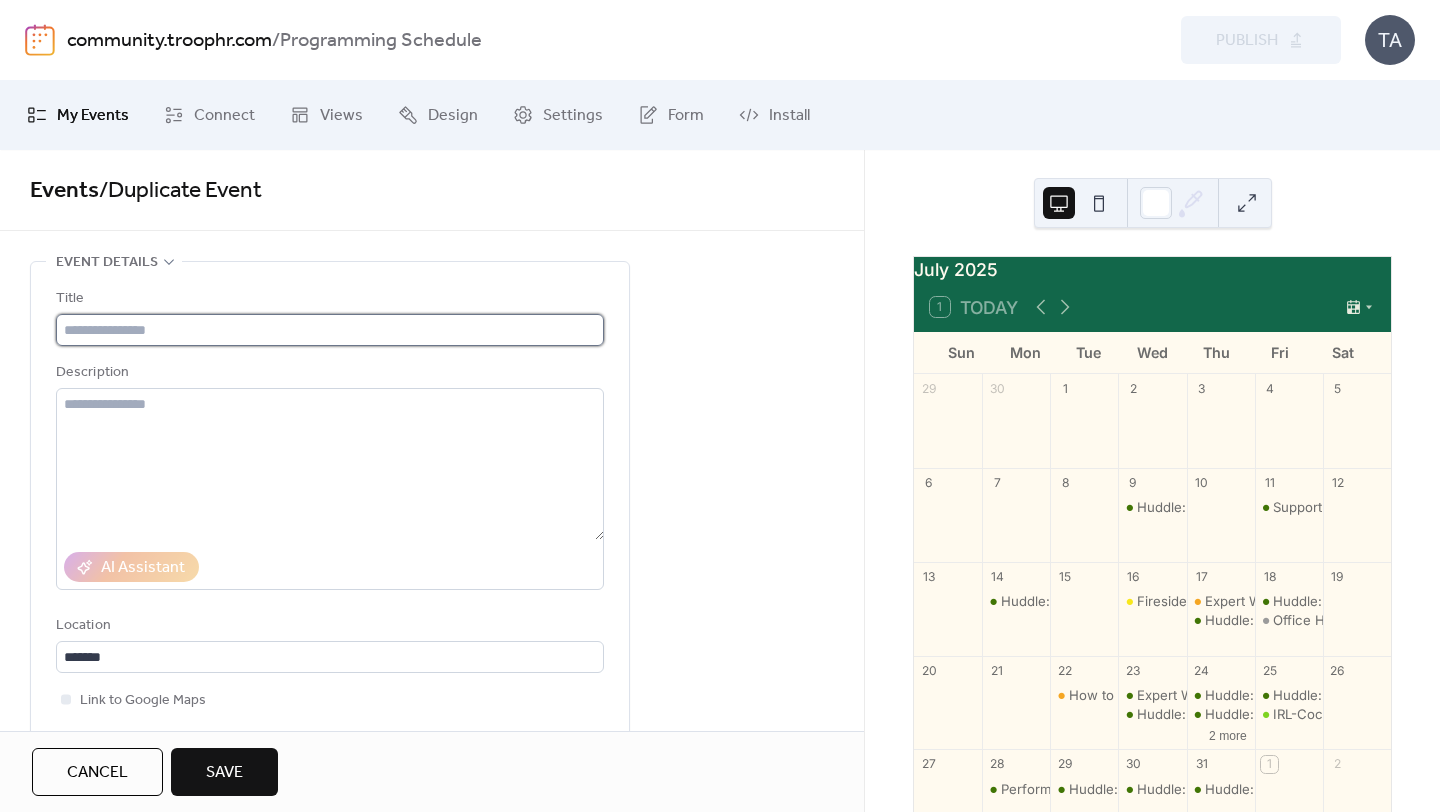 click at bounding box center [330, 330] 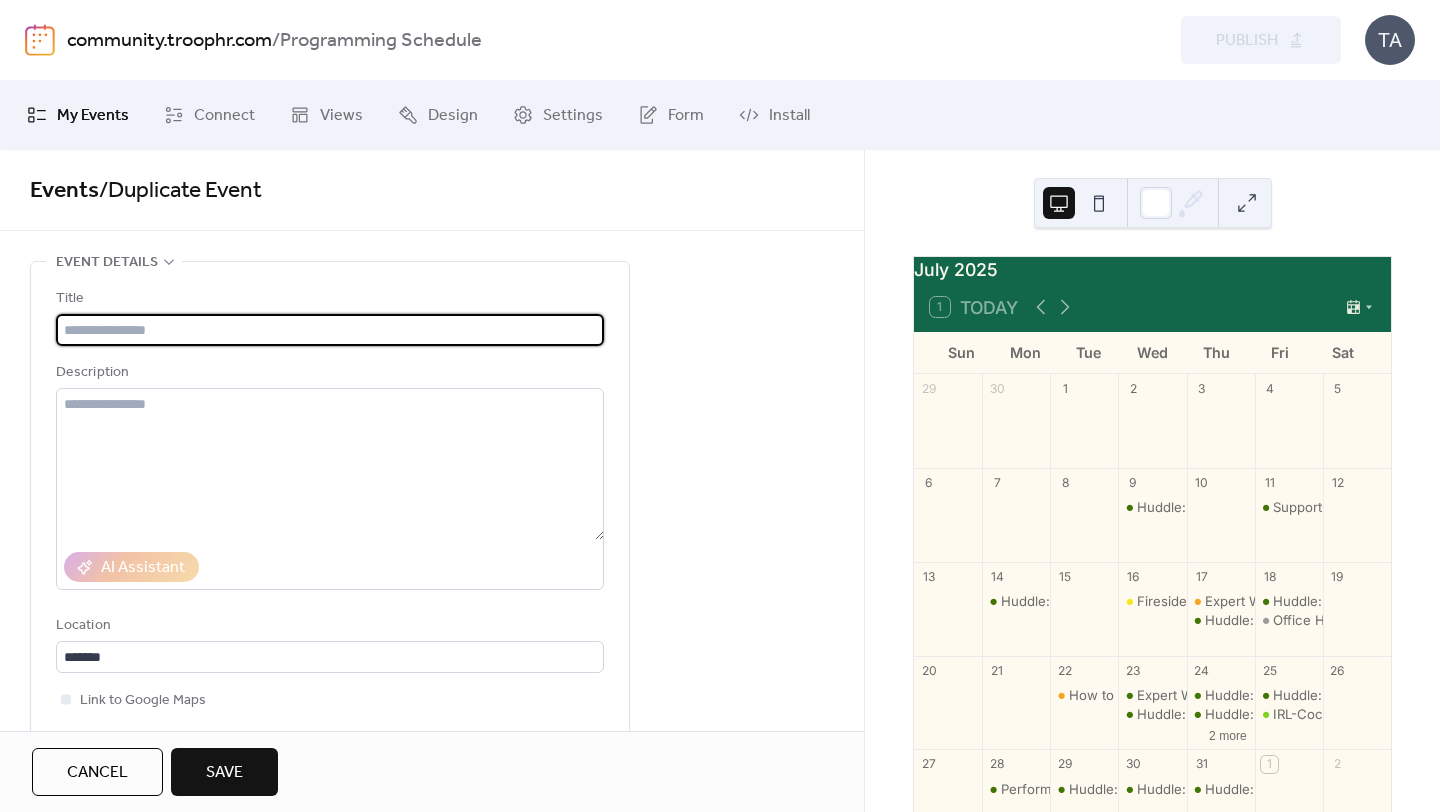 paste on "**********" 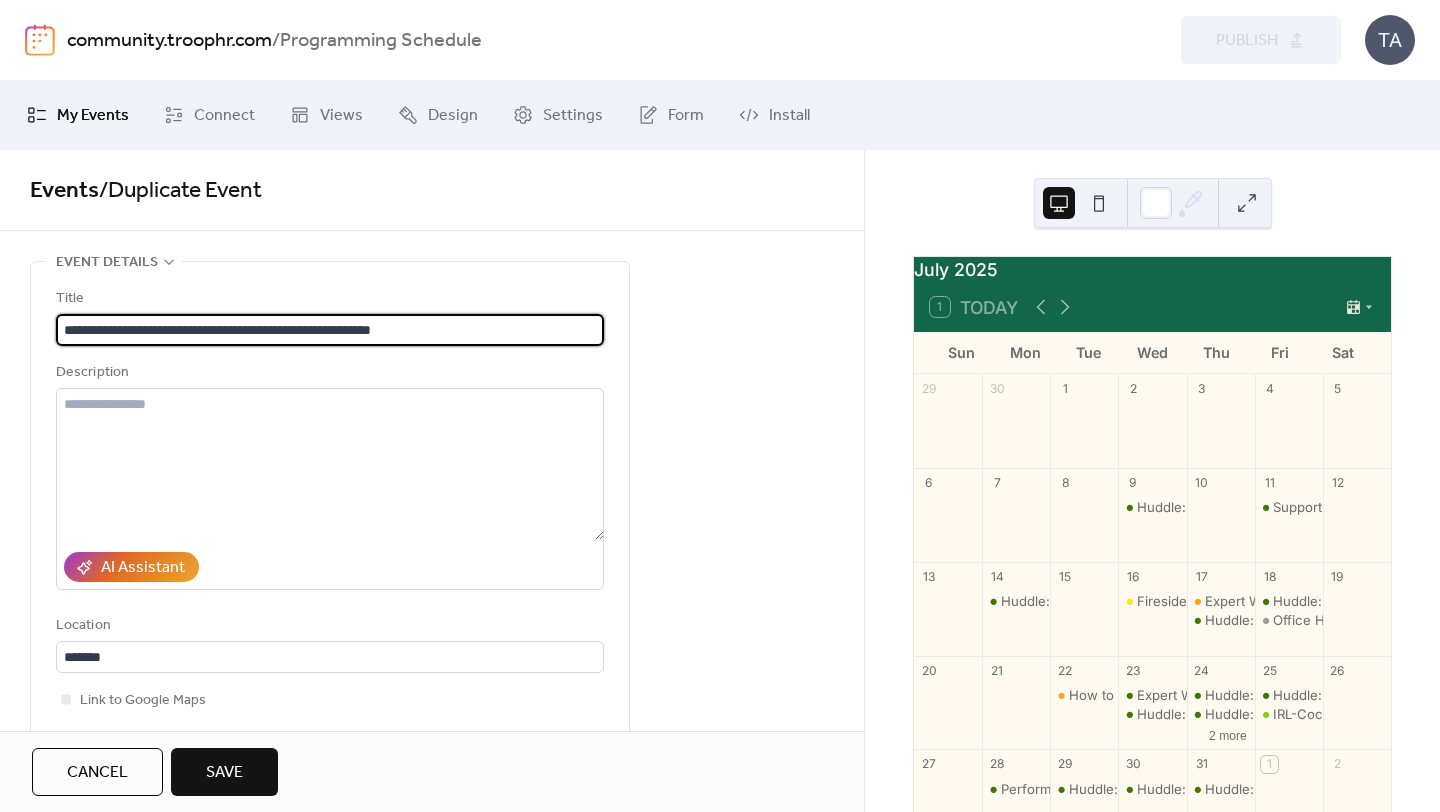 type on "**********" 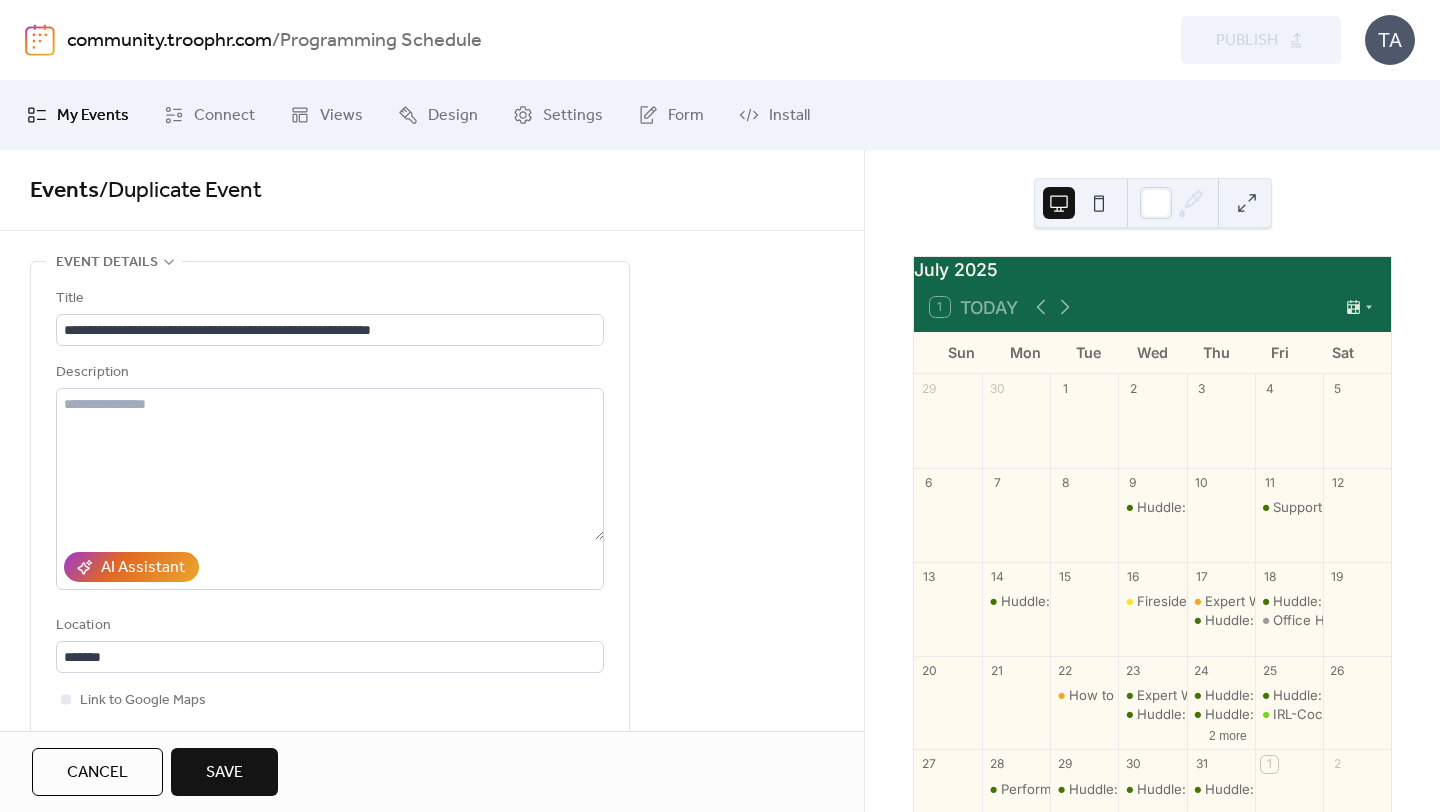 click on "Save" at bounding box center [224, 772] 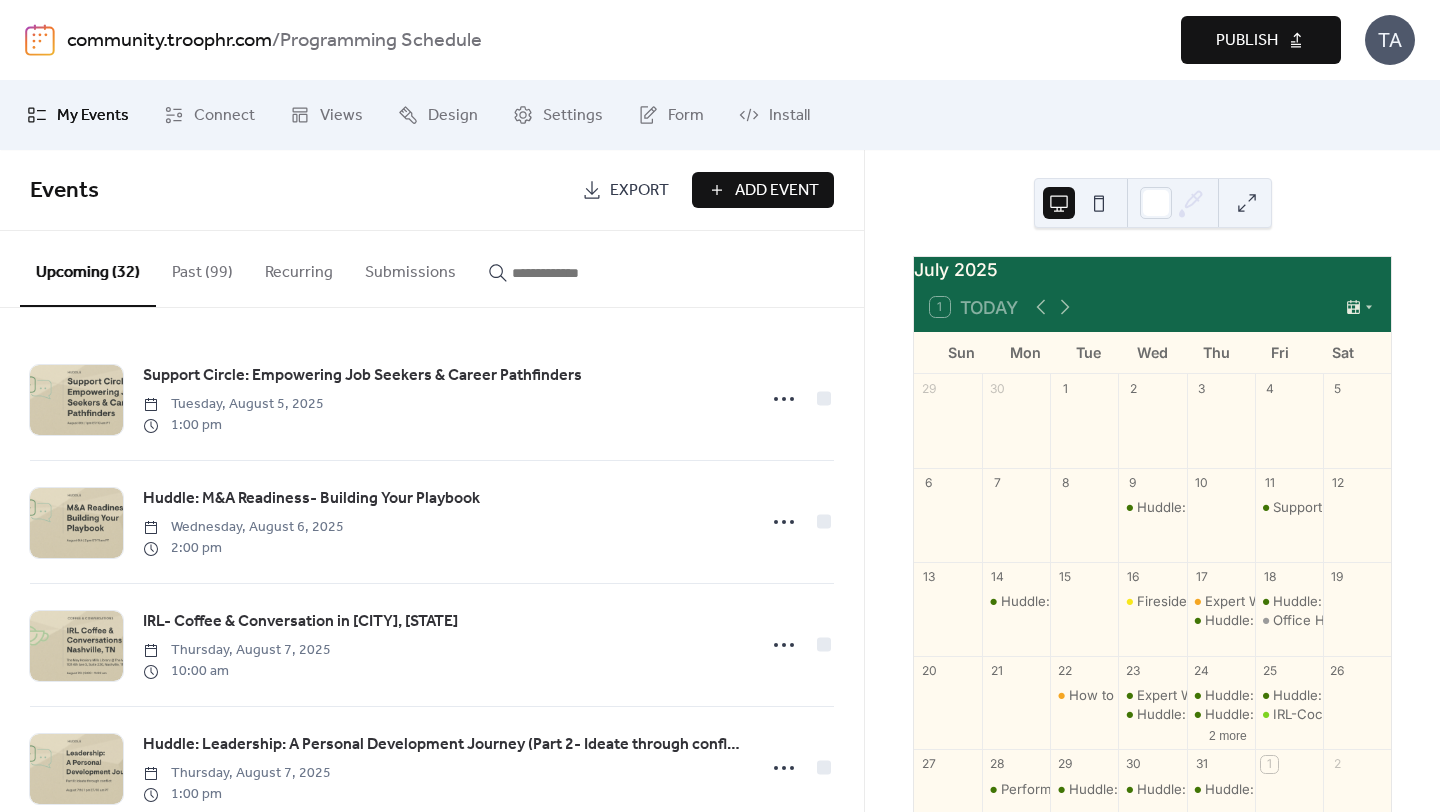 click on "Publish" at bounding box center (1247, 41) 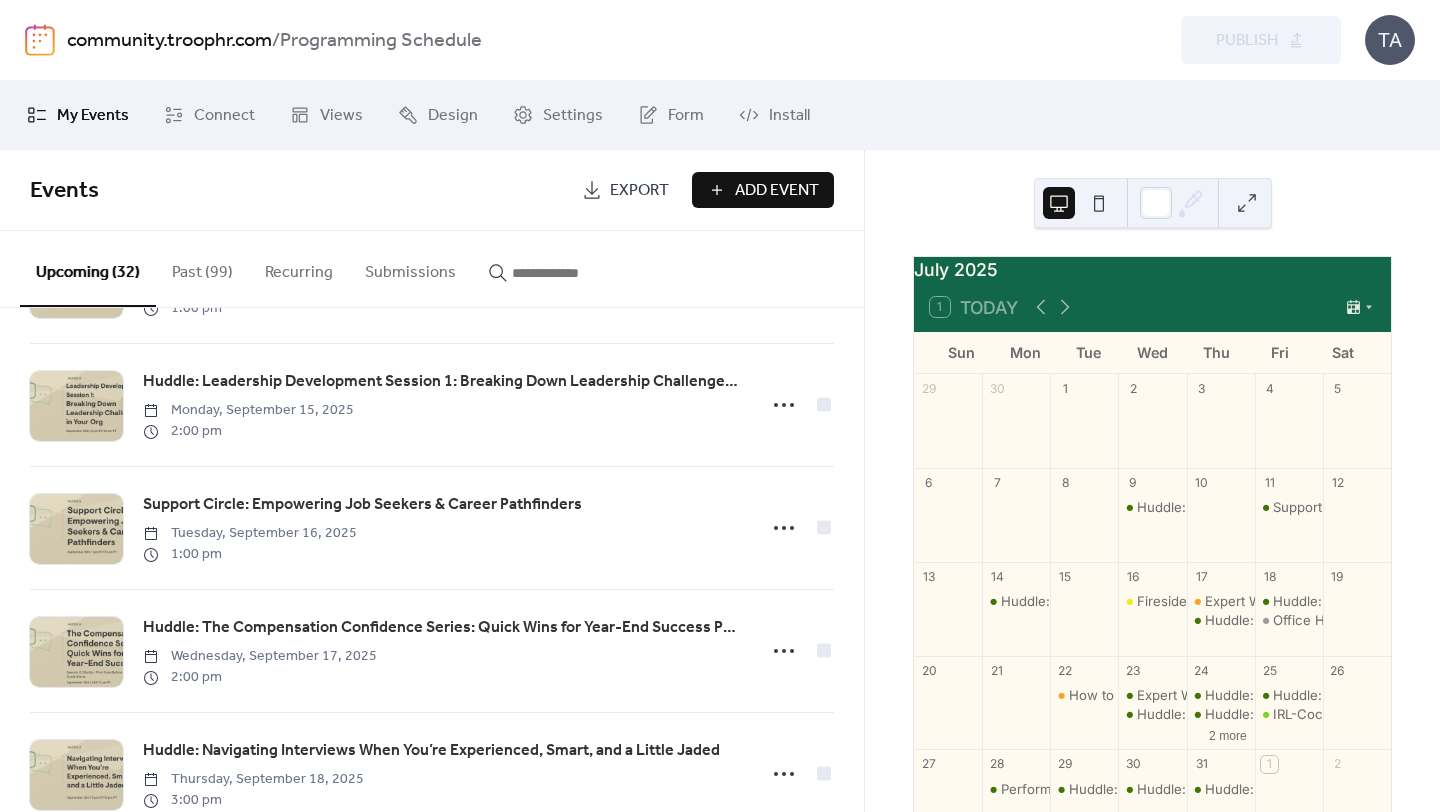 scroll, scrollTop: 1217, scrollLeft: 0, axis: vertical 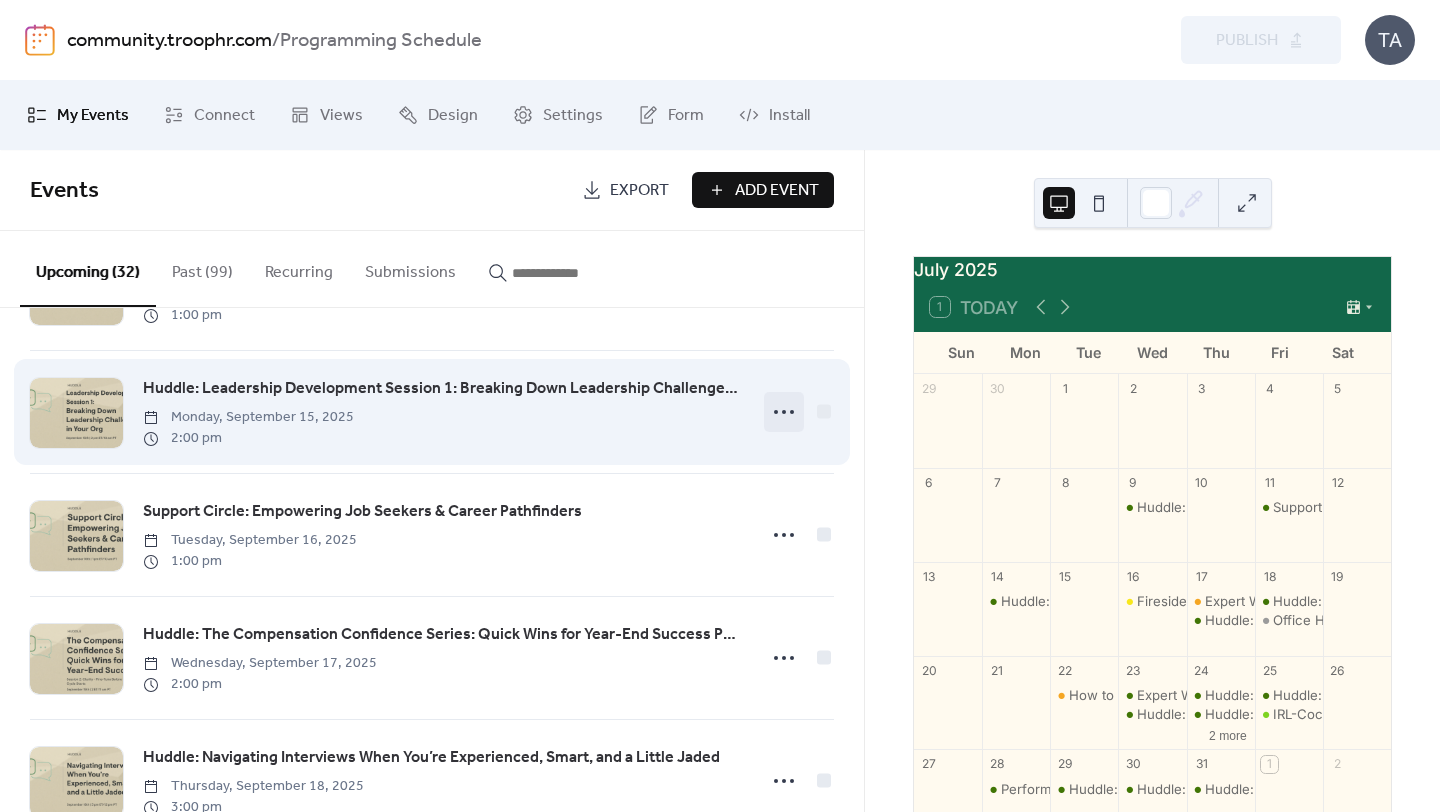 click 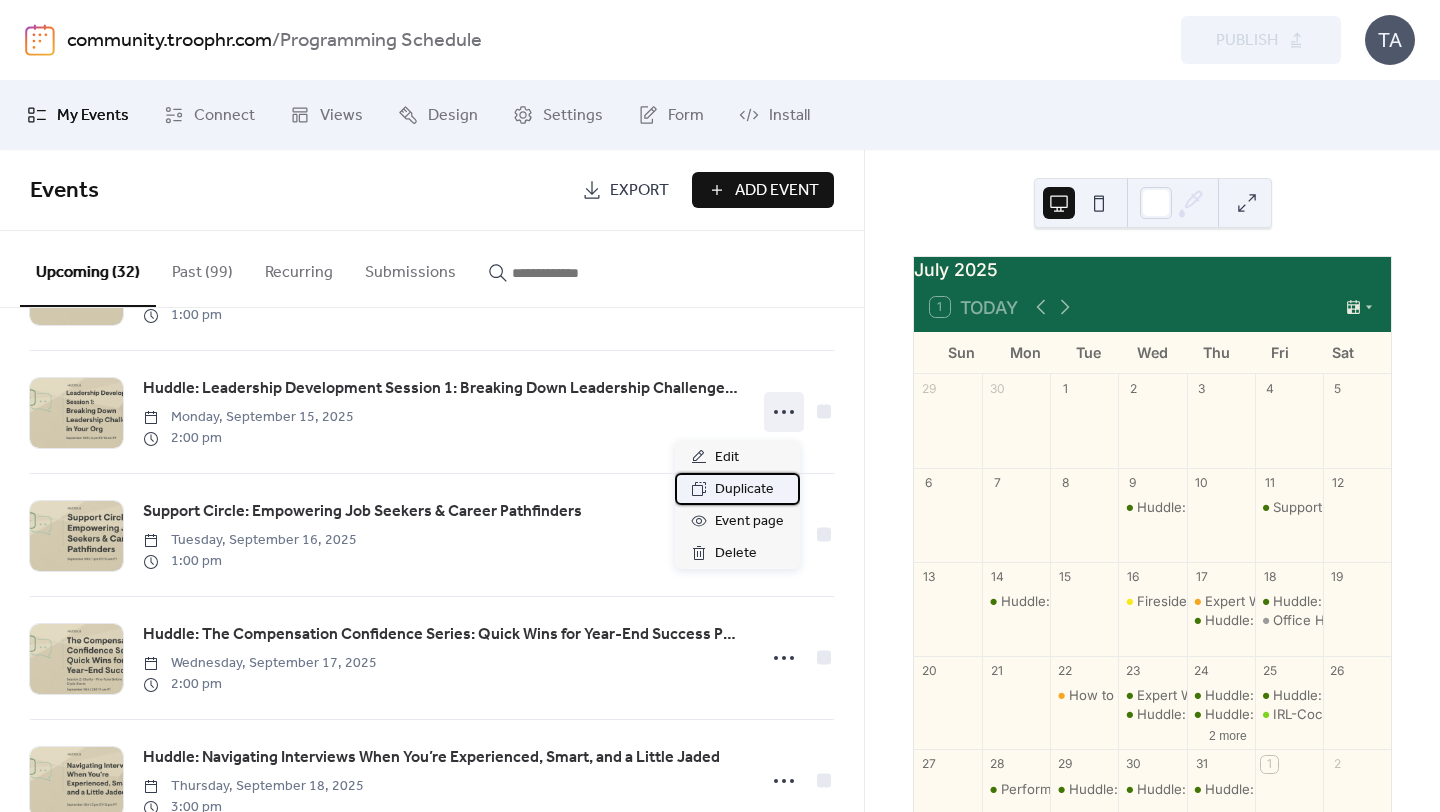 click on "Duplicate" at bounding box center (744, 490) 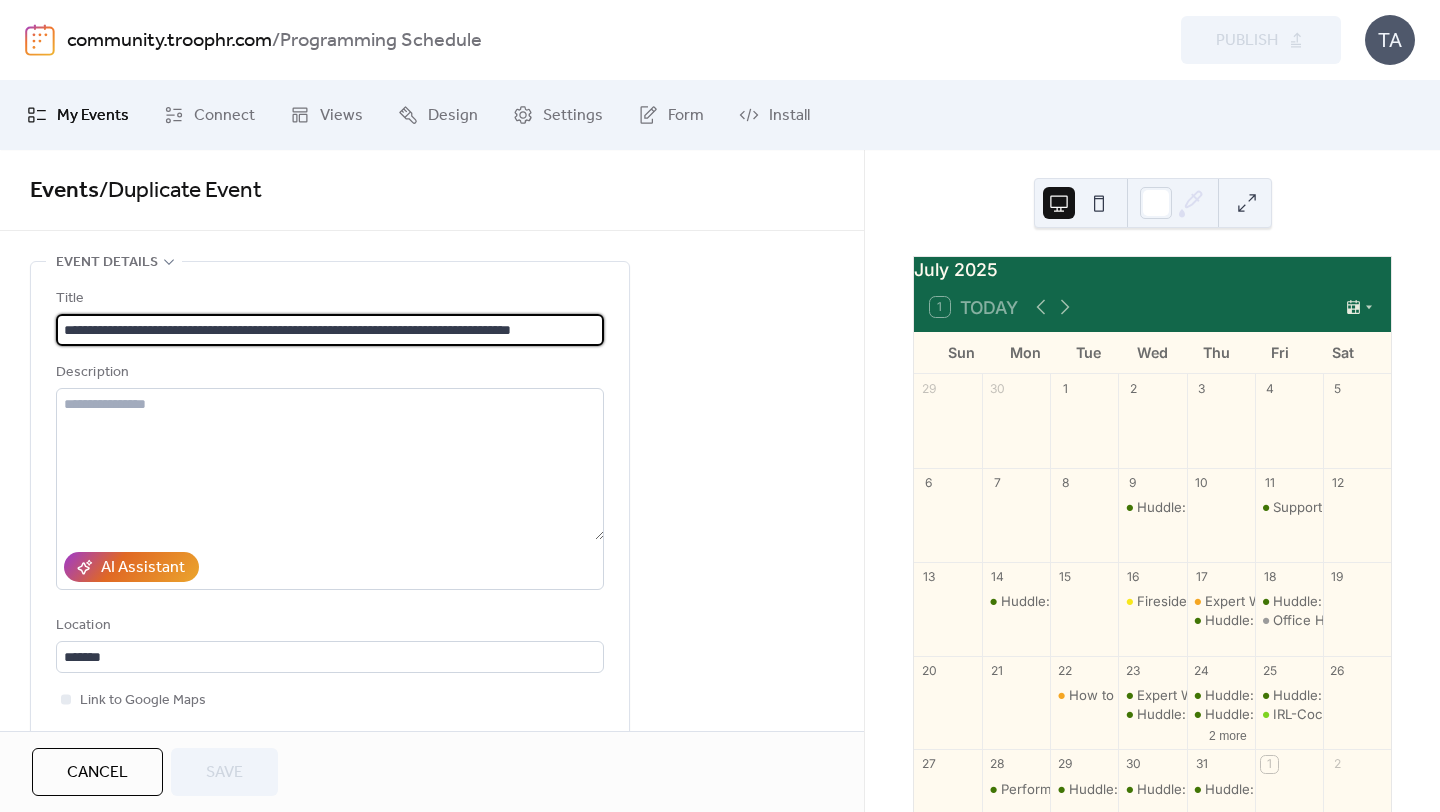 scroll, scrollTop: 0, scrollLeft: 34, axis: horizontal 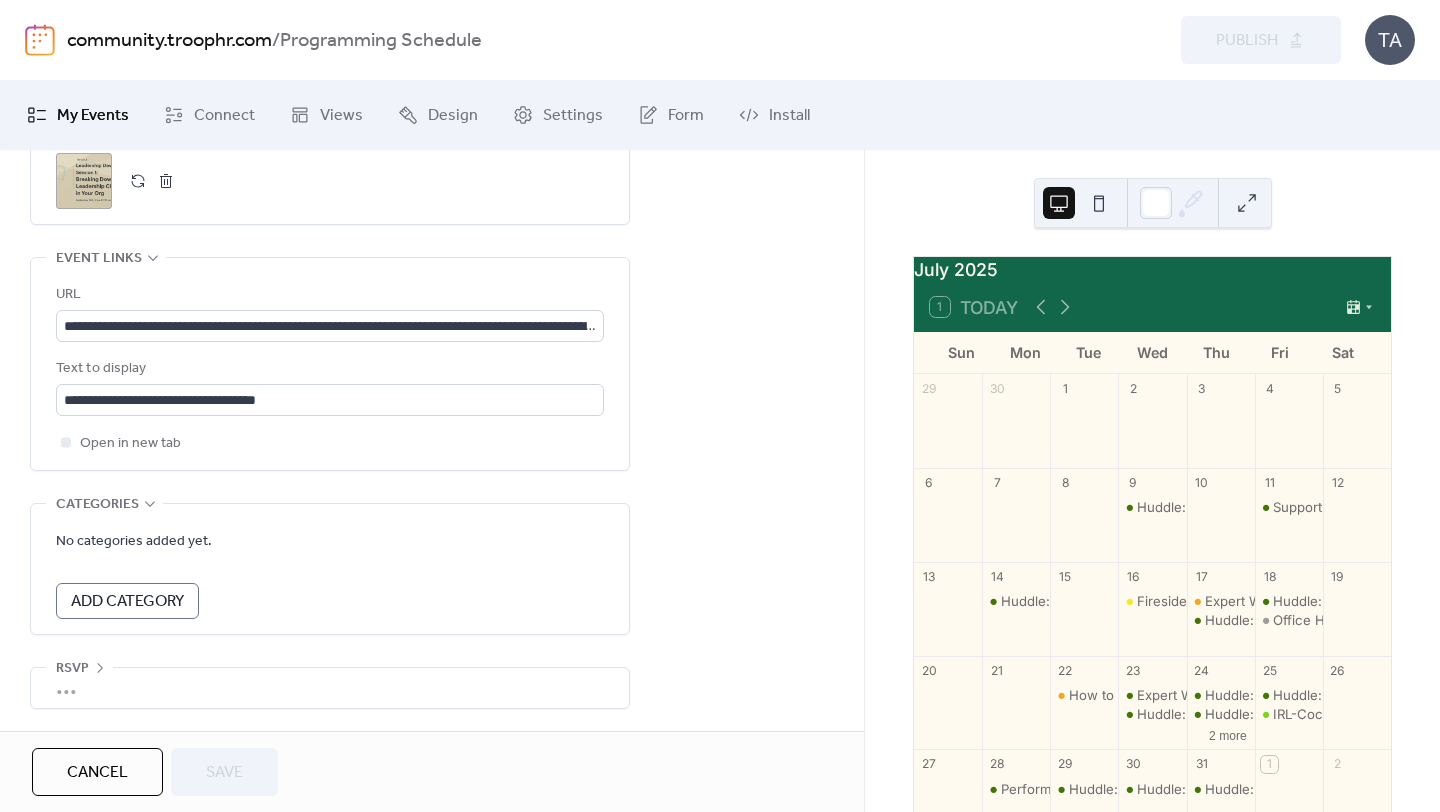 click on "**********" at bounding box center [330, 312] 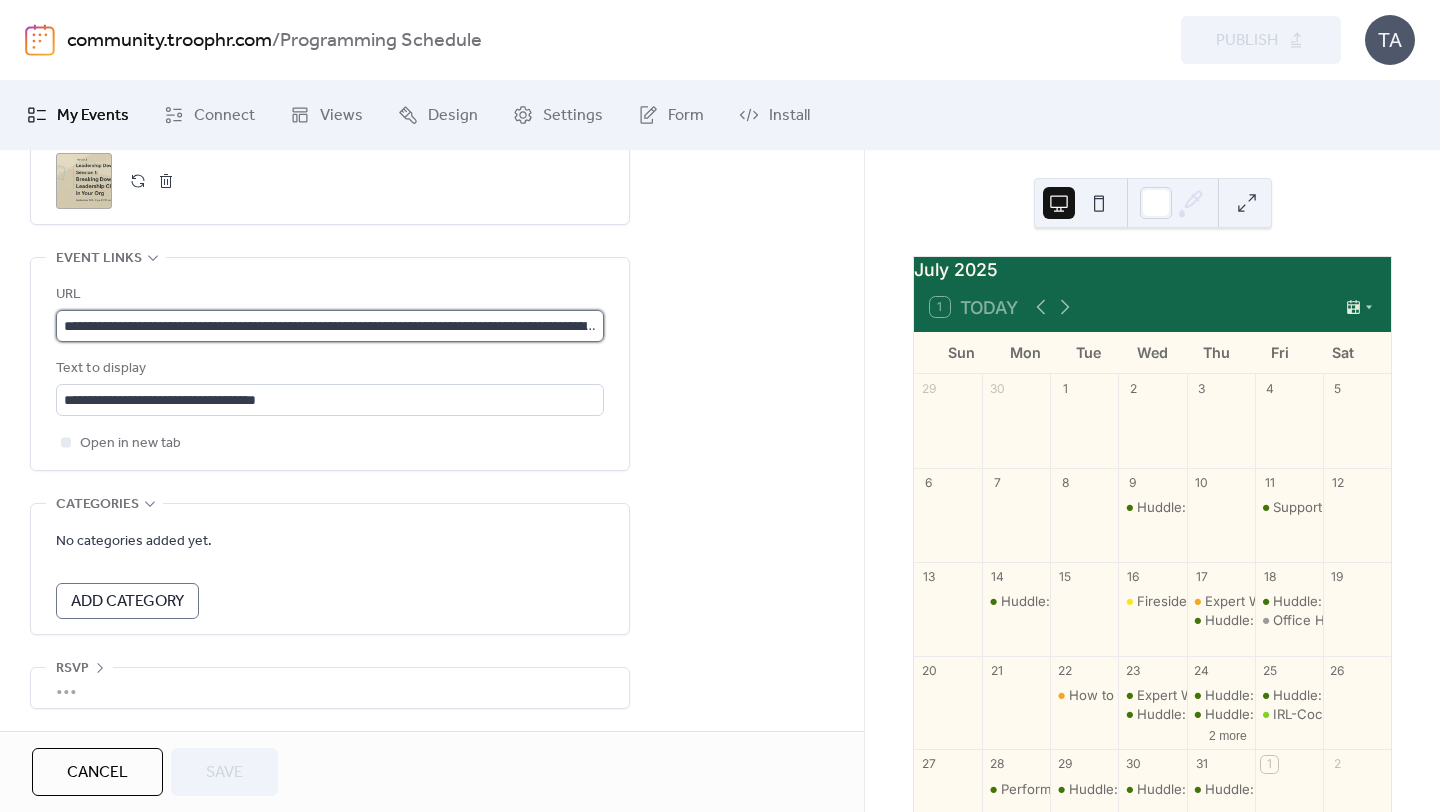 click on "**********" at bounding box center [330, 326] 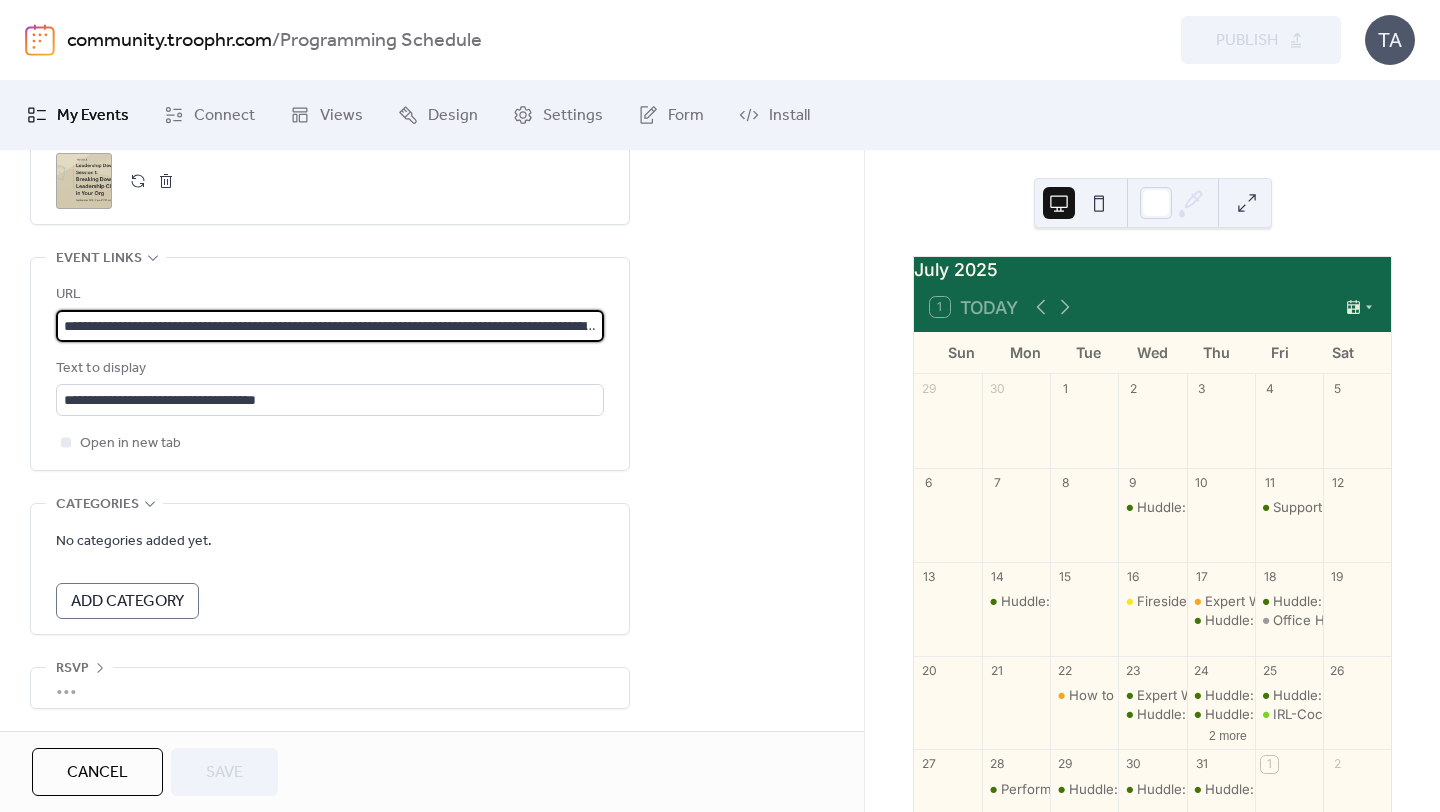 type on "**********" 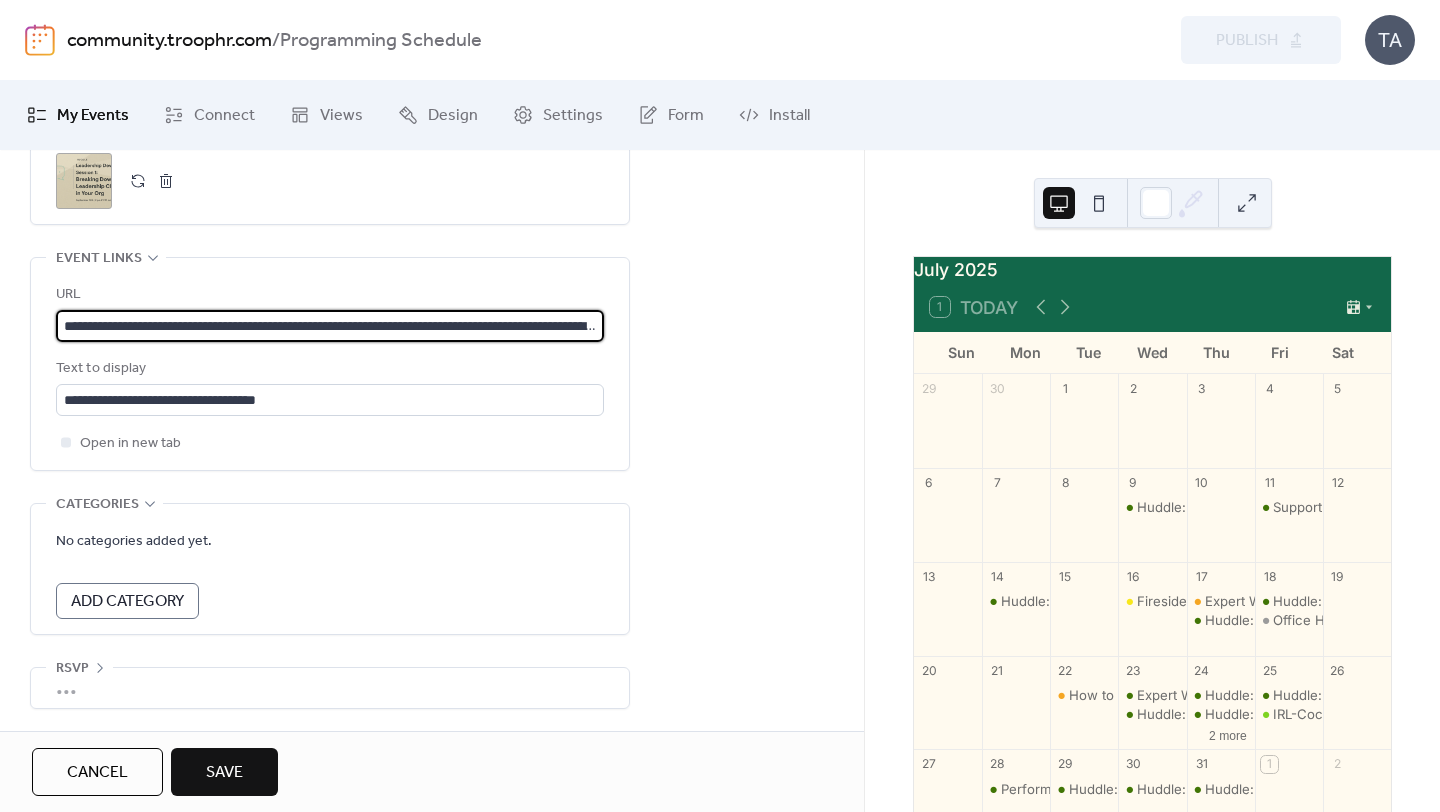 click on "**********" at bounding box center [330, 326] 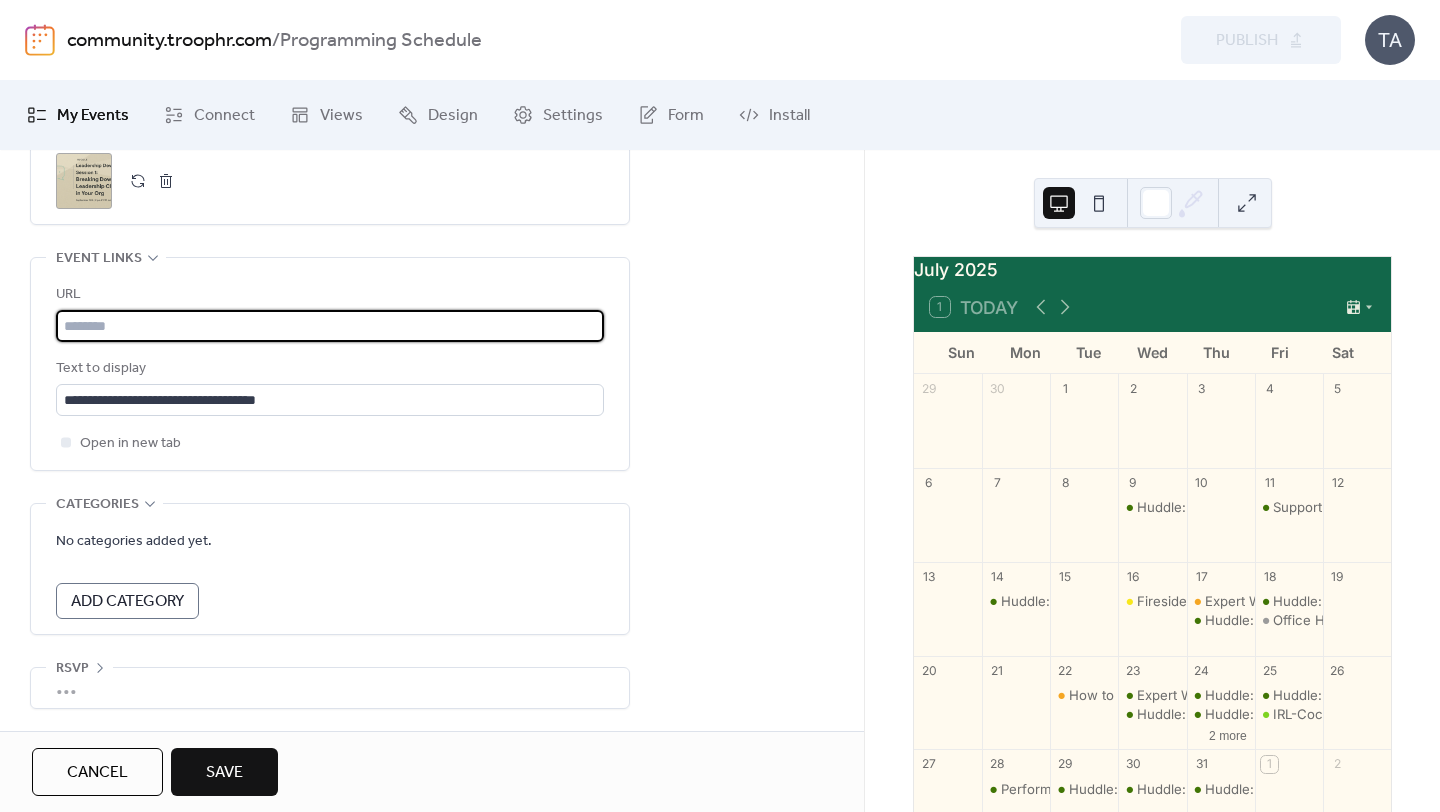 paste on "**********" 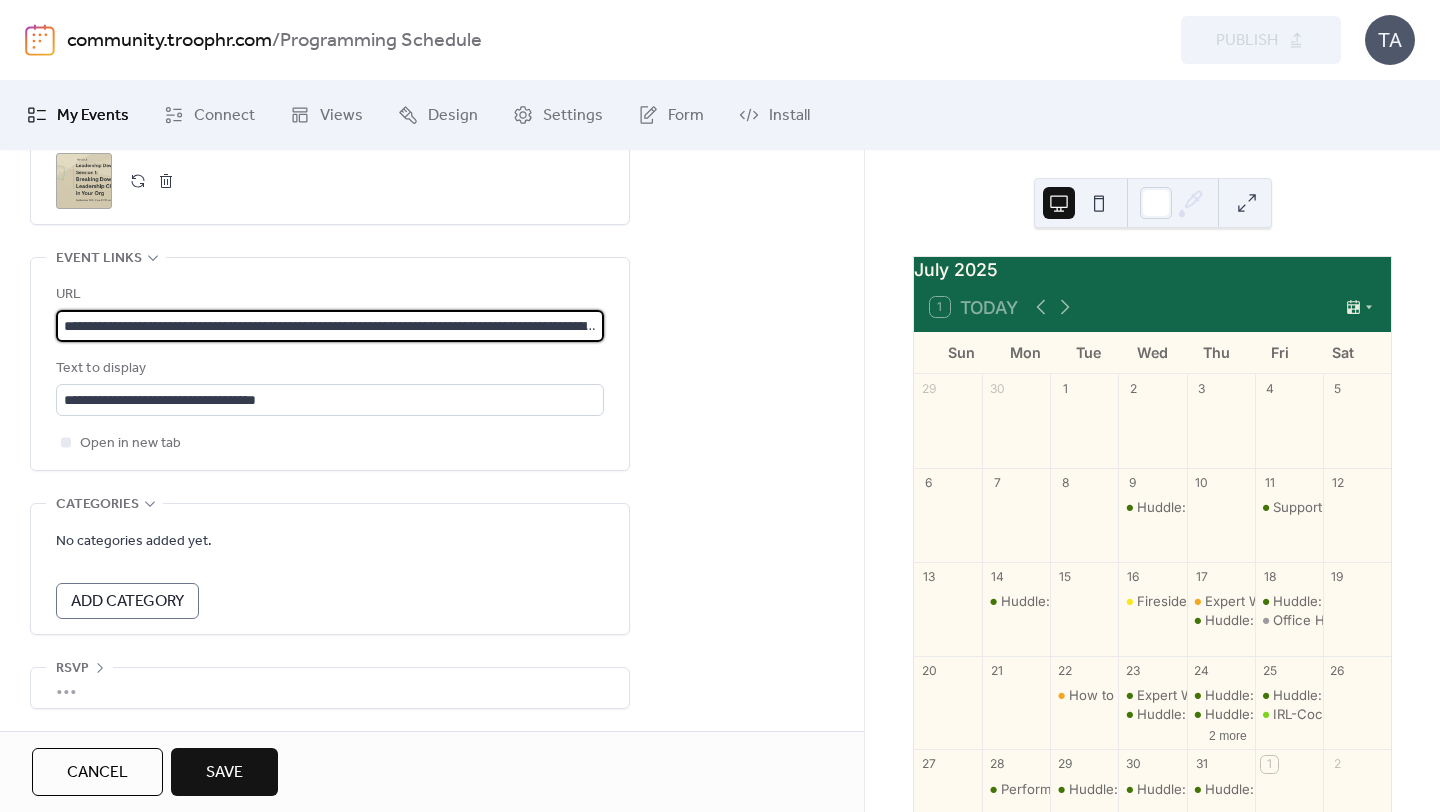 scroll, scrollTop: 0, scrollLeft: 1506, axis: horizontal 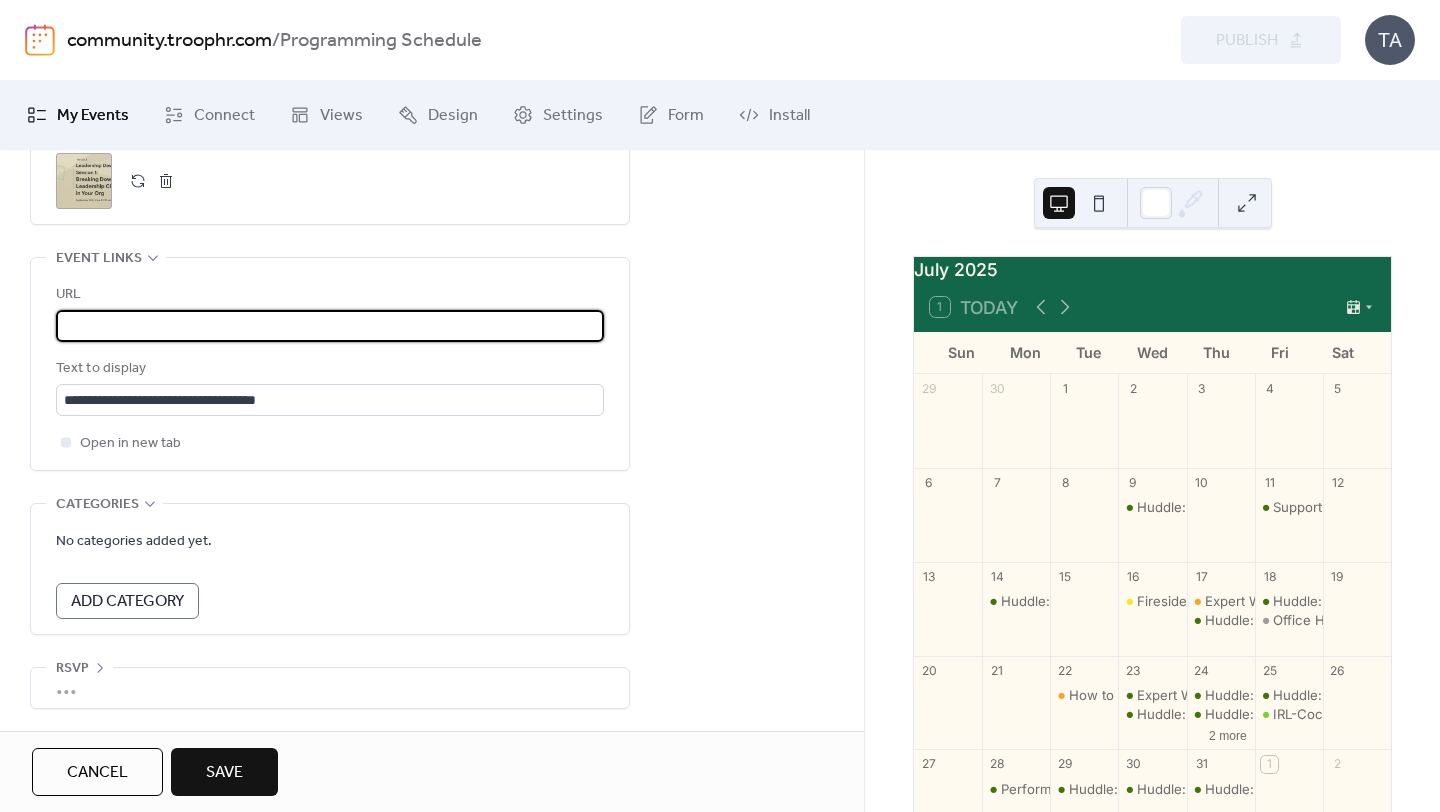 type on "**********" 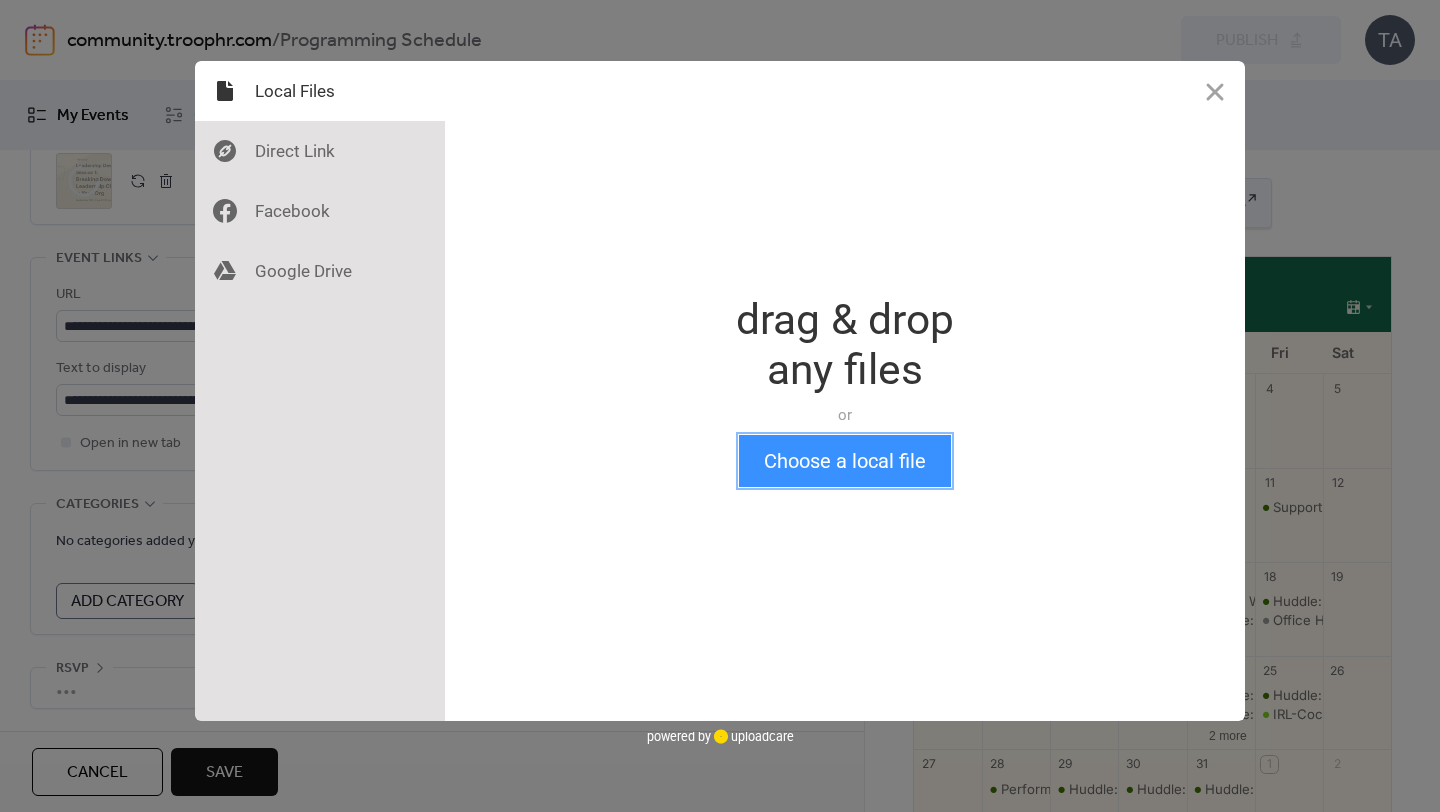 click on "Choose a local file" at bounding box center (845, 461) 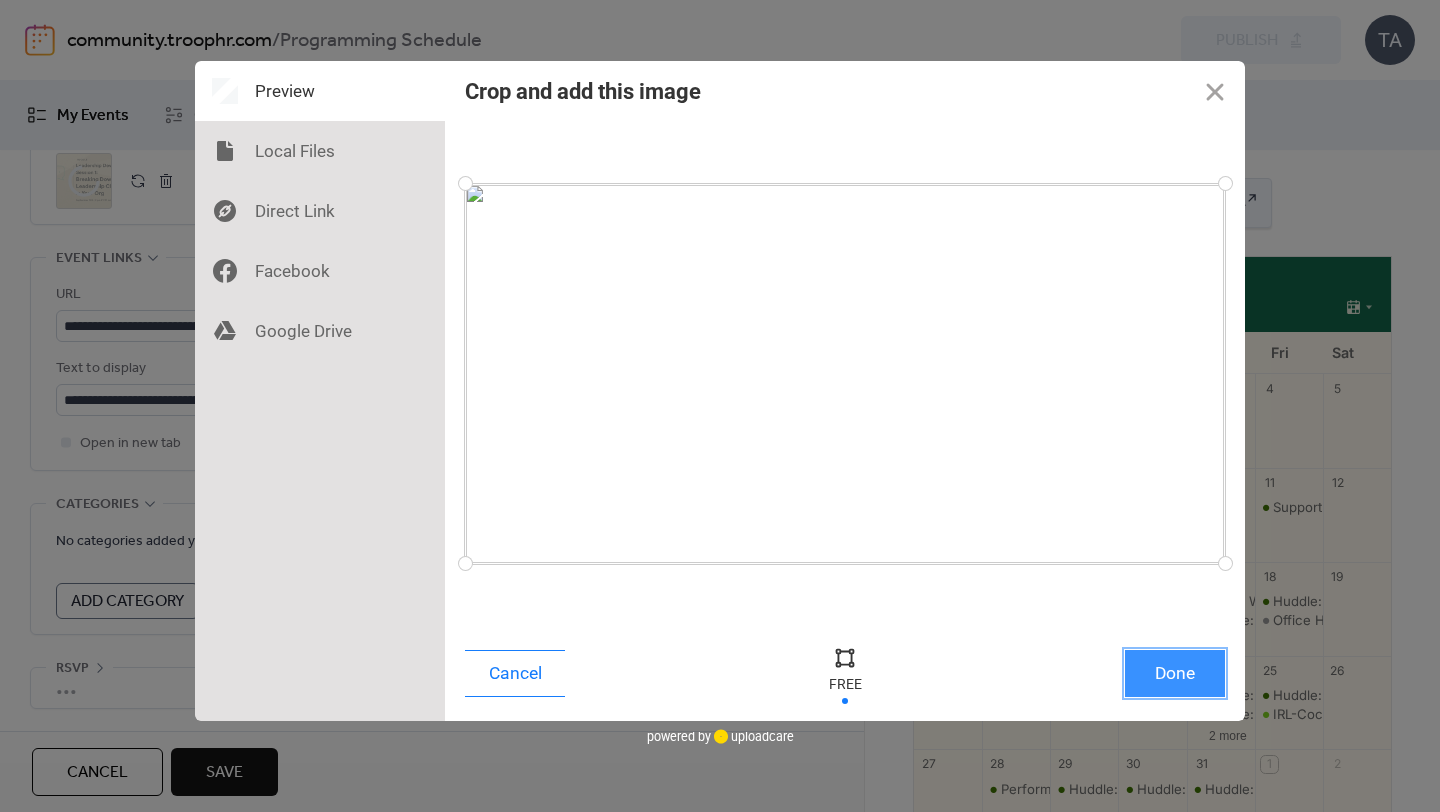 click on "Done" at bounding box center [1175, 673] 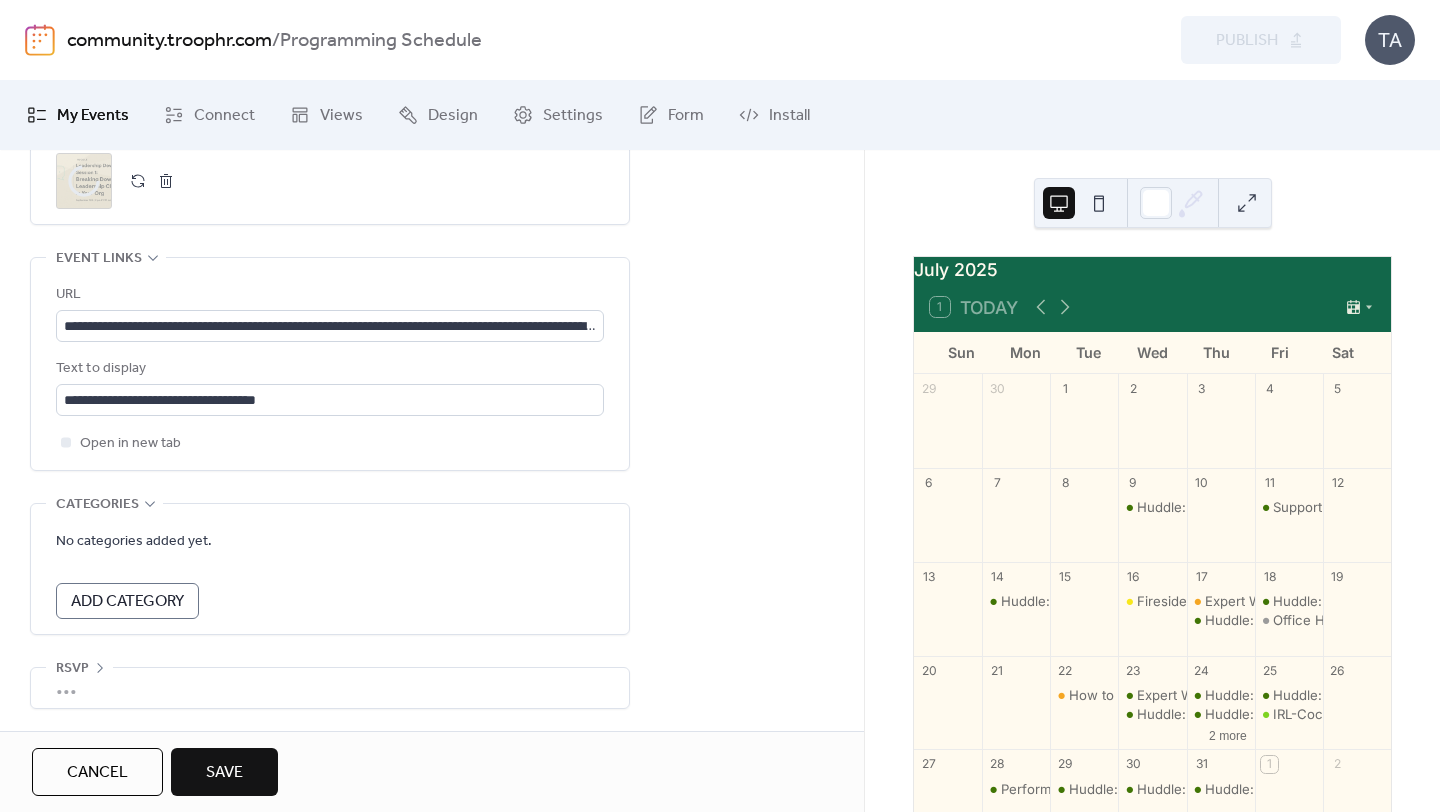 click on ";" at bounding box center [84, 181] 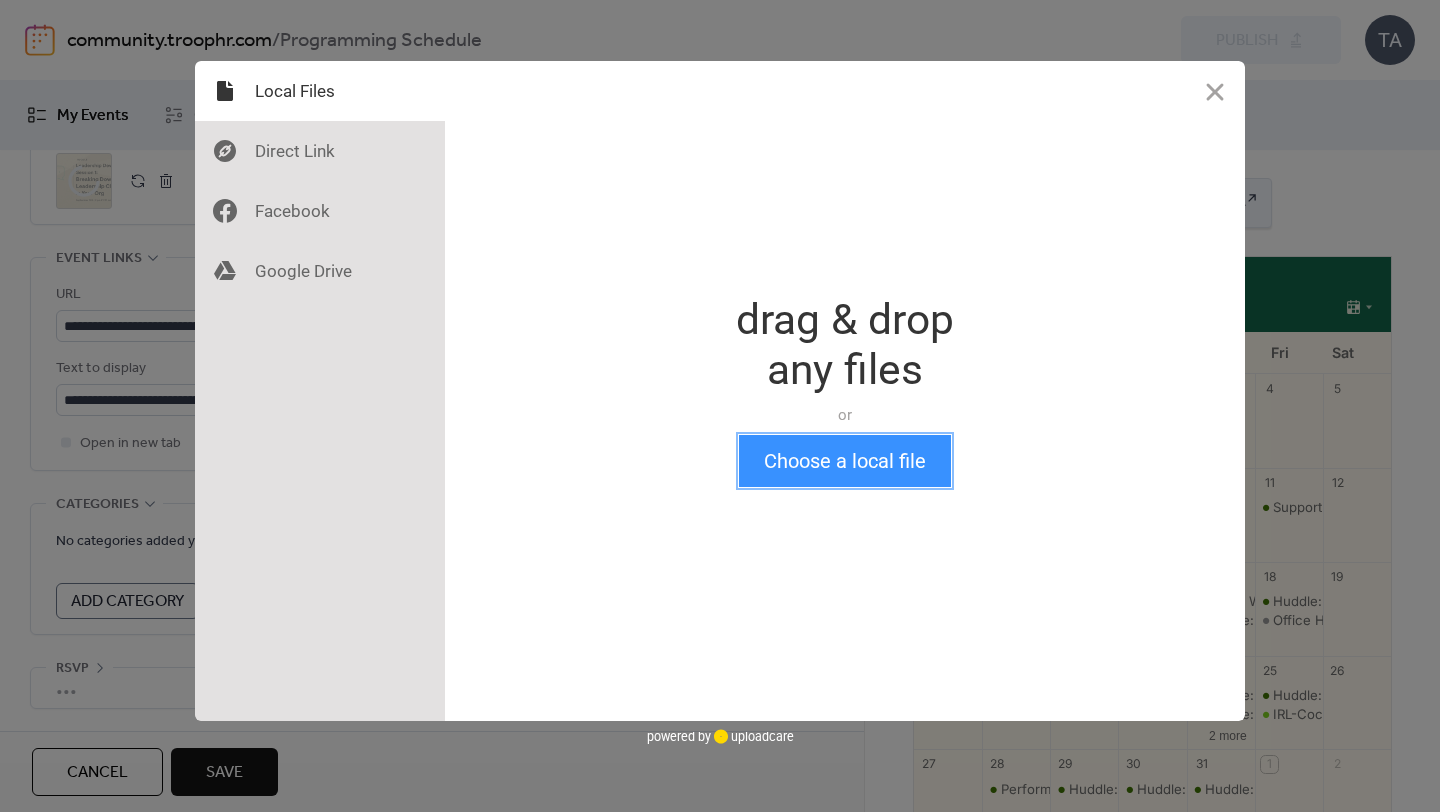 click on "Choose a local file" at bounding box center (845, 461) 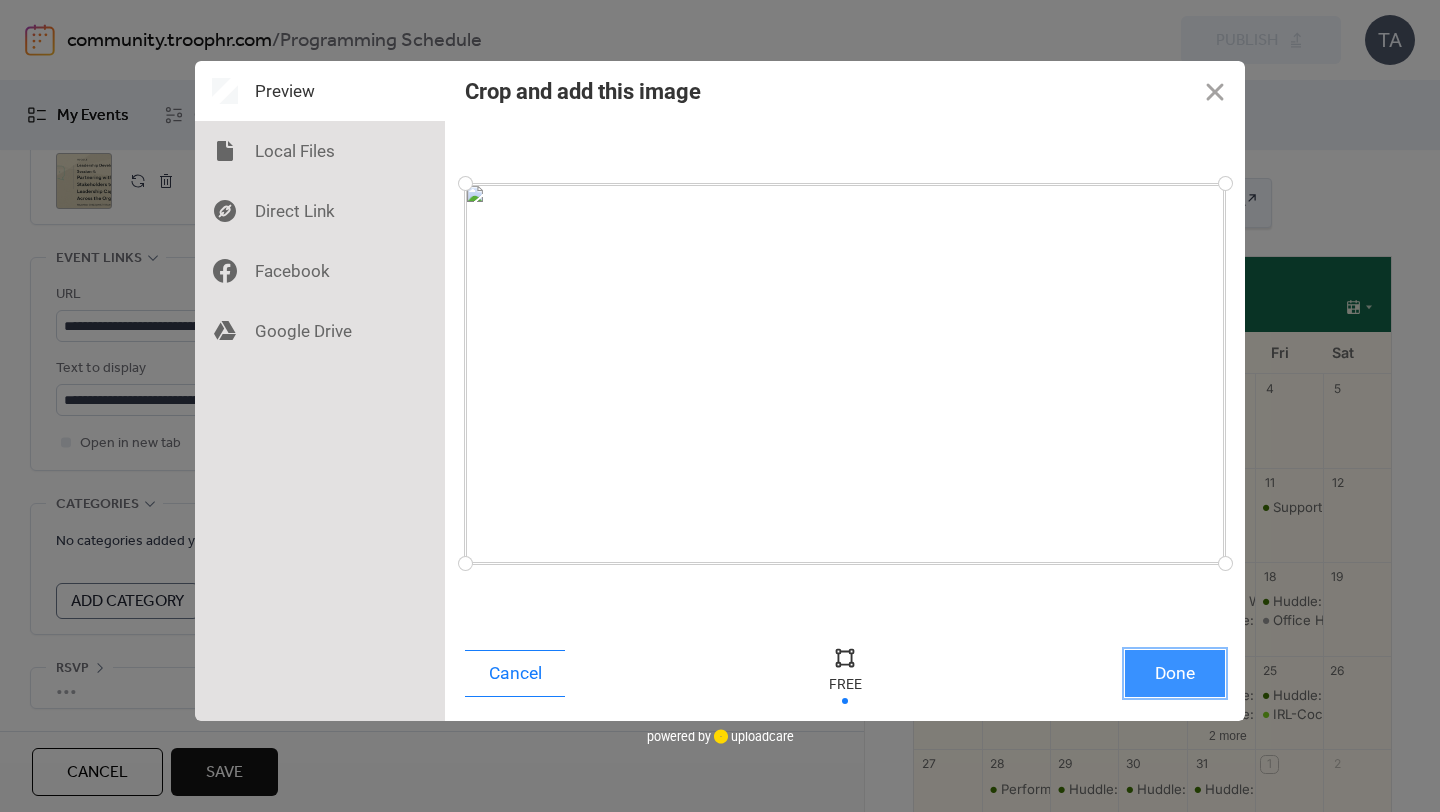 click on "Done" at bounding box center (1175, 673) 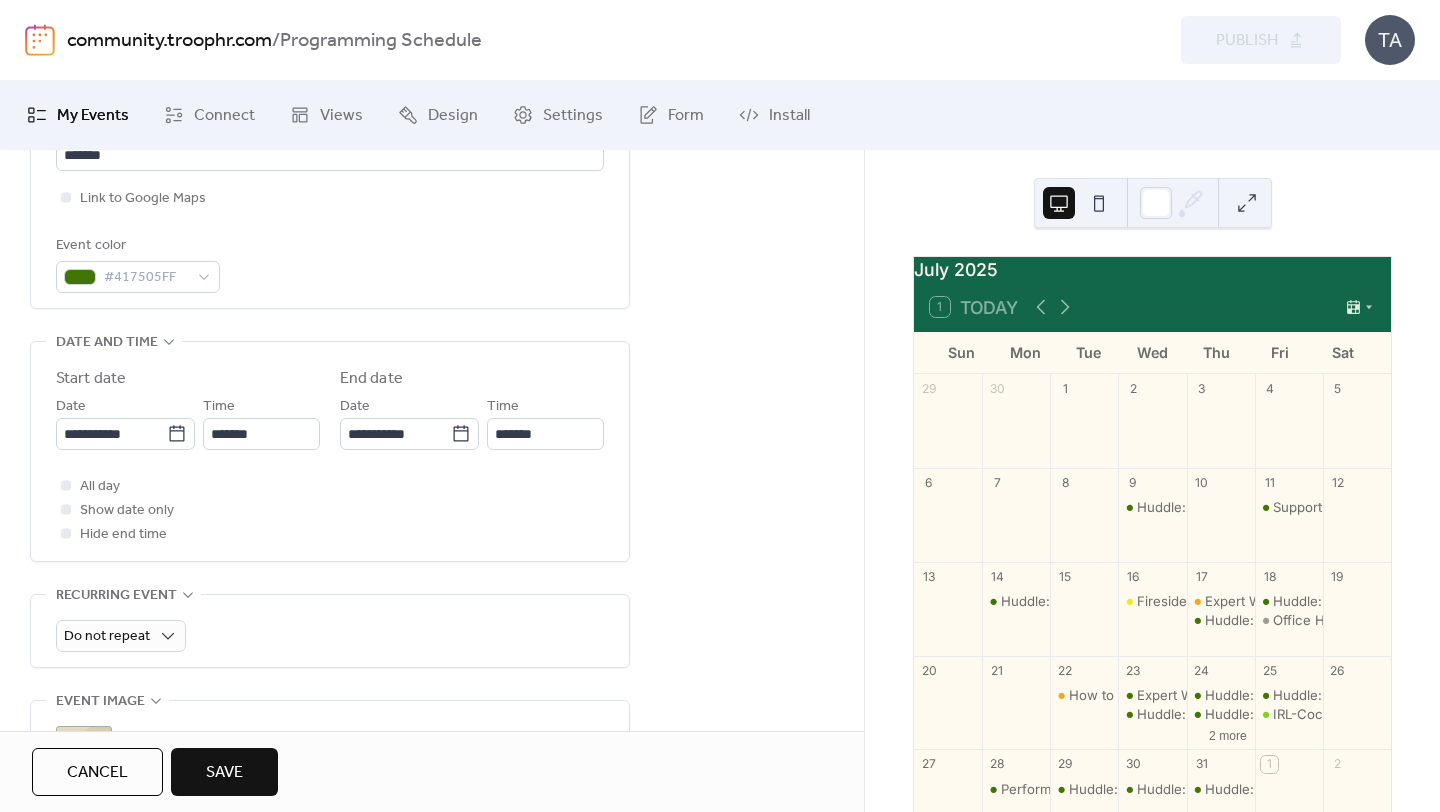 scroll, scrollTop: 500, scrollLeft: 0, axis: vertical 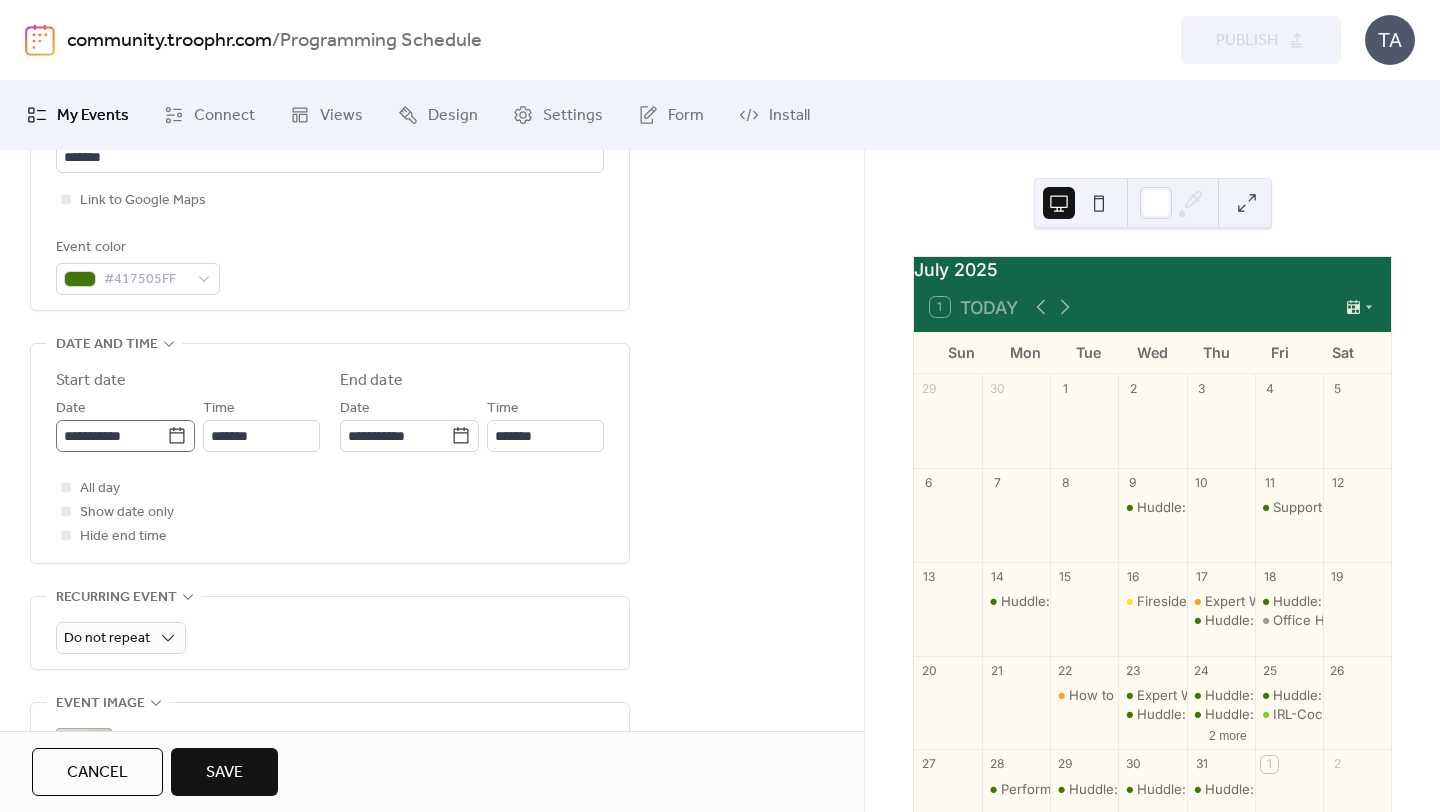 click 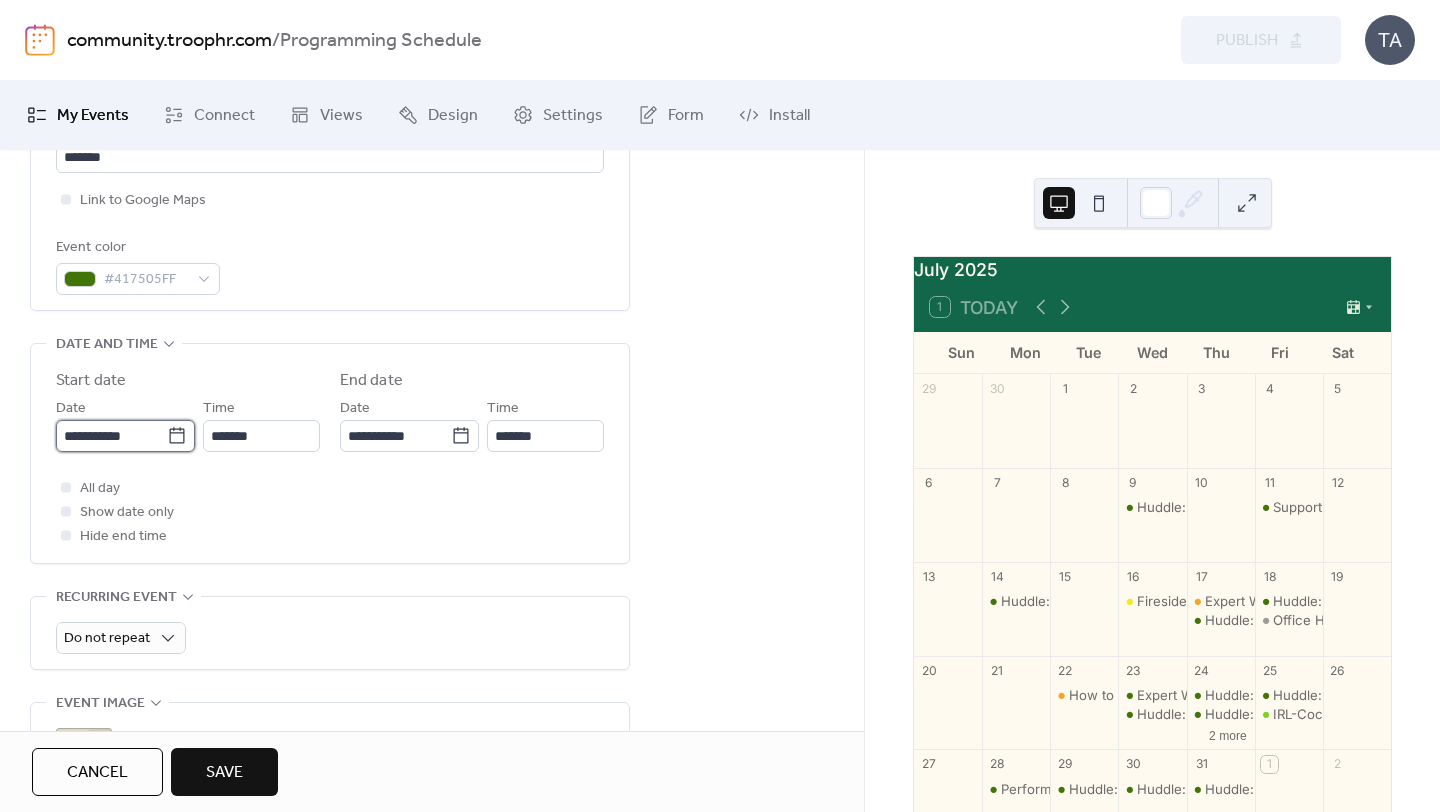 click on "**********" at bounding box center (111, 436) 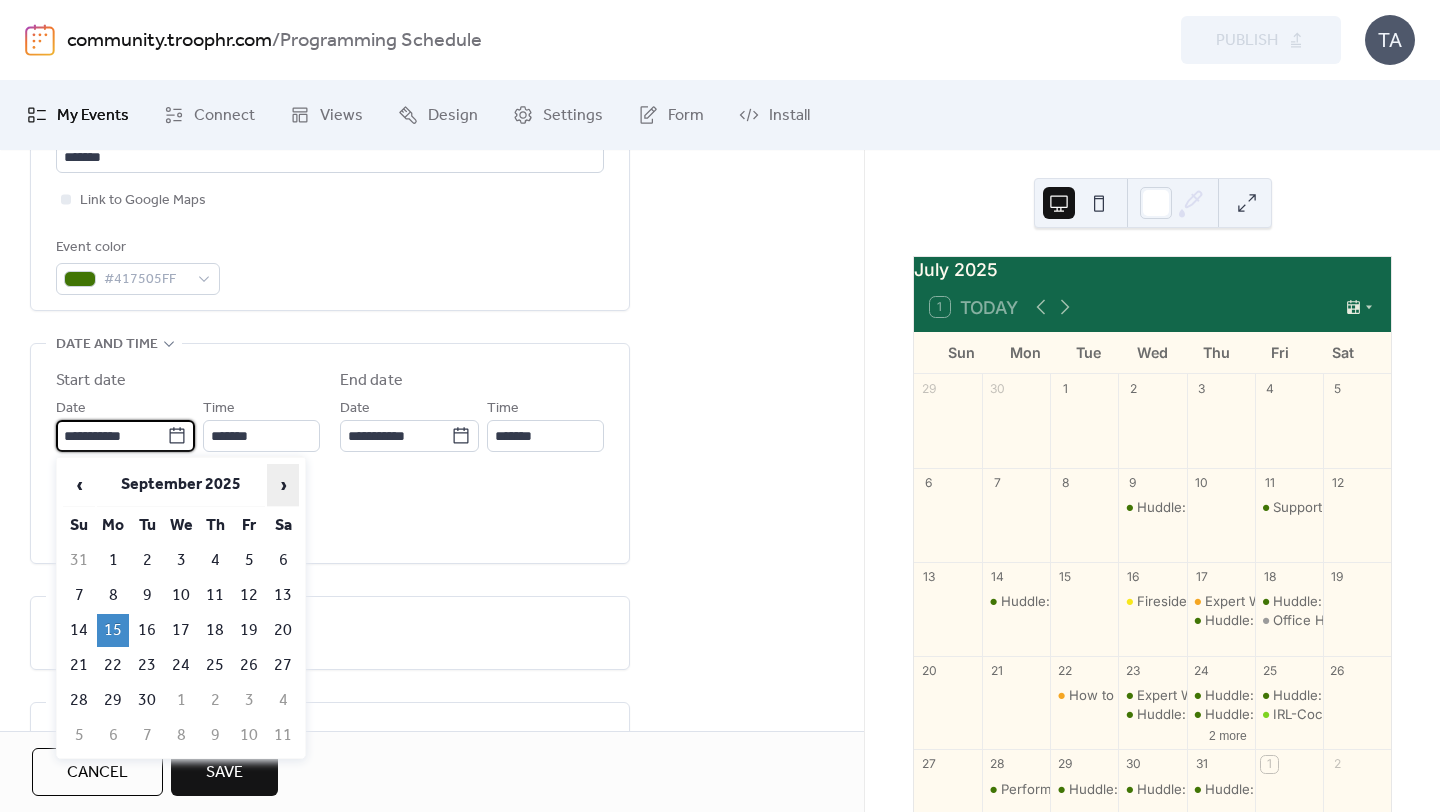 click on "›" at bounding box center (283, 485) 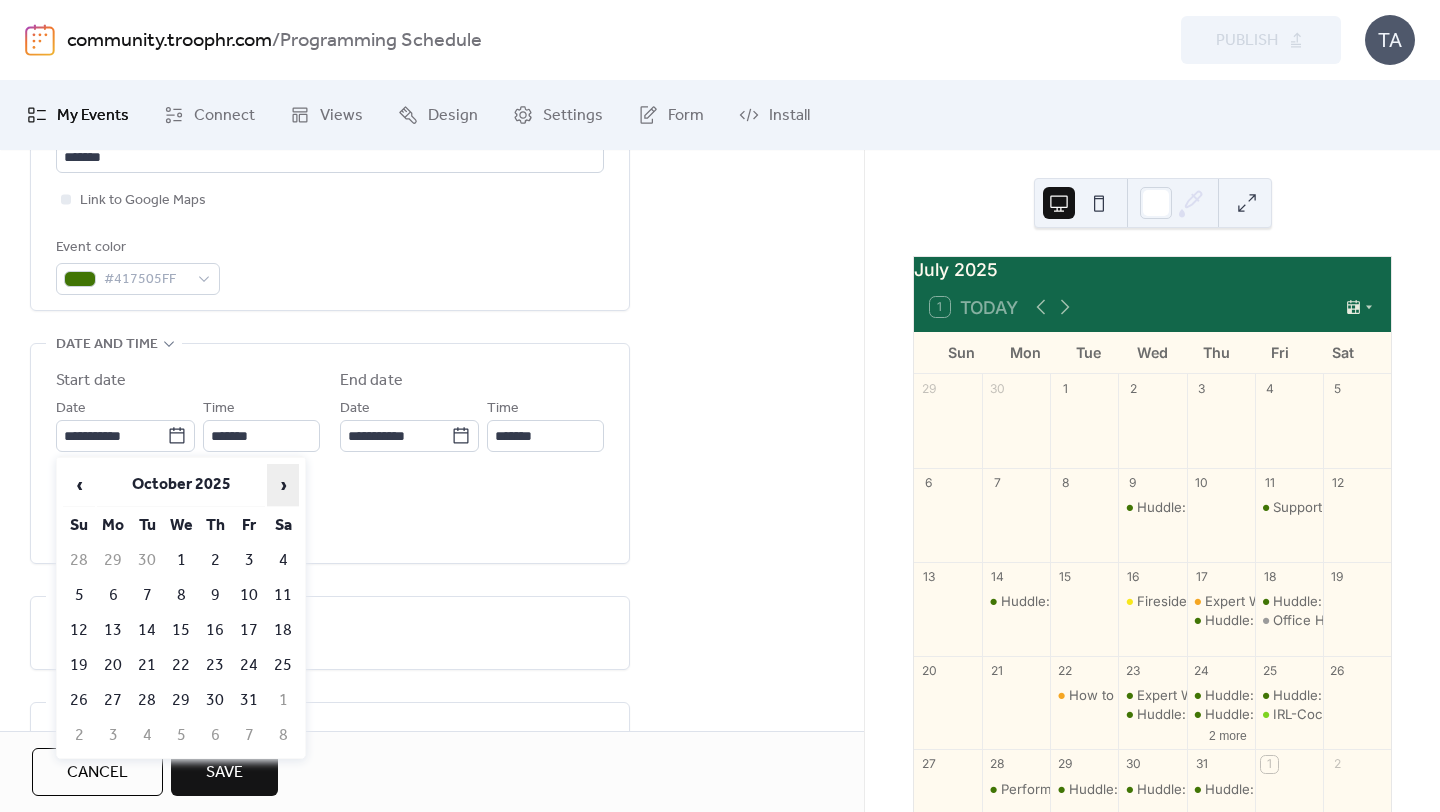 click on "›" at bounding box center (283, 485) 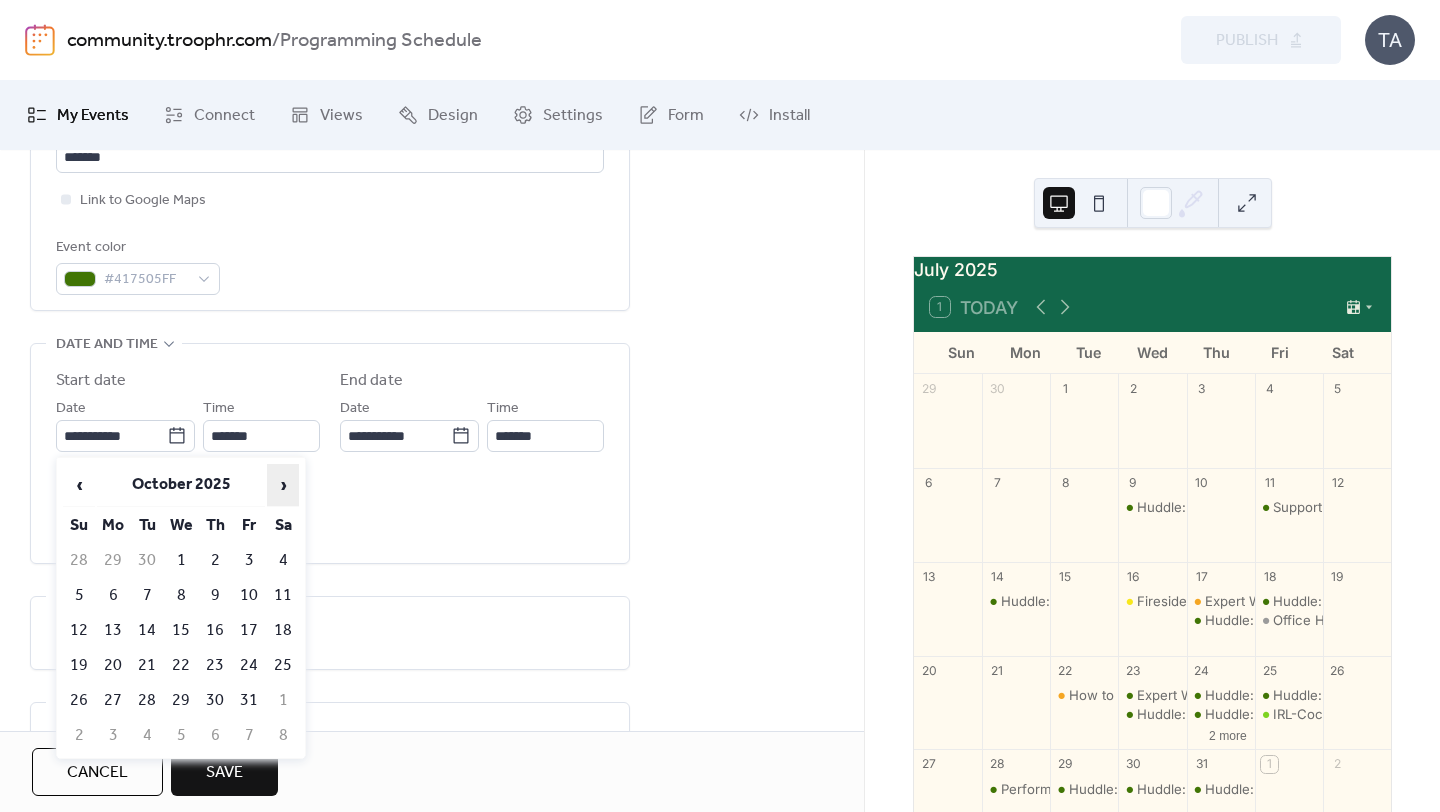 click on "›" at bounding box center [283, 485] 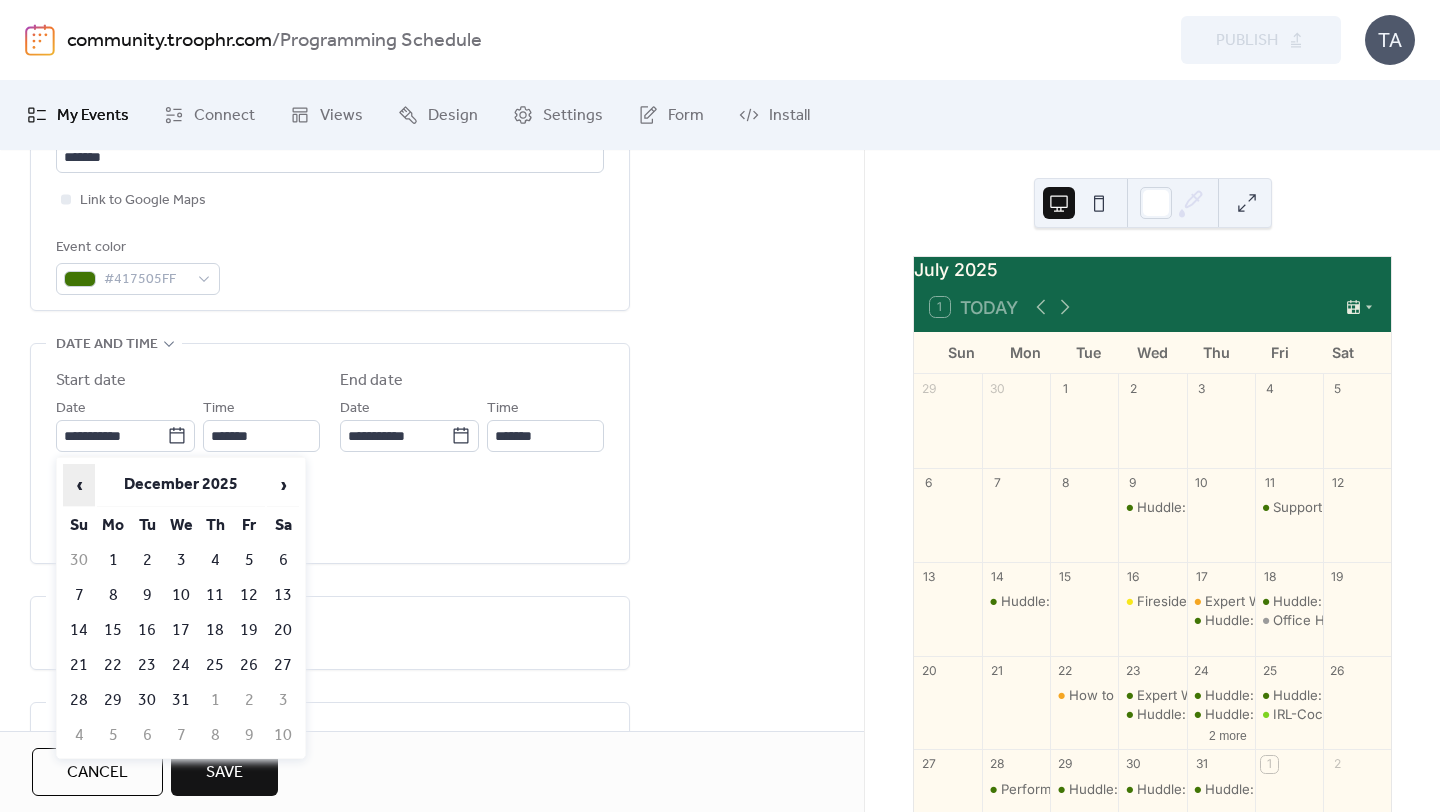 click on "‹" at bounding box center [79, 485] 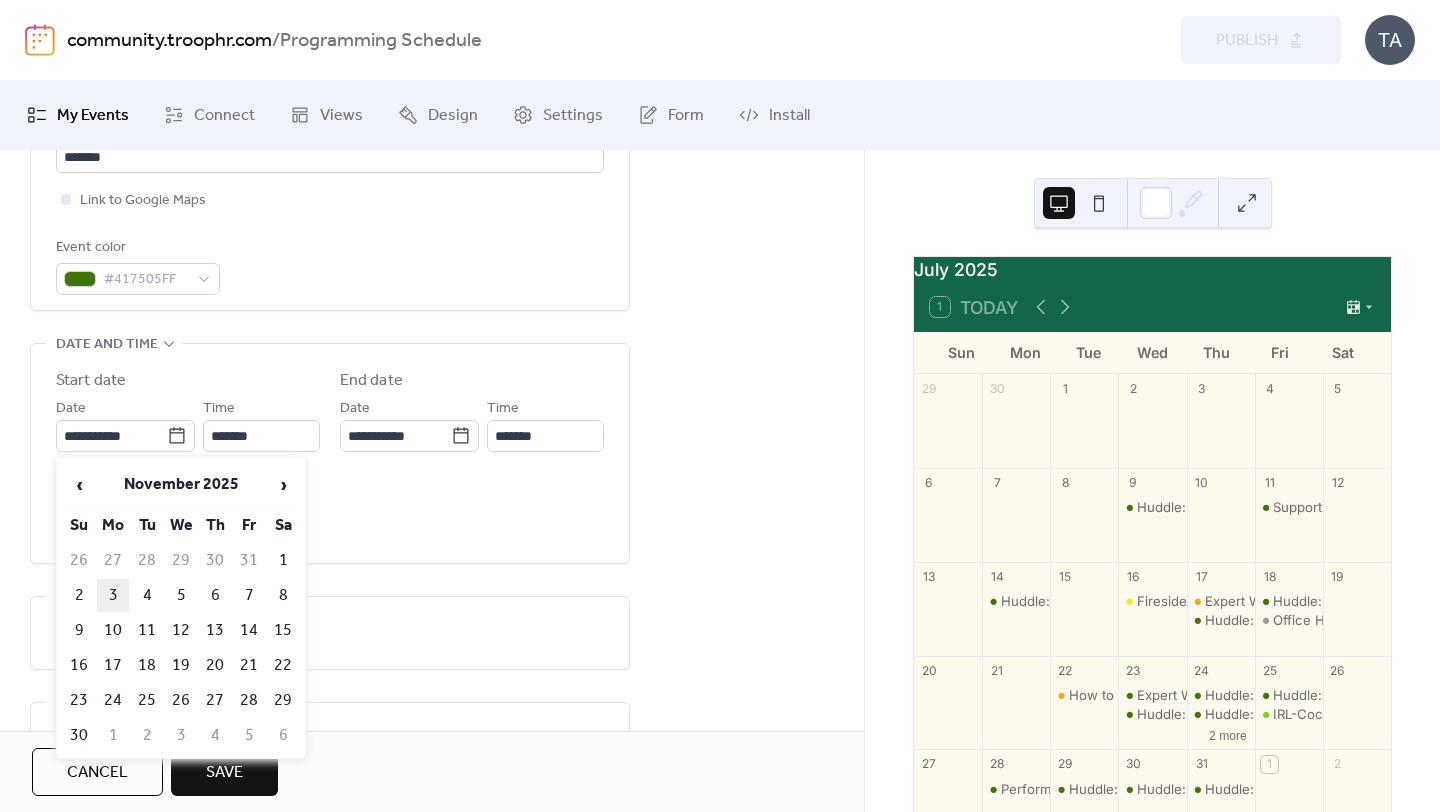 click on "3" at bounding box center (113, 595) 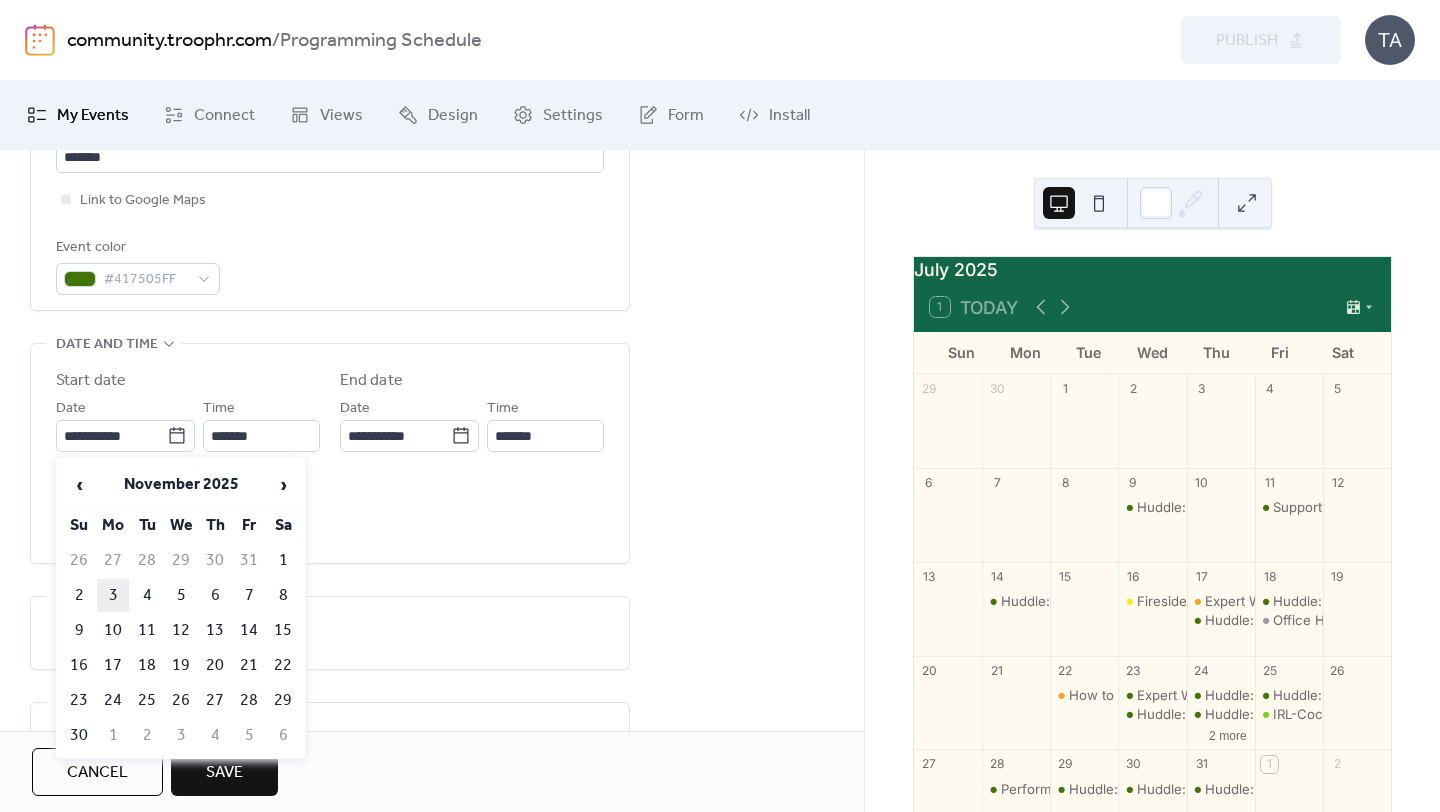 type on "**********" 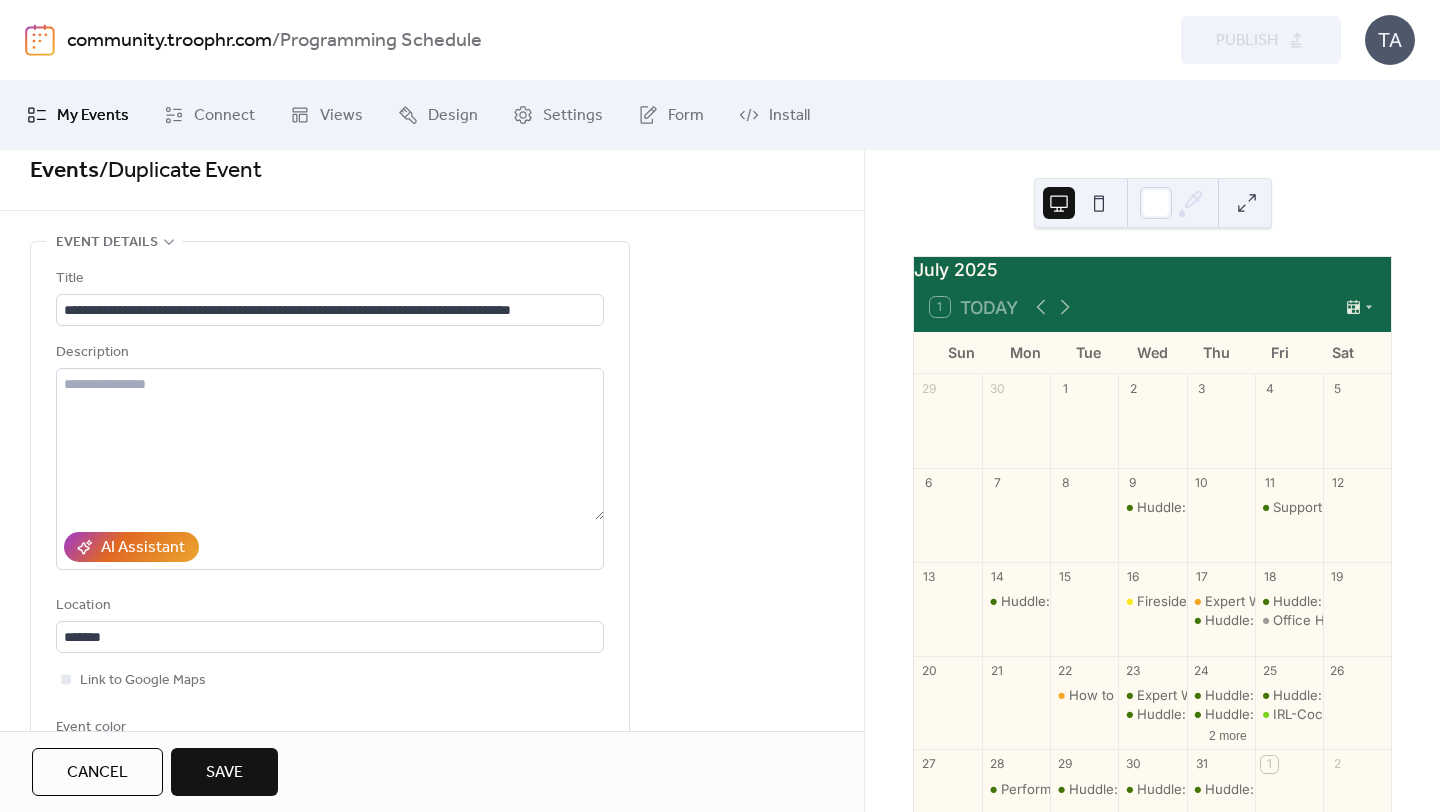 scroll, scrollTop: 17, scrollLeft: 0, axis: vertical 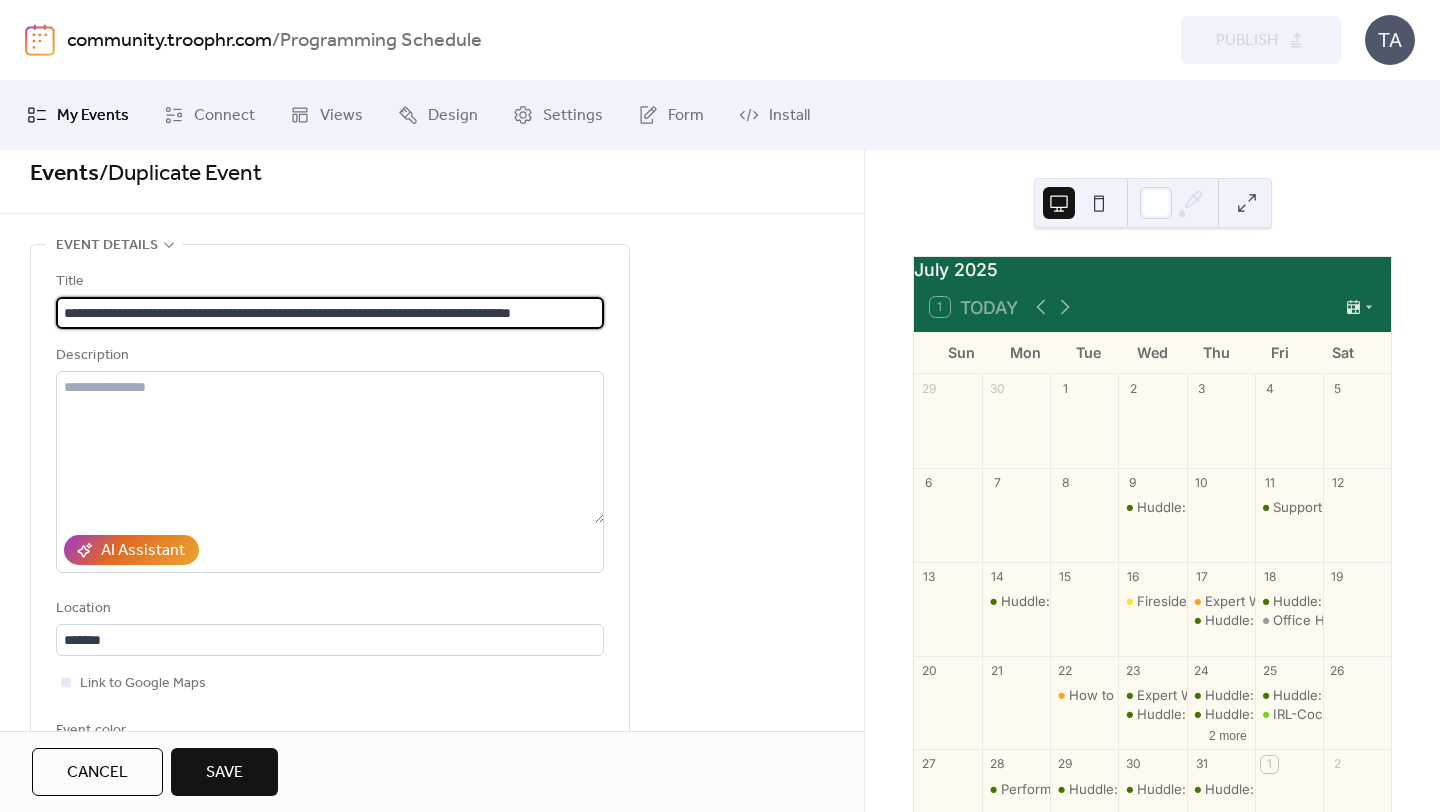 click on "**********" at bounding box center [330, 313] 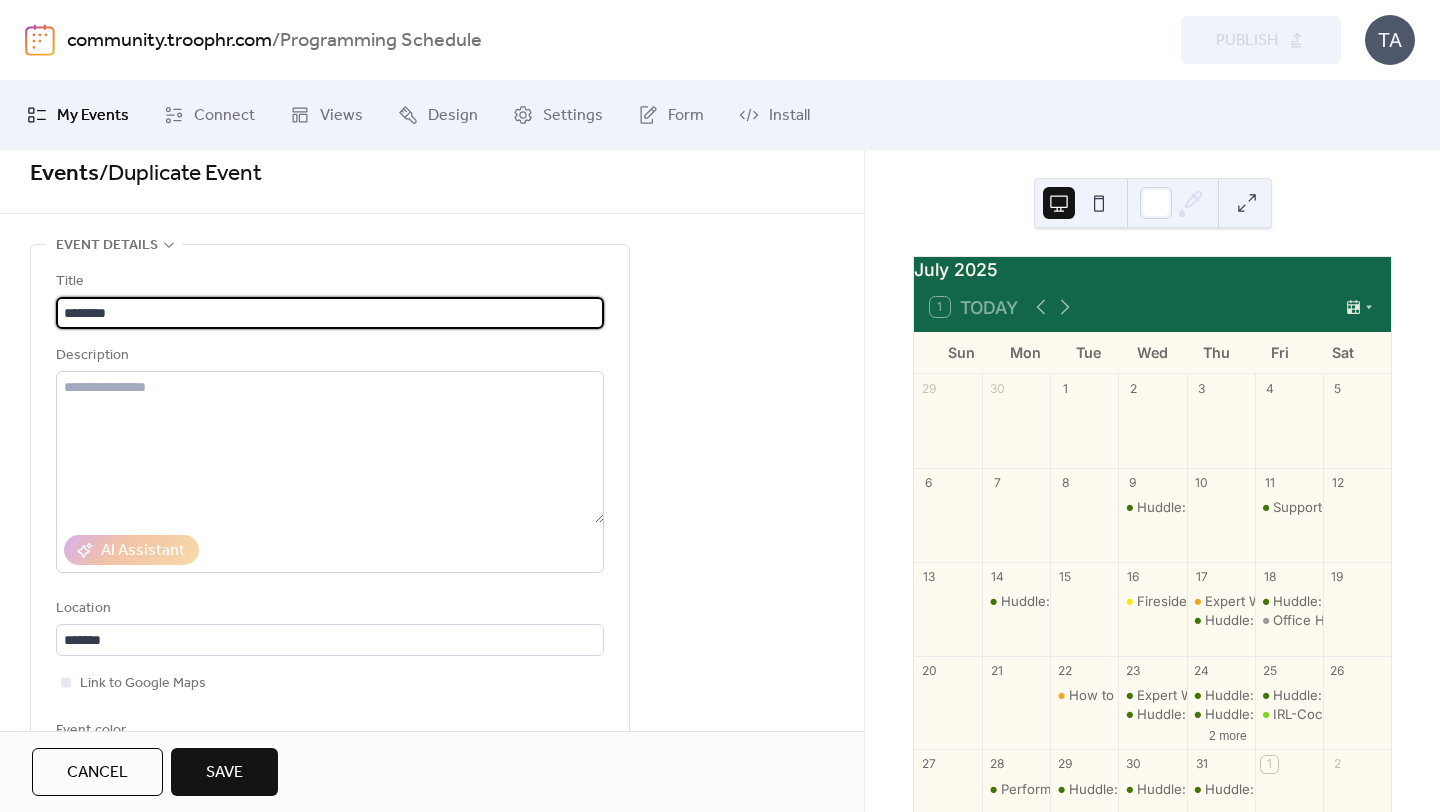 paste on "**********" 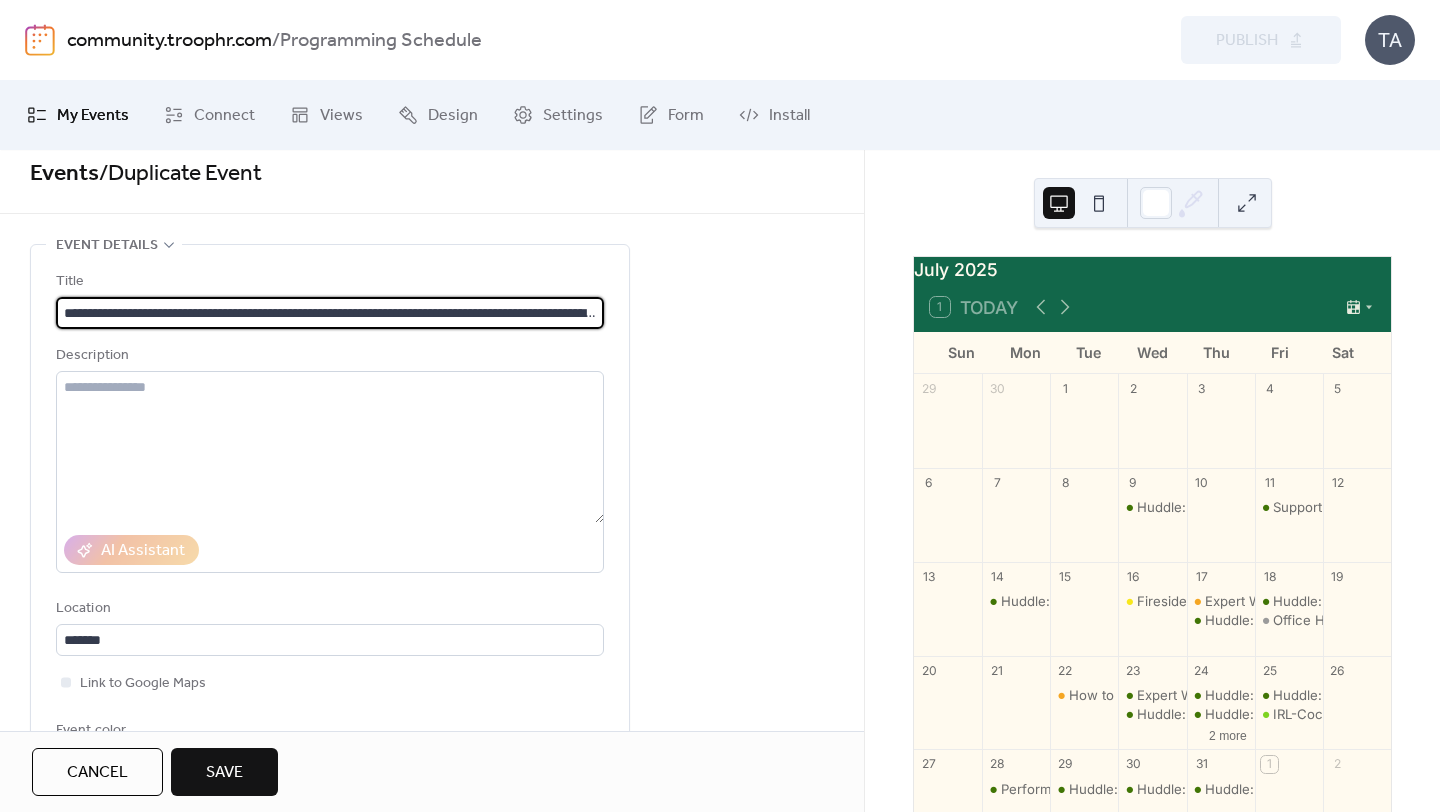 scroll, scrollTop: 0, scrollLeft: 215, axis: horizontal 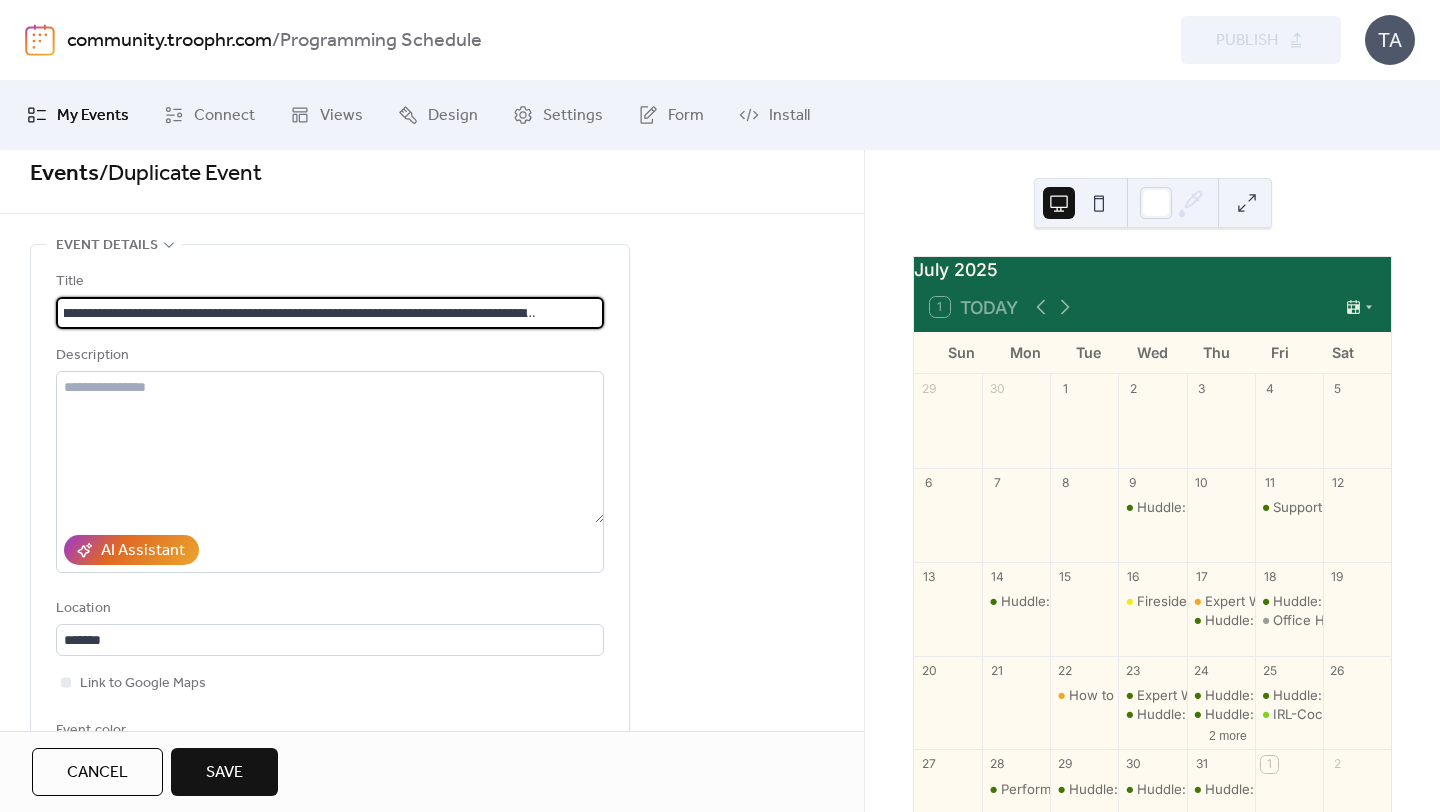 type on "**********" 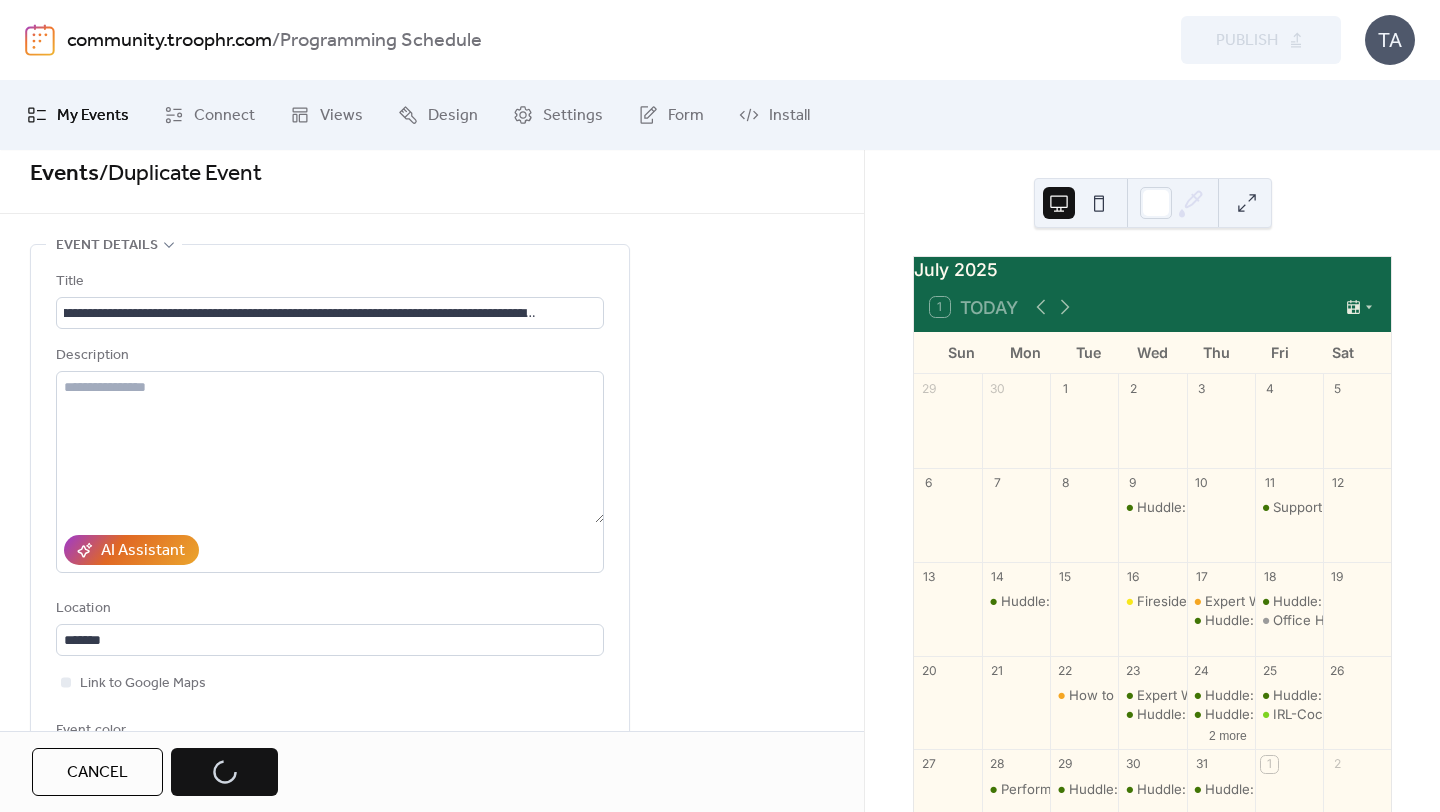 scroll, scrollTop: 0, scrollLeft: 0, axis: both 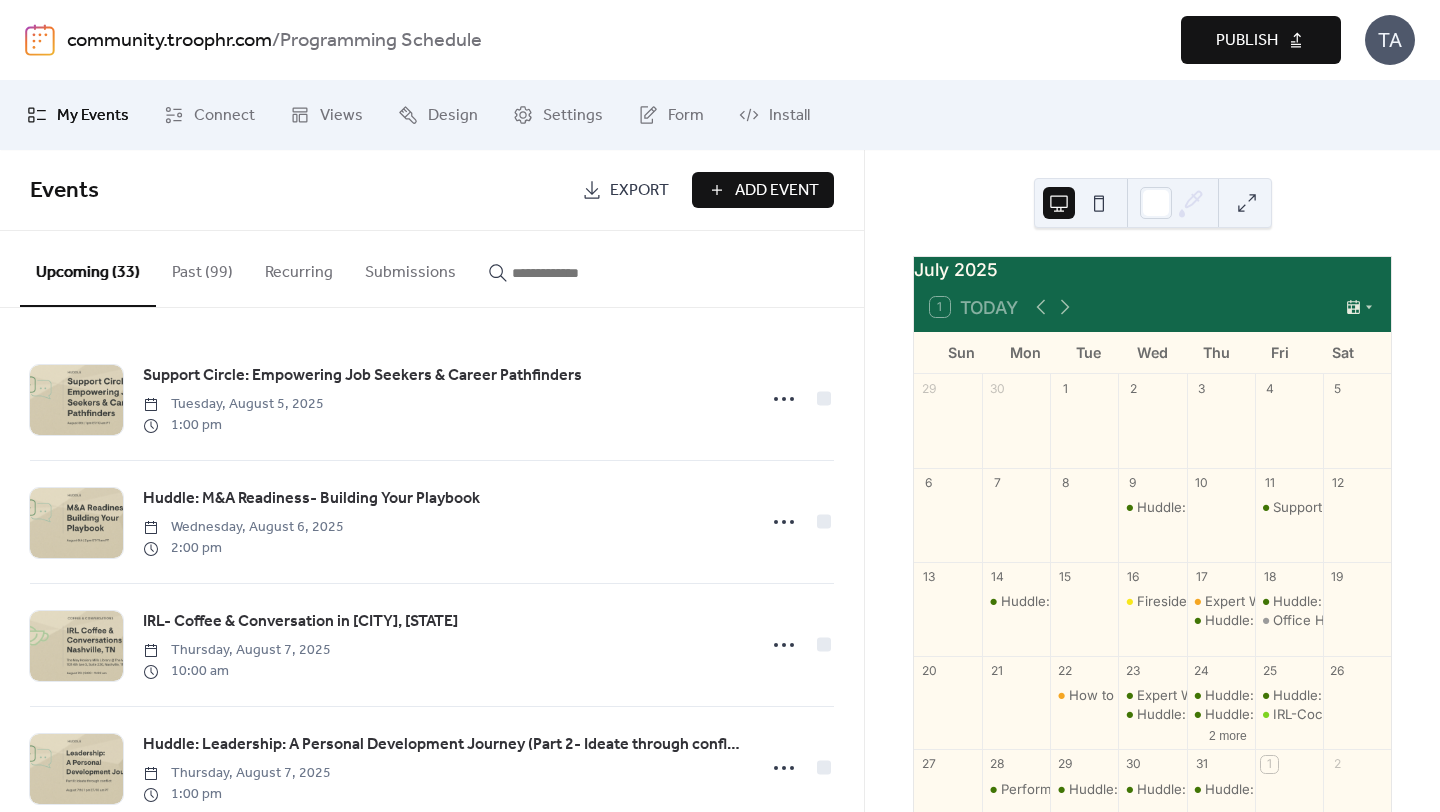 click on "Publish" at bounding box center (1247, 41) 